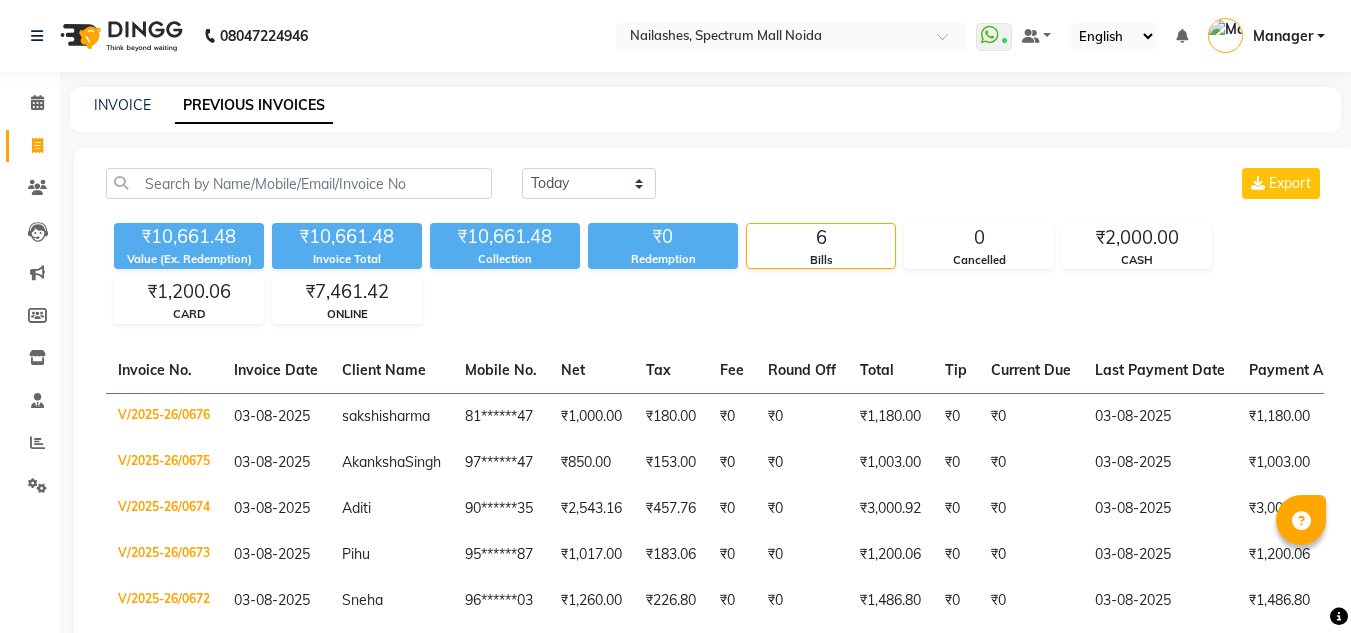 scroll, scrollTop: 0, scrollLeft: 0, axis: both 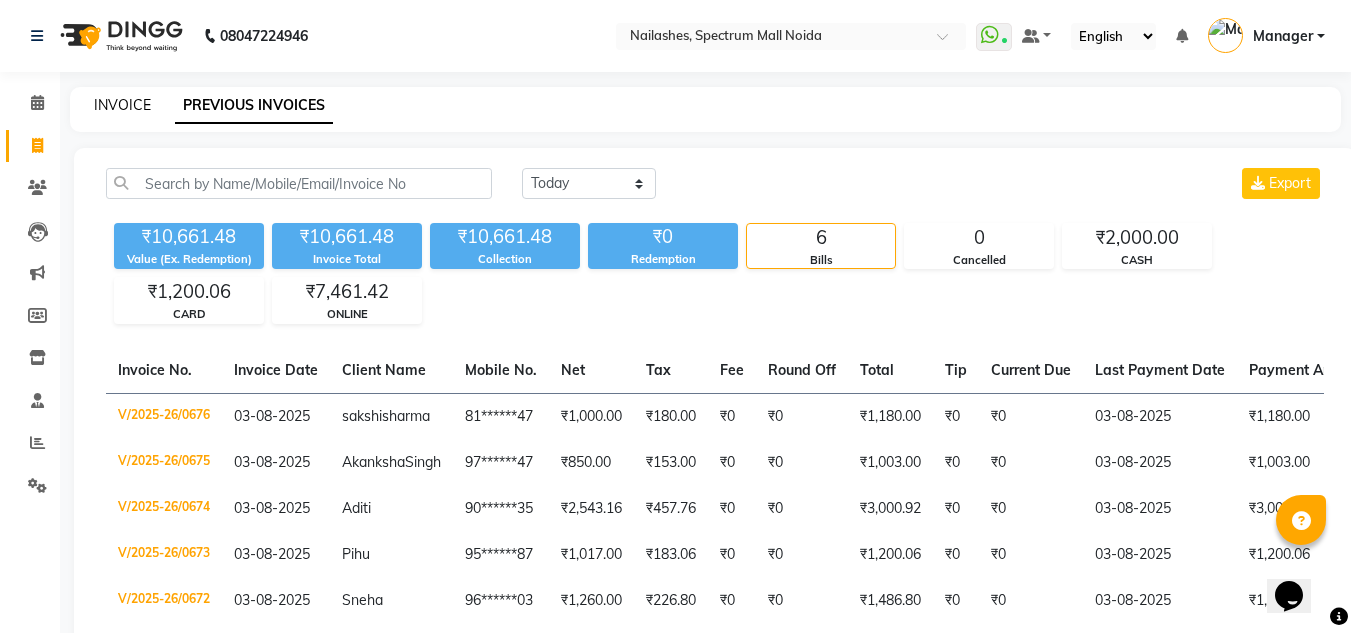 click on "INVOICE" 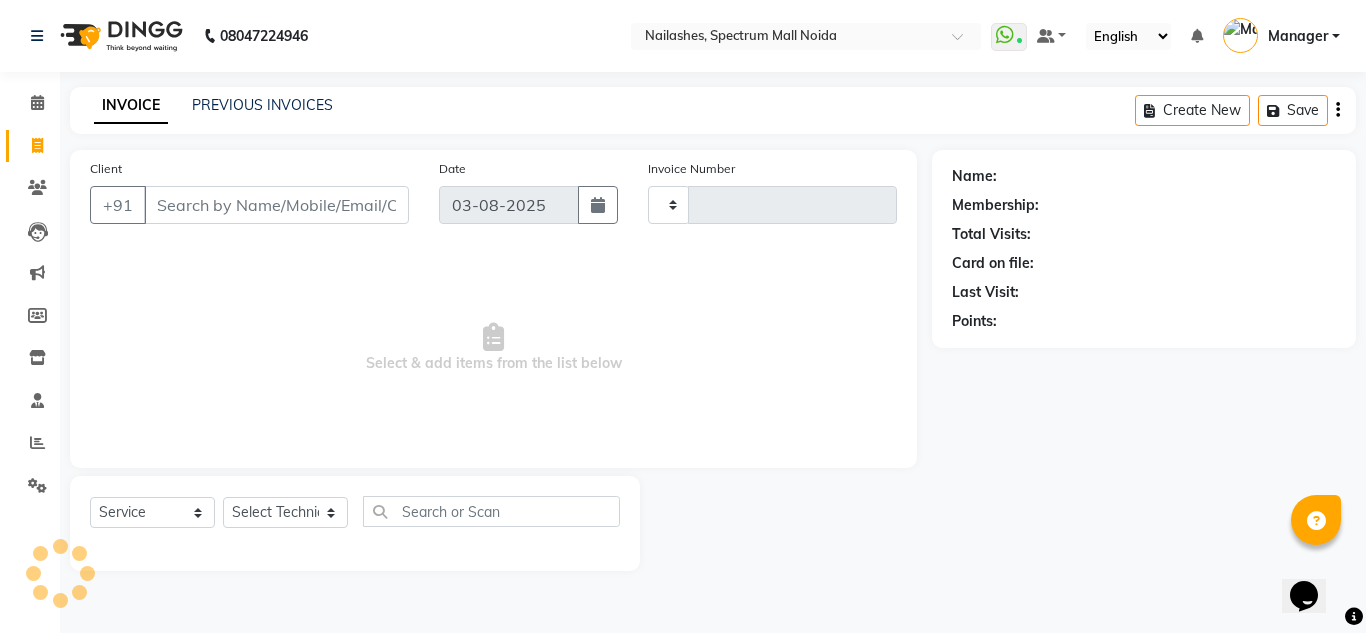 type on "0677" 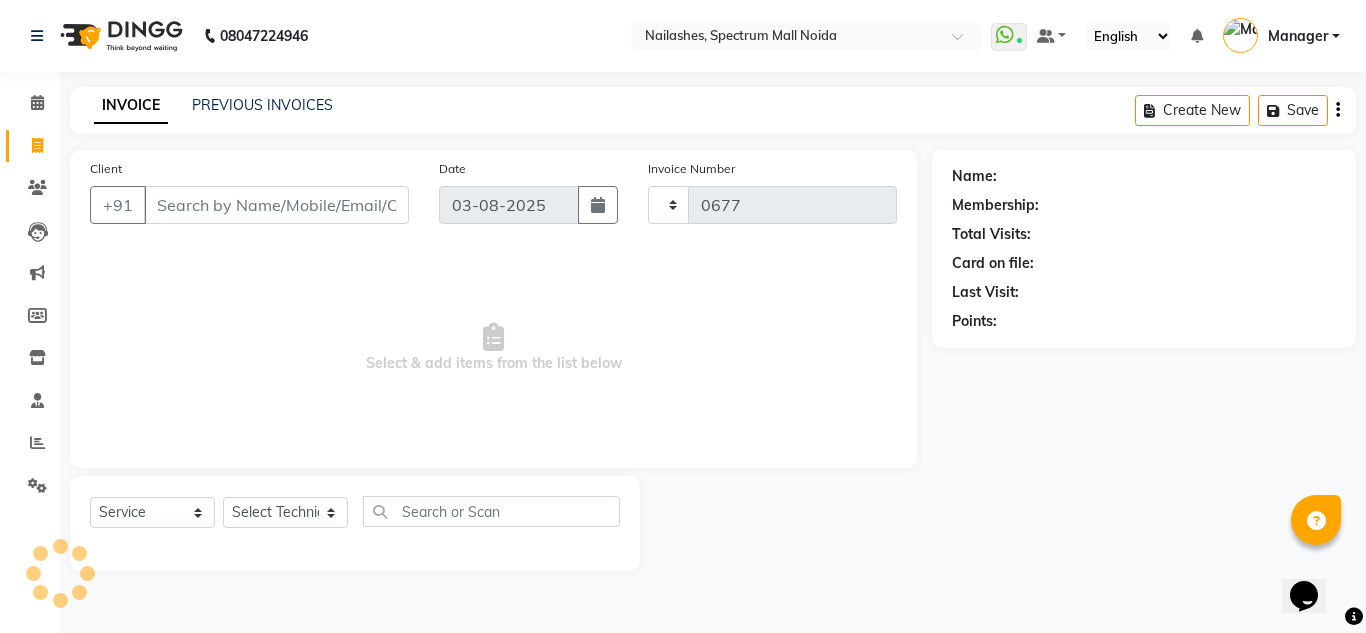select on "6068" 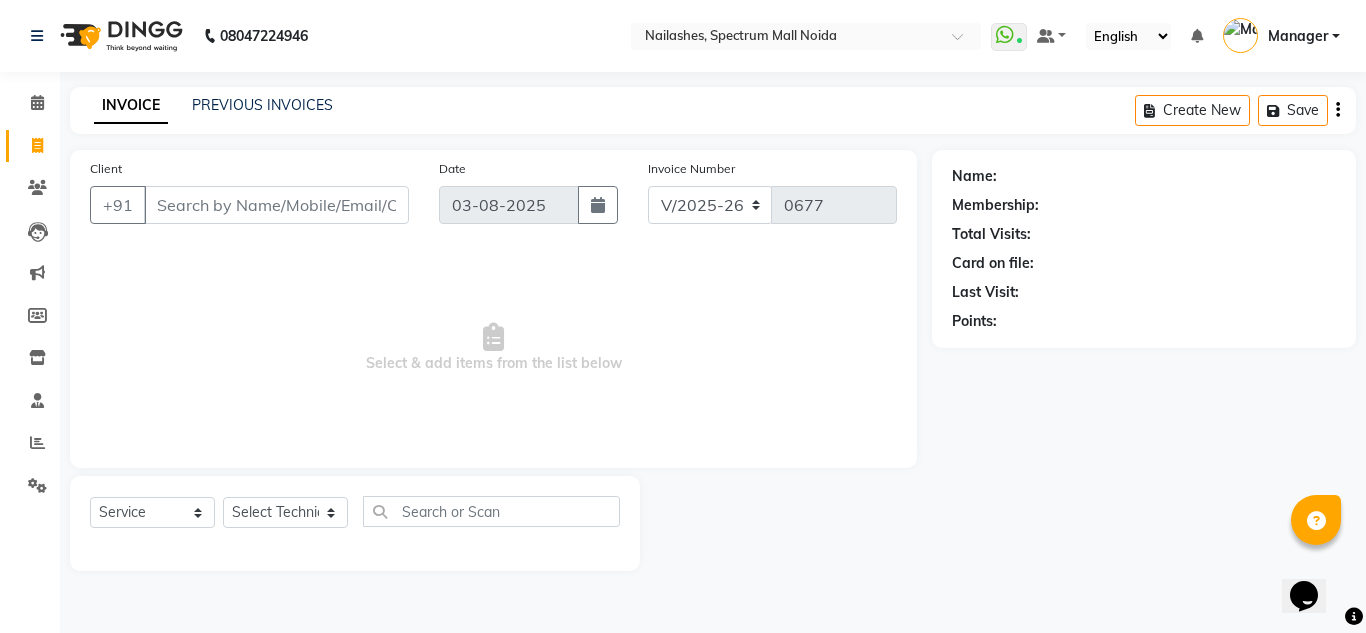 click on "Select Technician [FIRST] [LAST]   [FIRST]   [LAST]   [FIRST]   [LAST]   [TITLE]   [FIRST]   [FIRST]   [FIRST]" 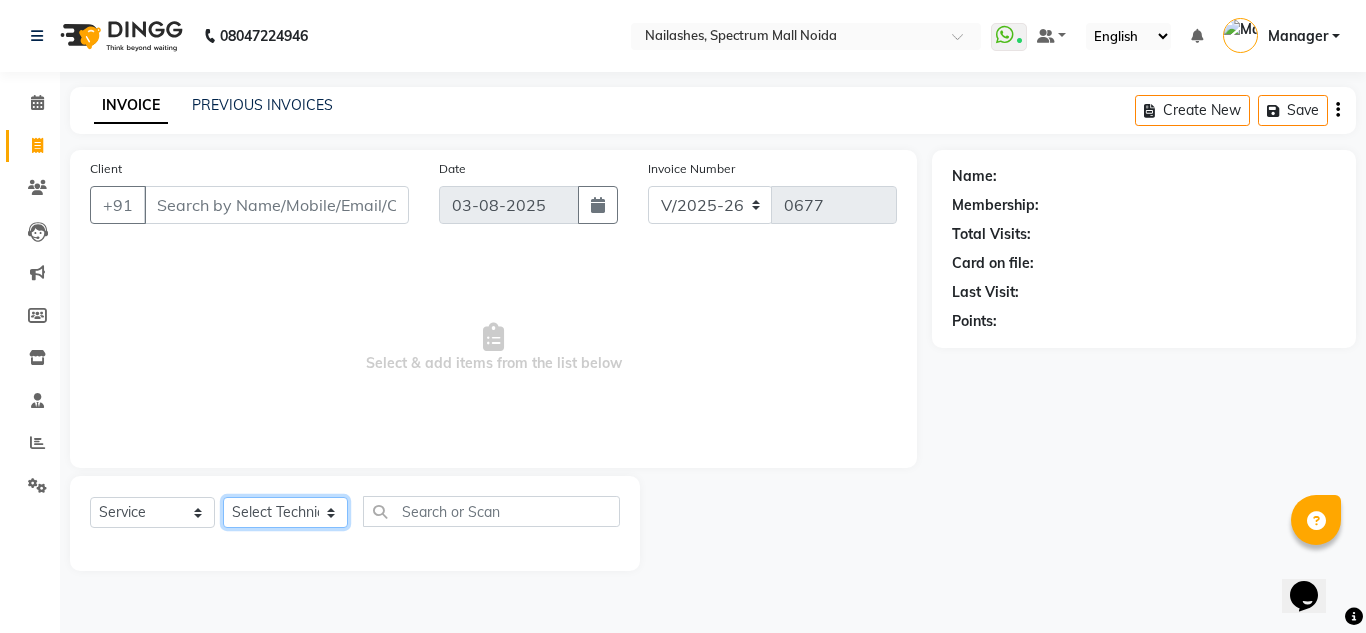 click on "Select Technician [FIRST] [LAST]   [FIRST]   [LAST]   [FIRST]   [LAST]   [TITLE]   [FIRST]   [FIRST]   [FIRST]" 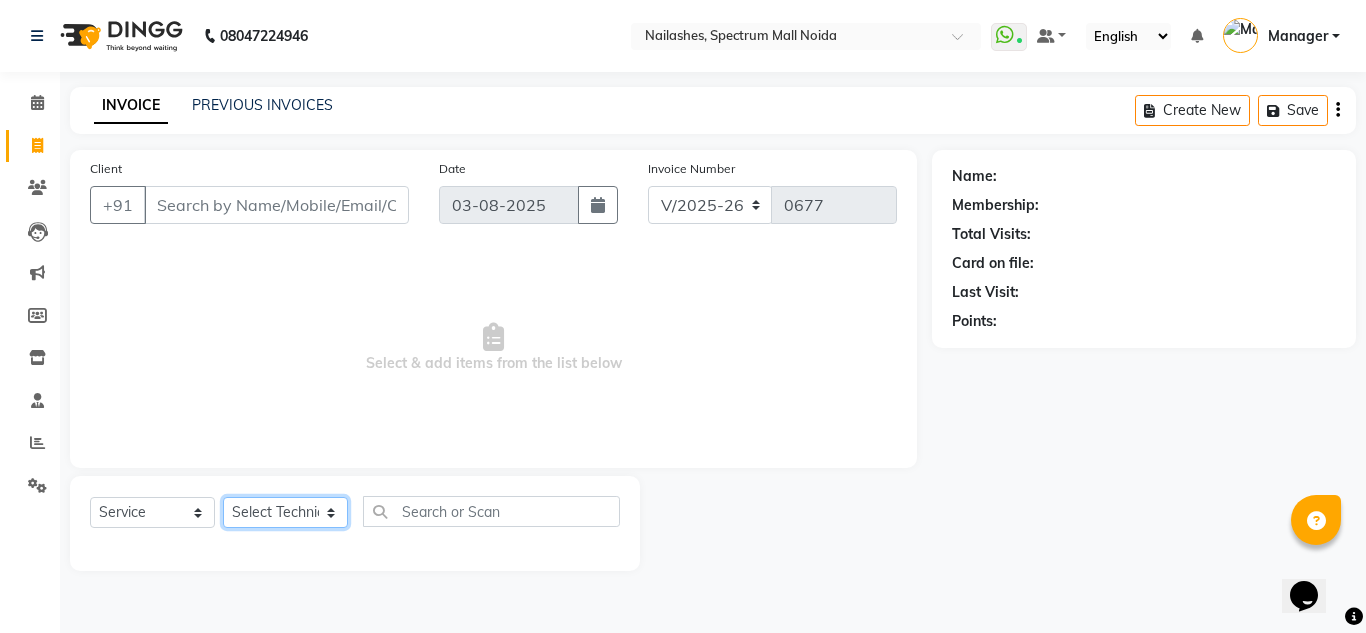 select on "86547" 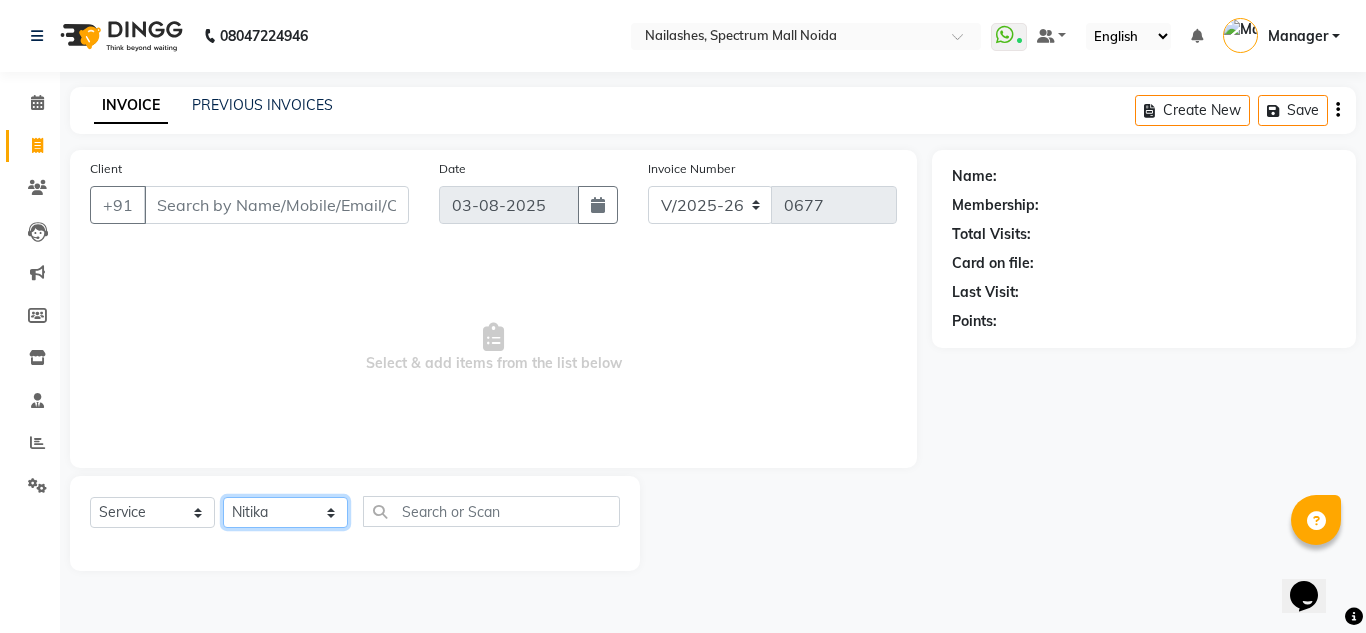 click on "Select Technician [FIRST] [LAST]   [FIRST]   [LAST]   [FIRST]   [LAST]   [TITLE]   [FIRST]   [FIRST]   [FIRST]" 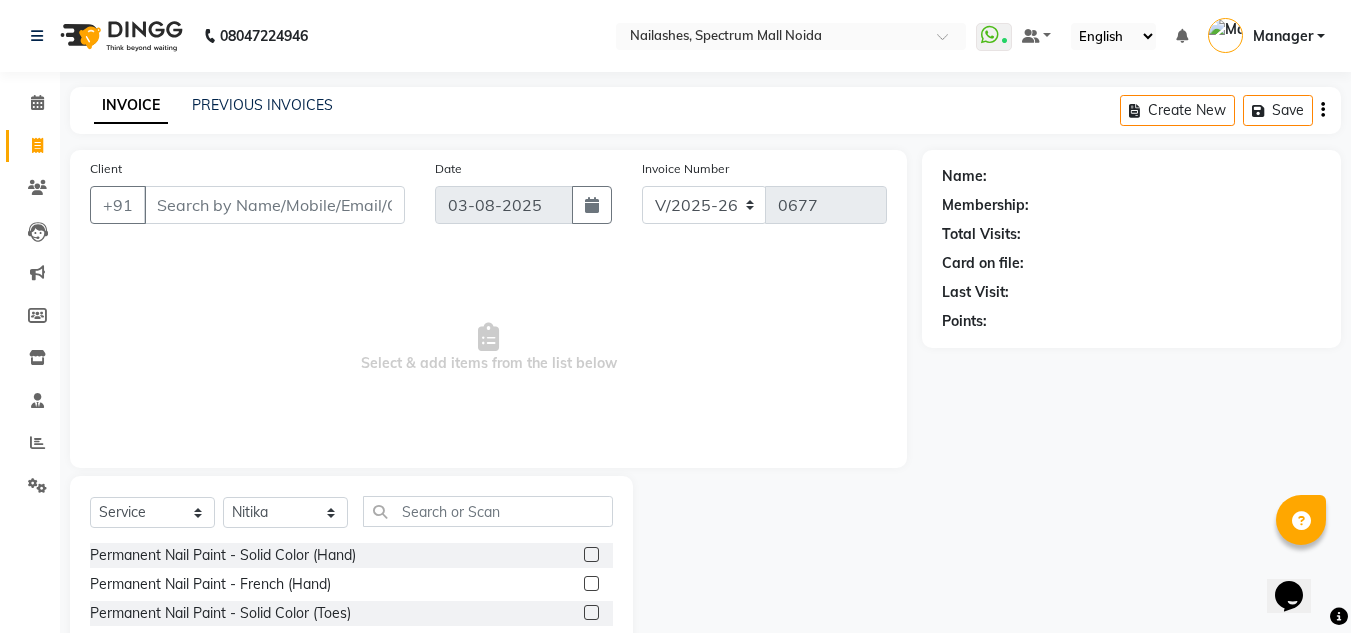 click 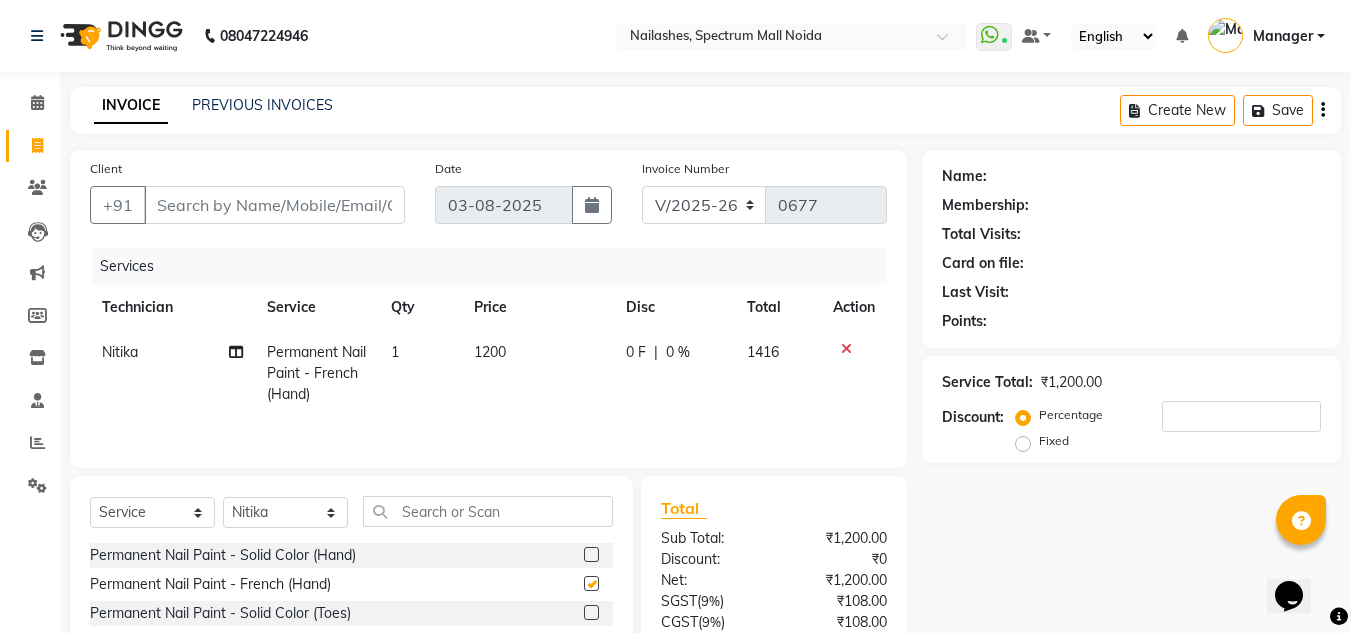 checkbox on "false" 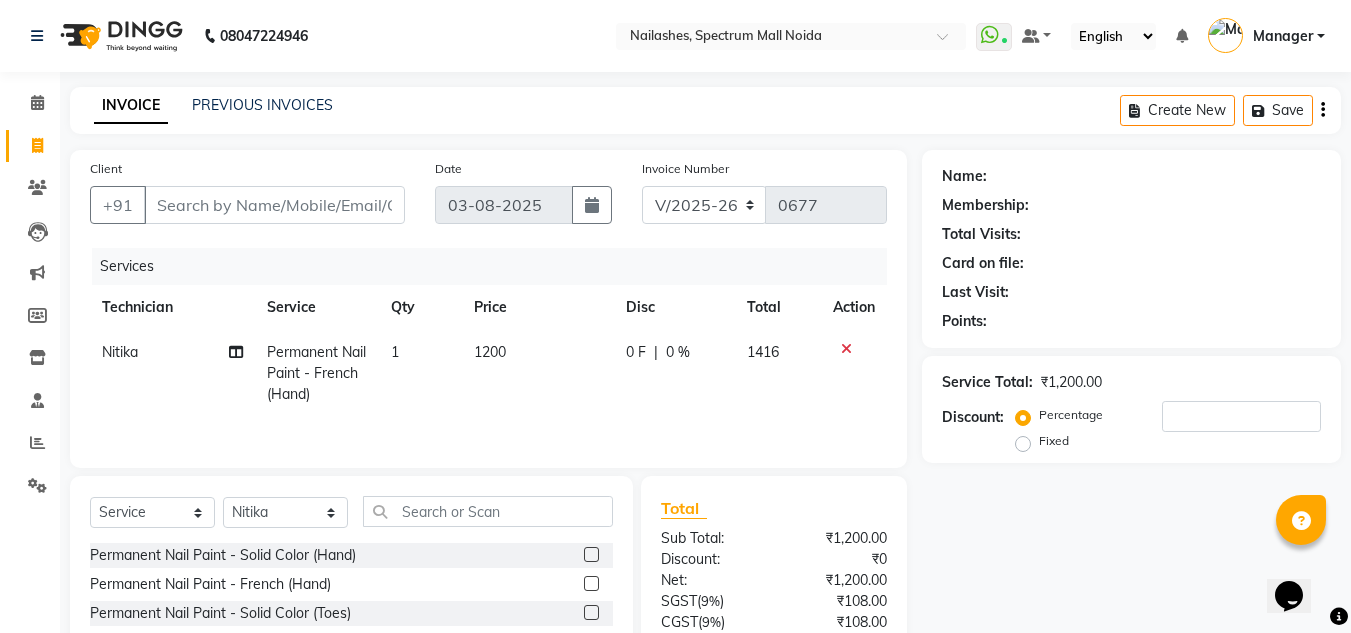 click on "1200" 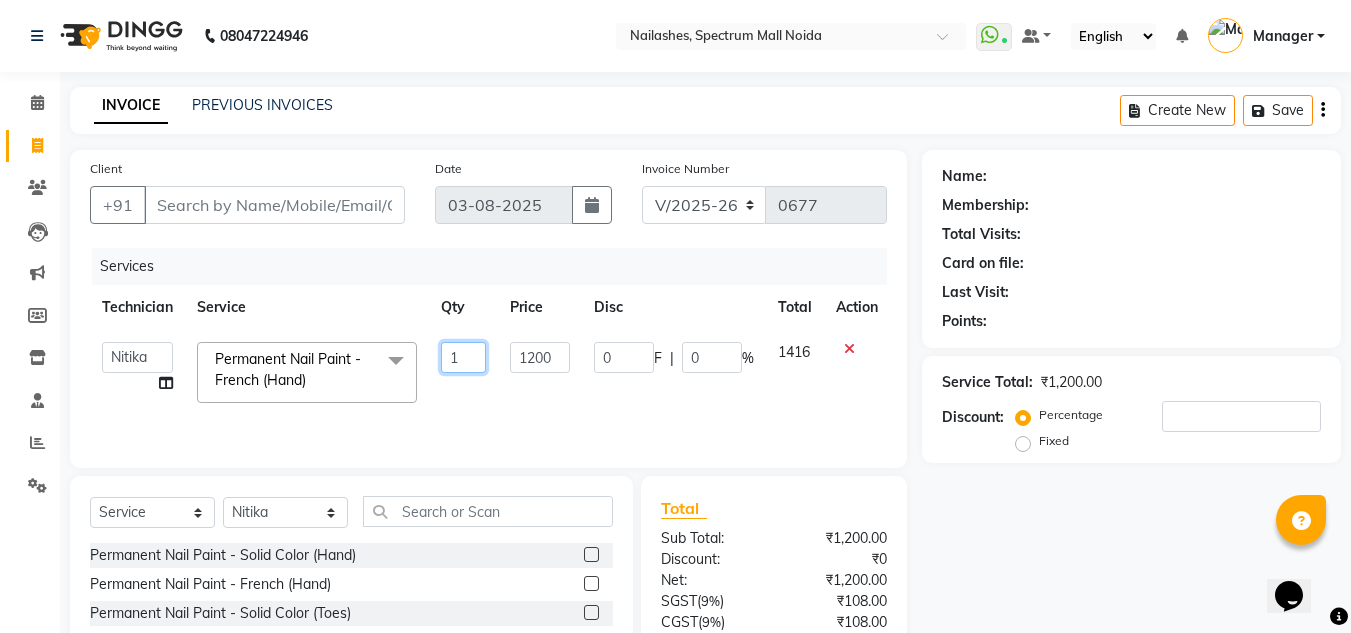 click on "1" 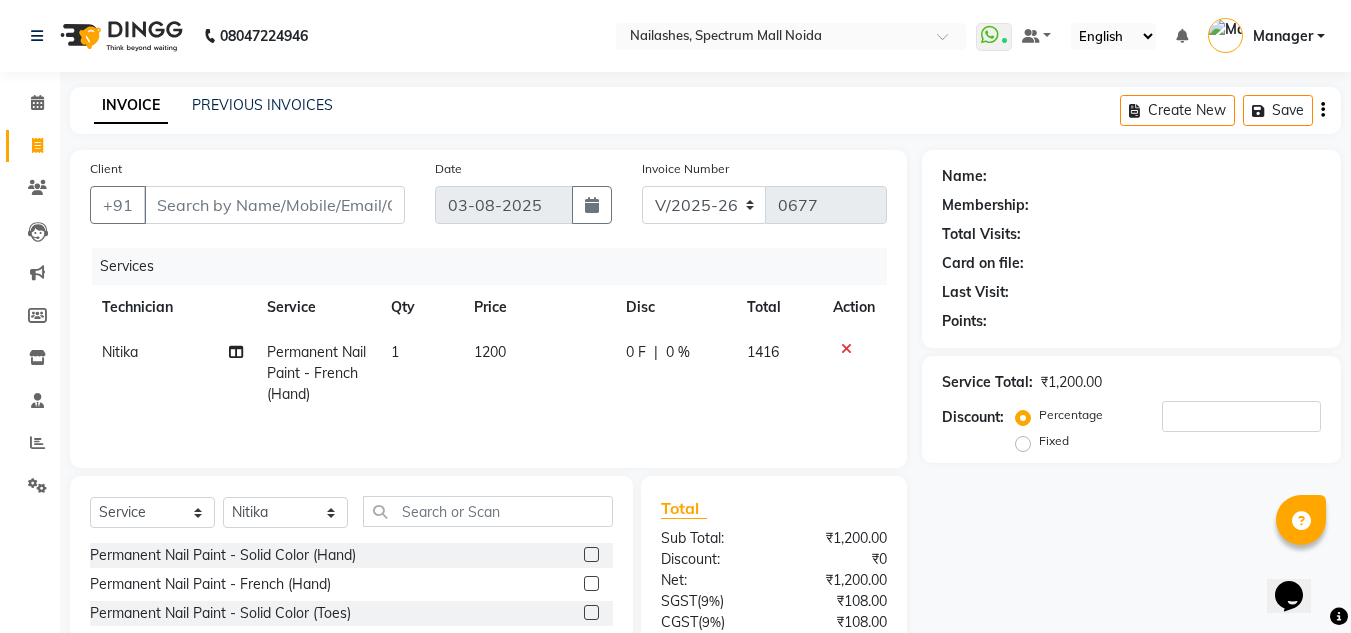 click on "1200" 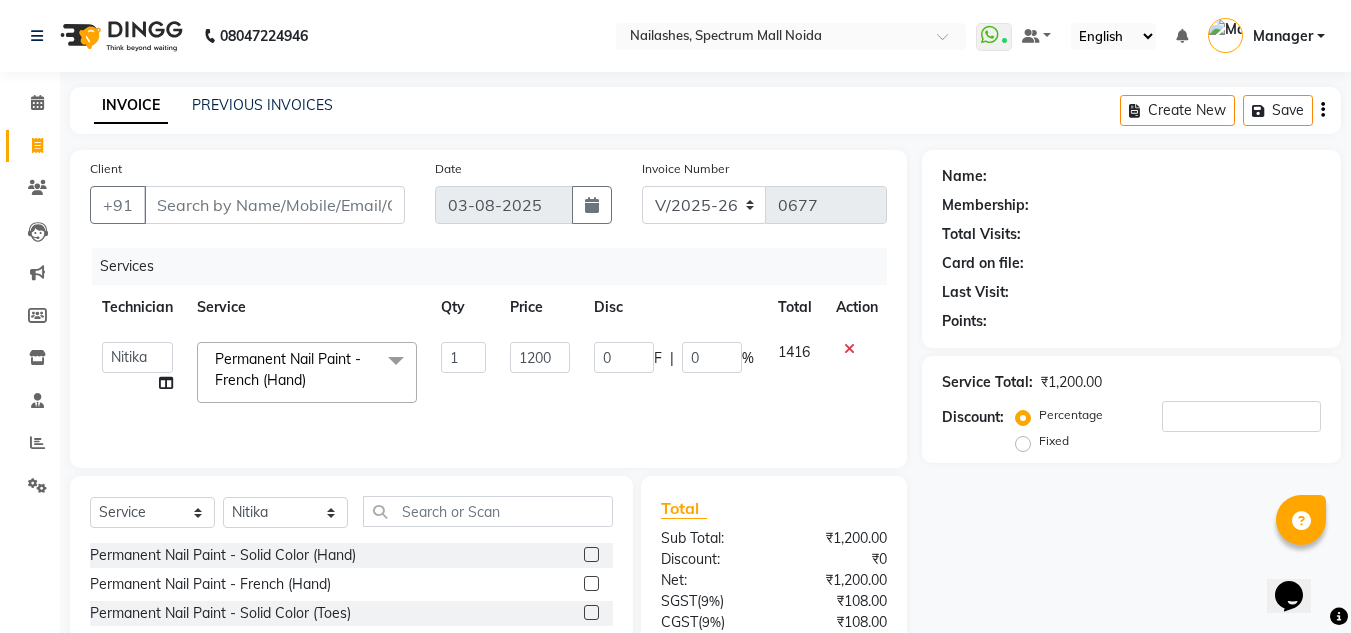 click on "1200" 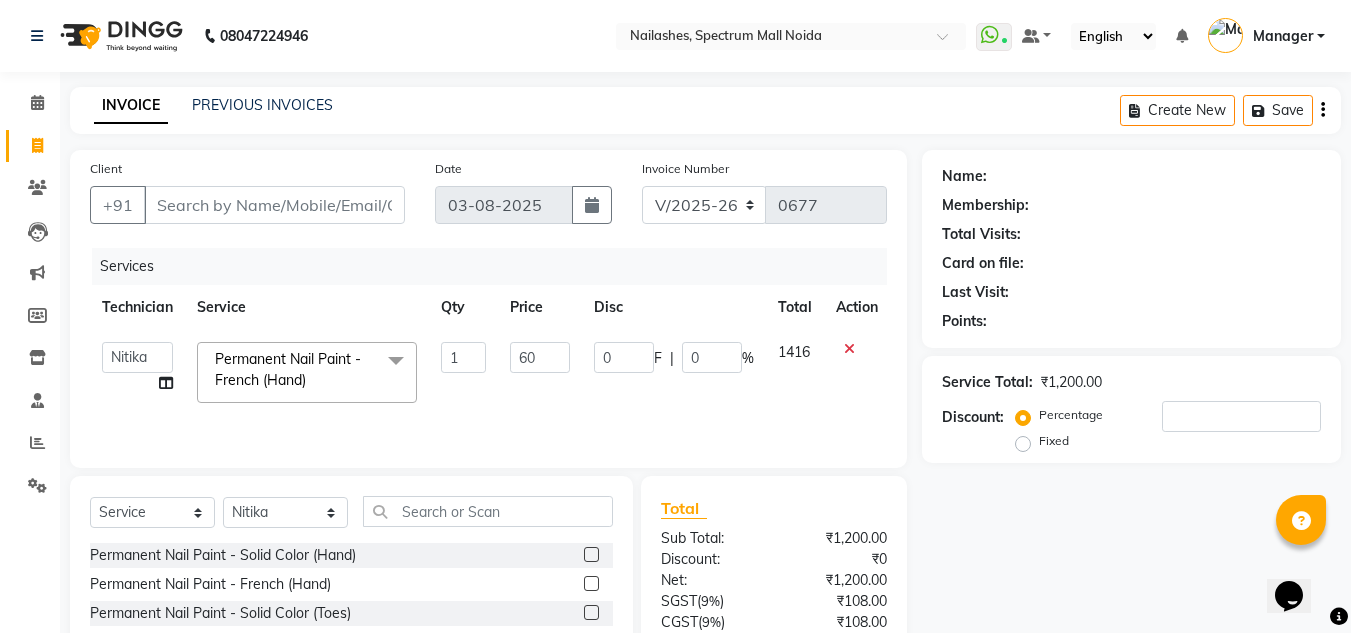 type on "600" 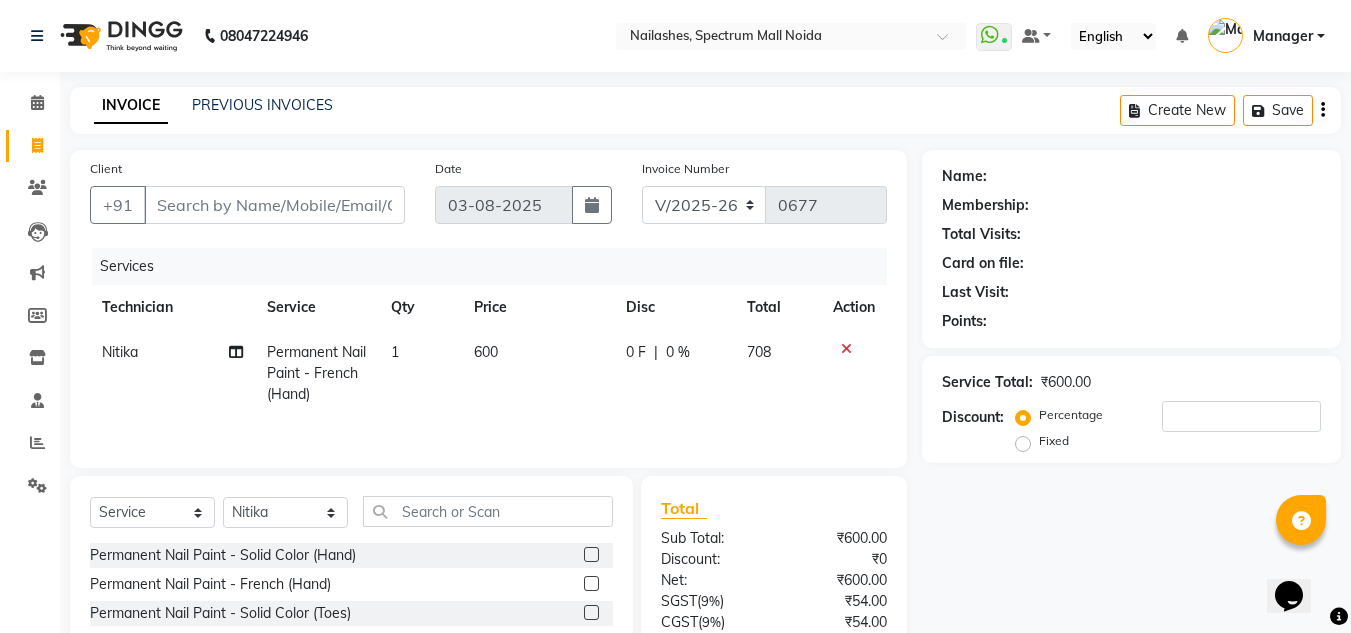 click on "600" 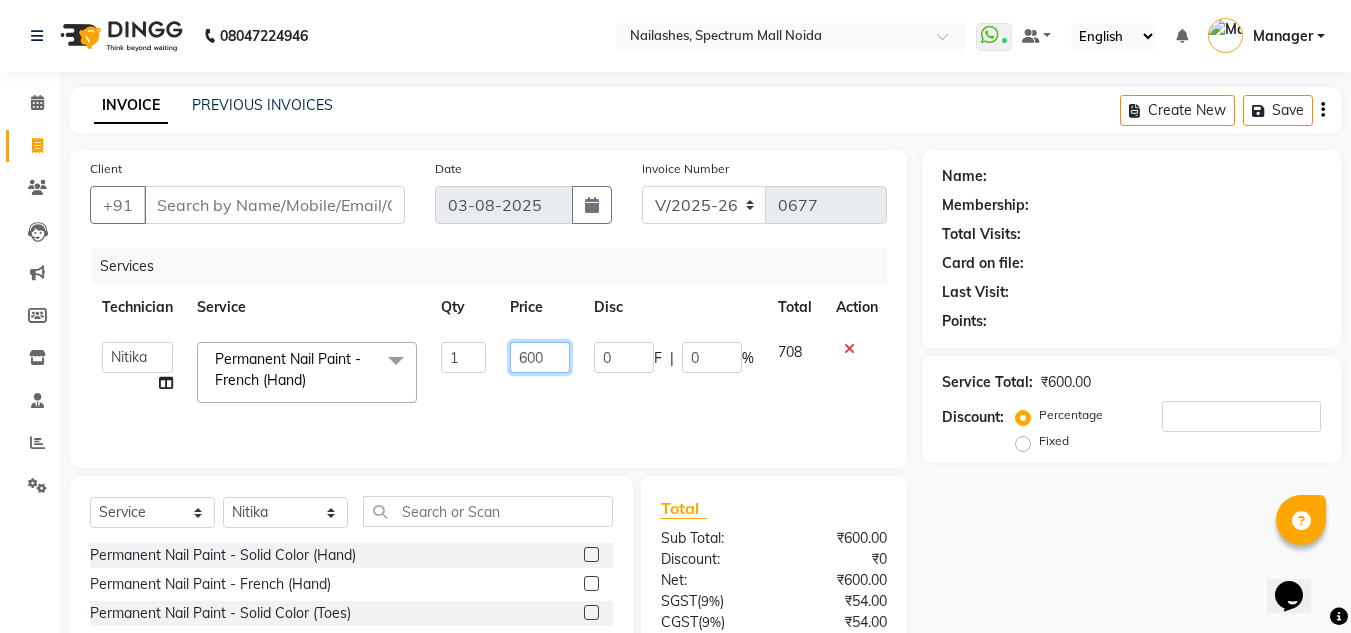 click on "600" 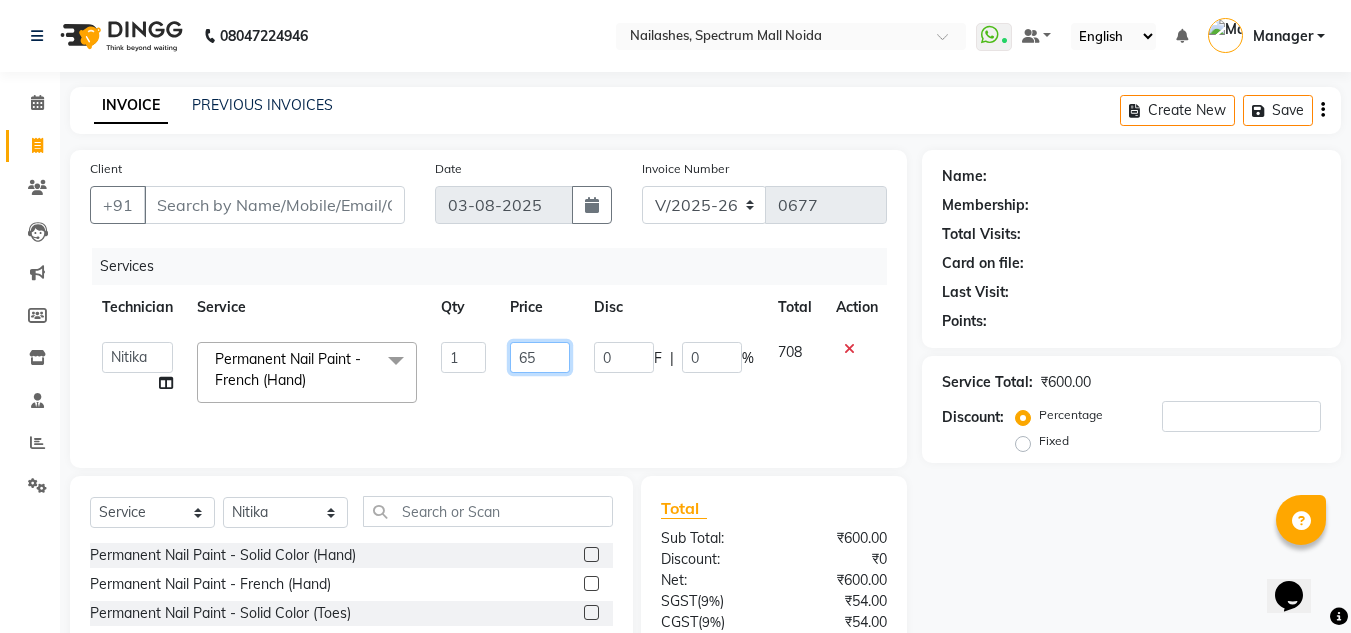 type on "650" 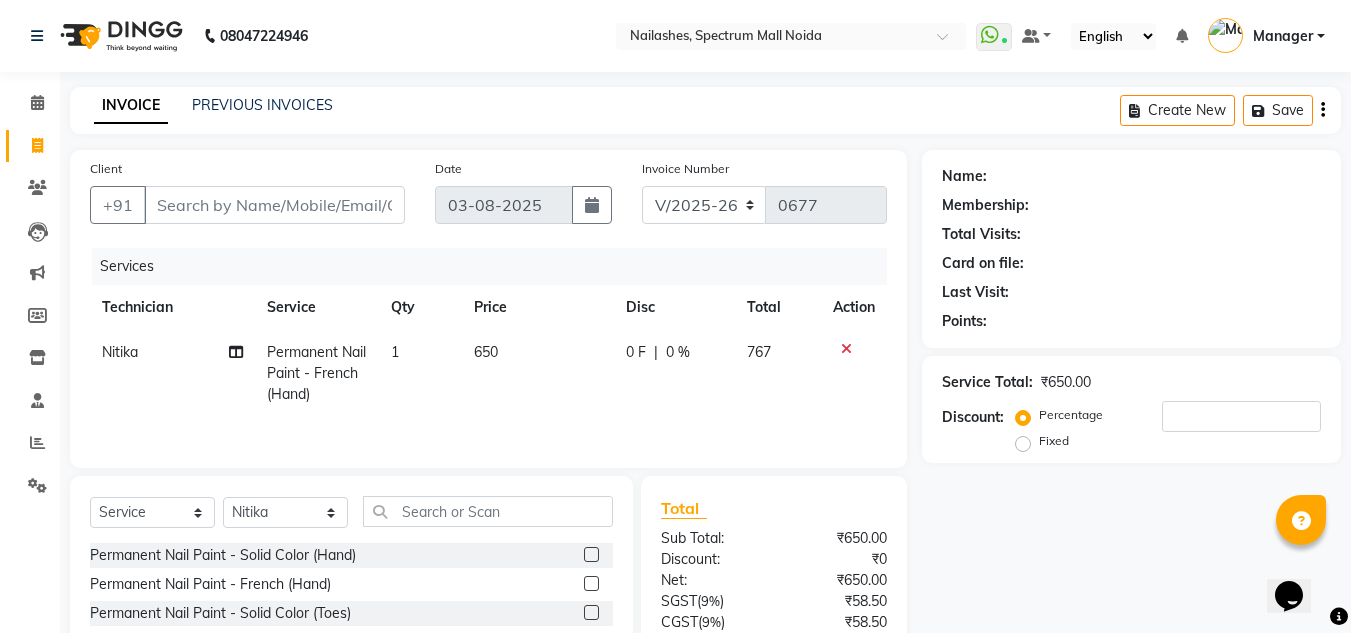 click on "Services Technician Service Qty Price Disc Total Action [FIRST] Permanent Nail Paint - French (Hand) 1 [CURRENCY][AMOUNT] 0 F | 0 % [CURRENCY][AMOUNT]" 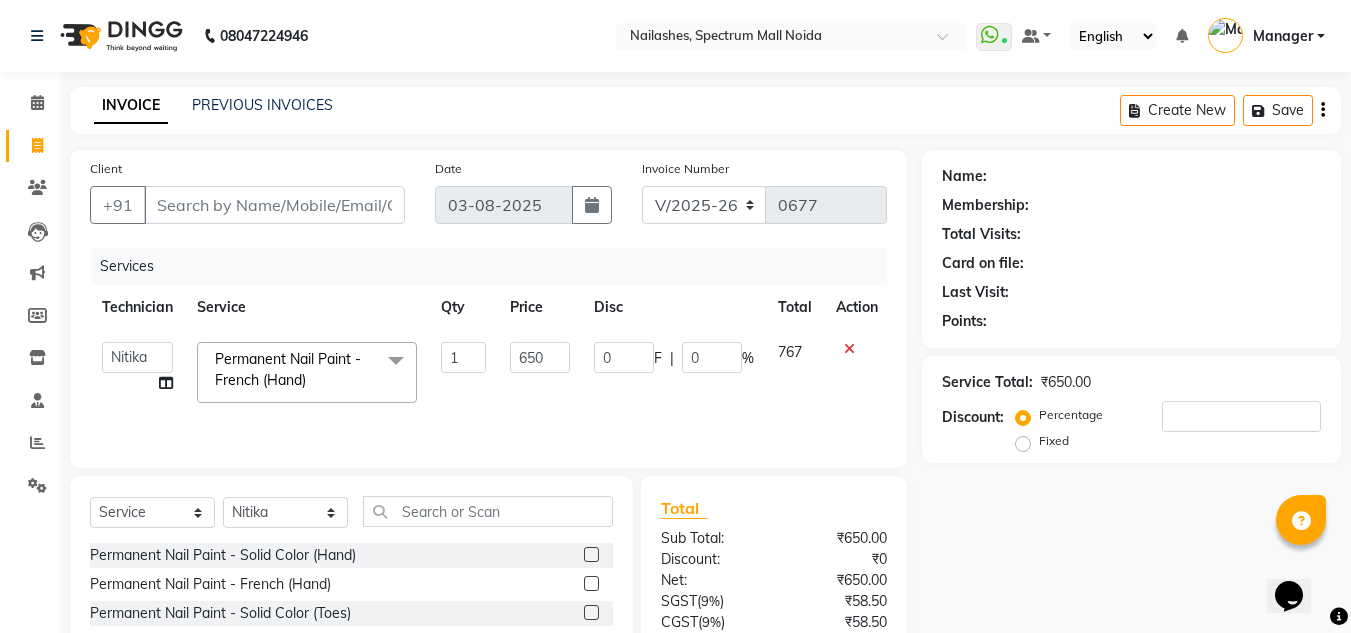 click on "650" 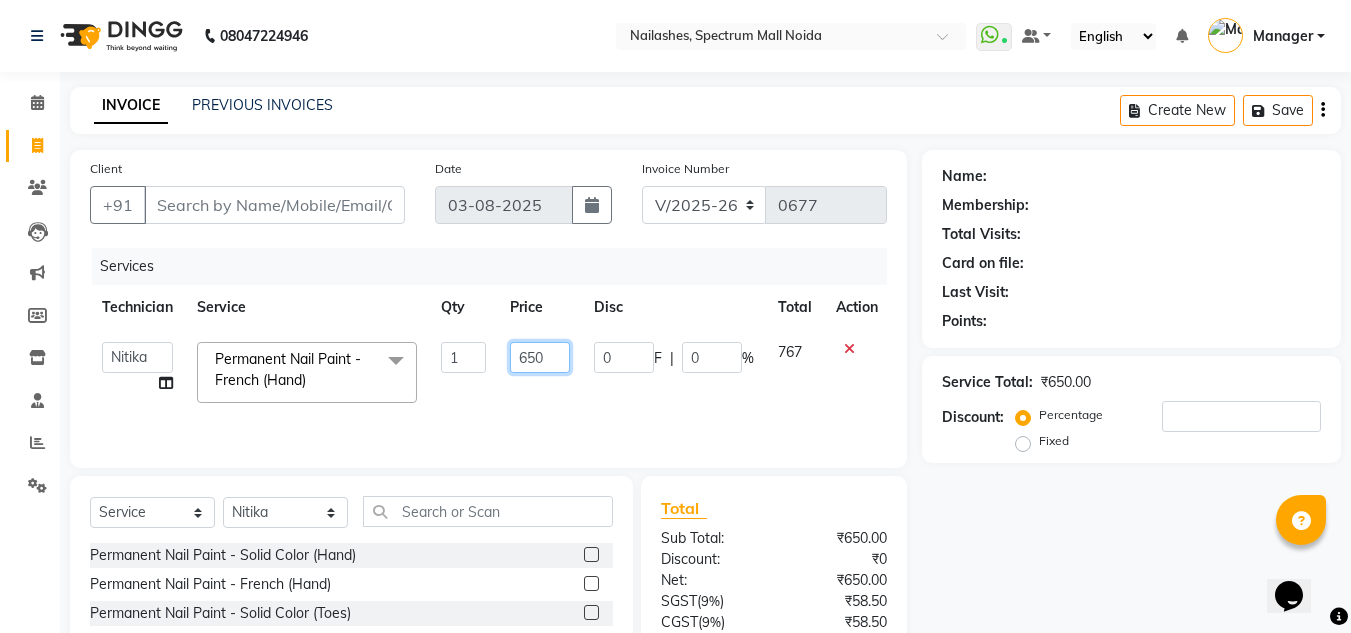 click on "650" 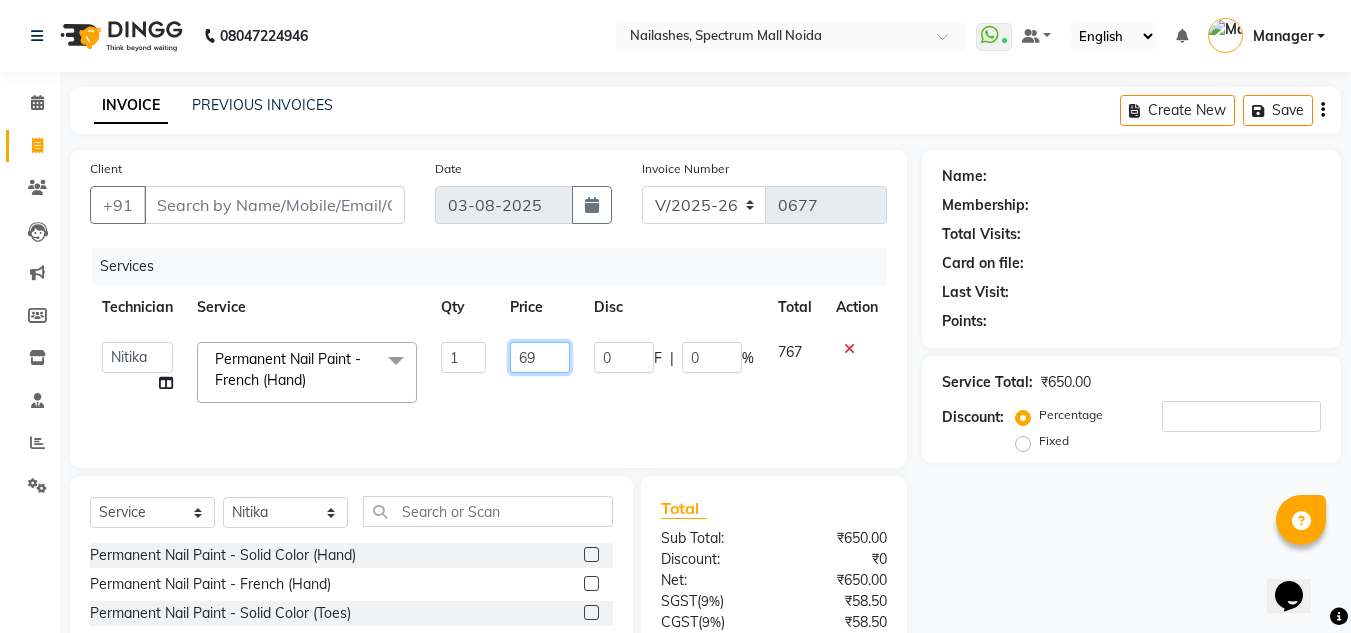 type on "690" 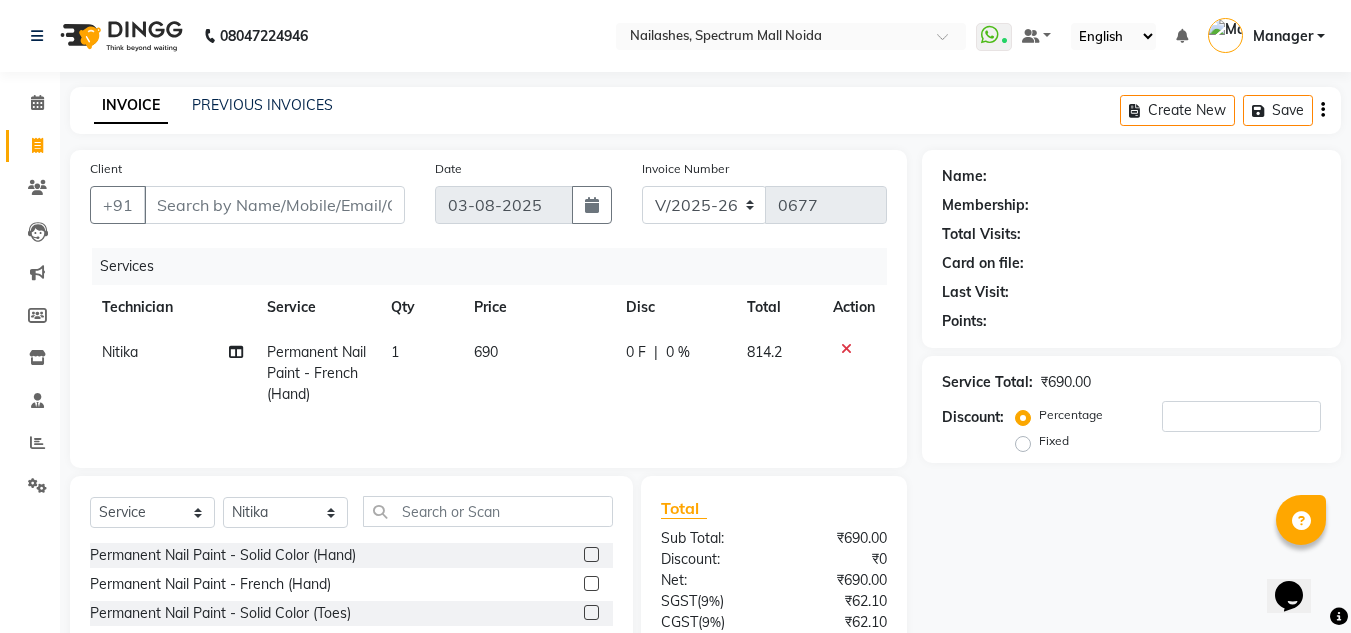 click on "690" 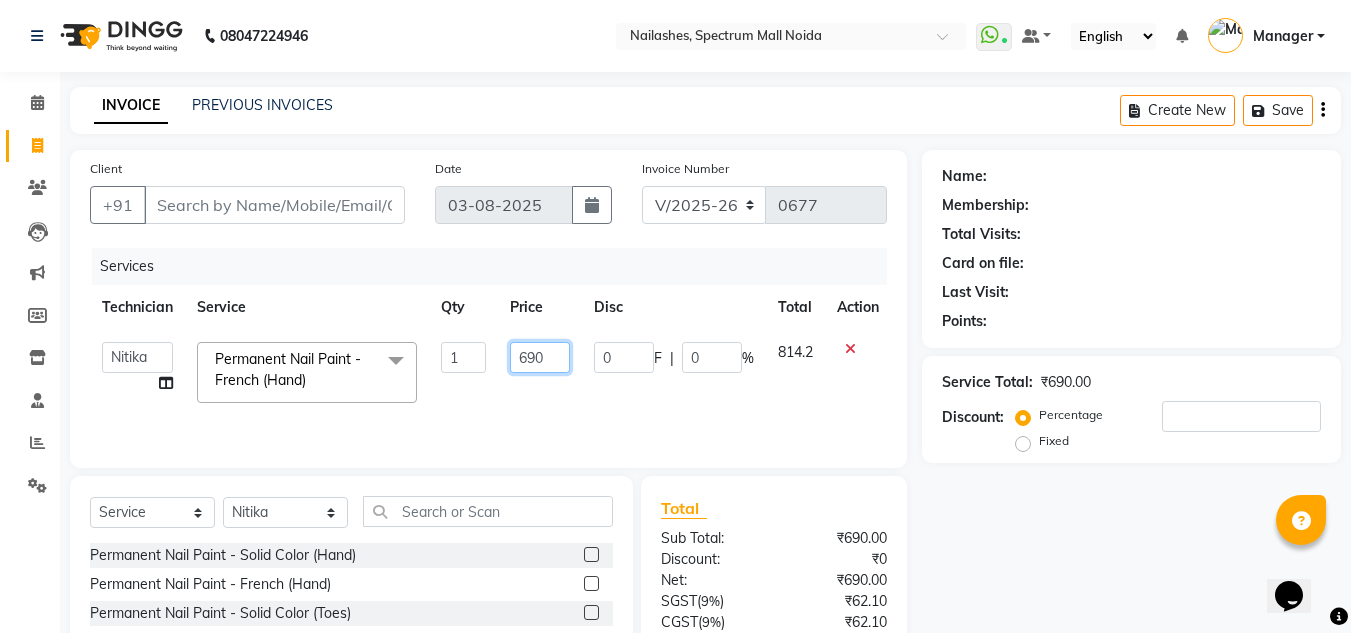 click on "690" 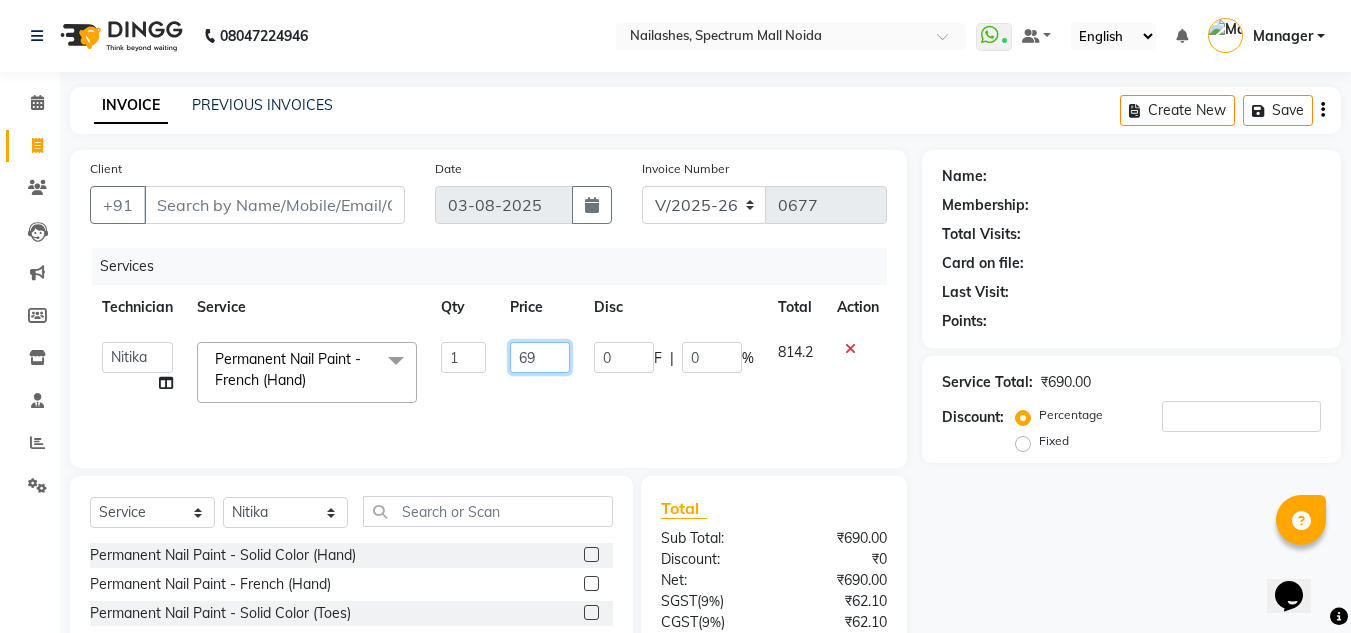 type on "6" 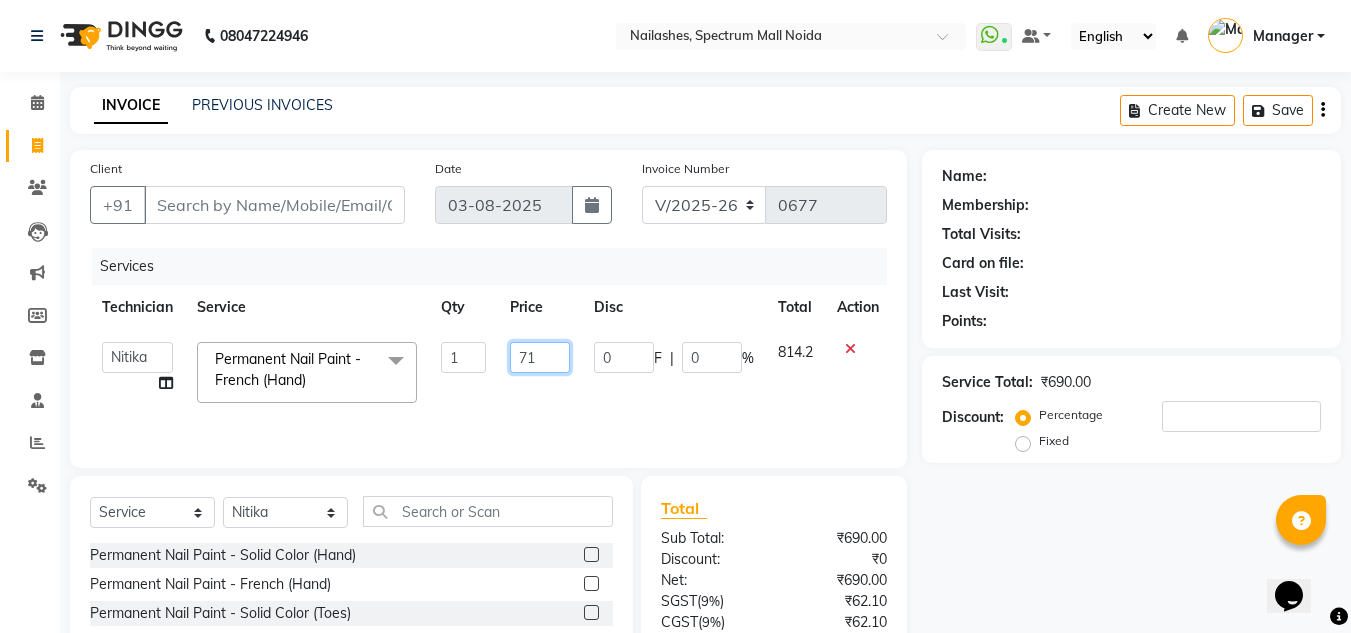 type on "710" 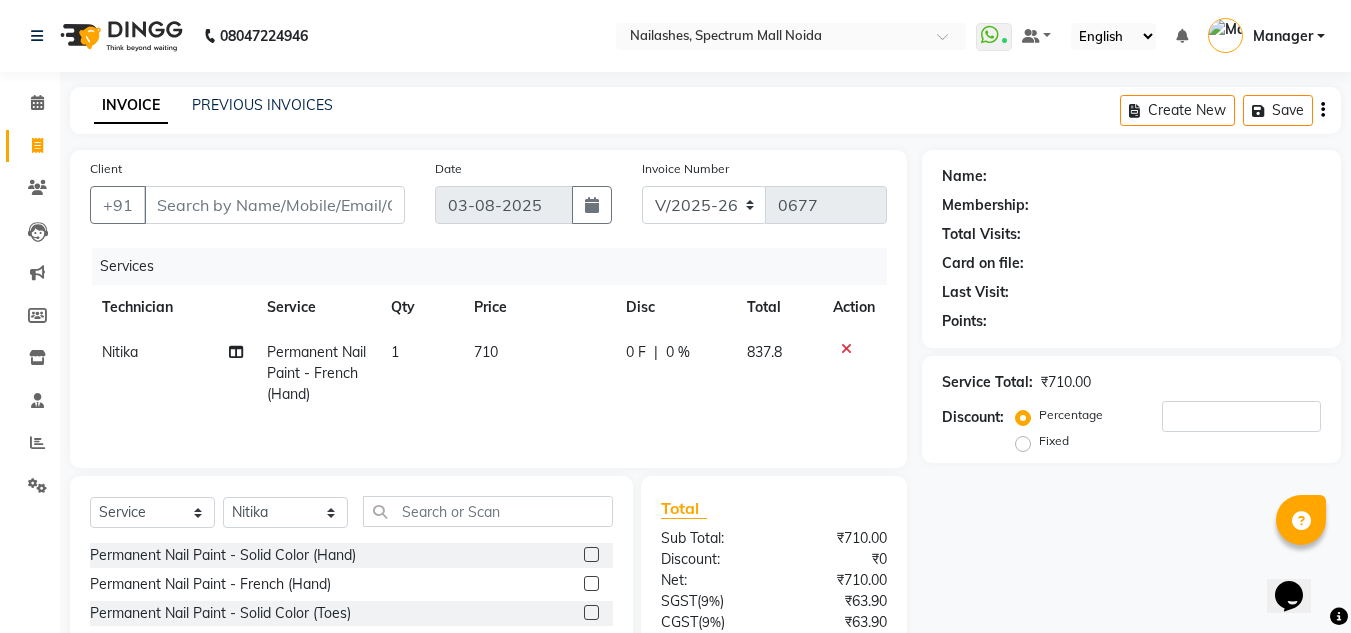click on "710" 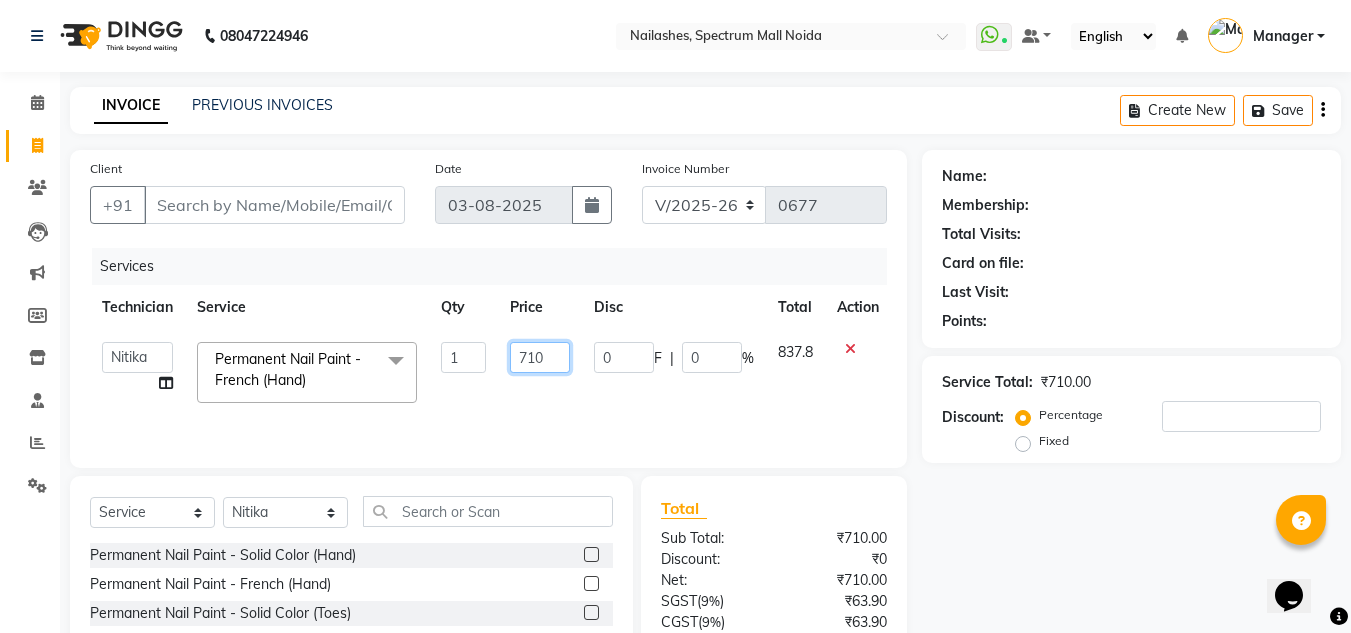 click on "710" 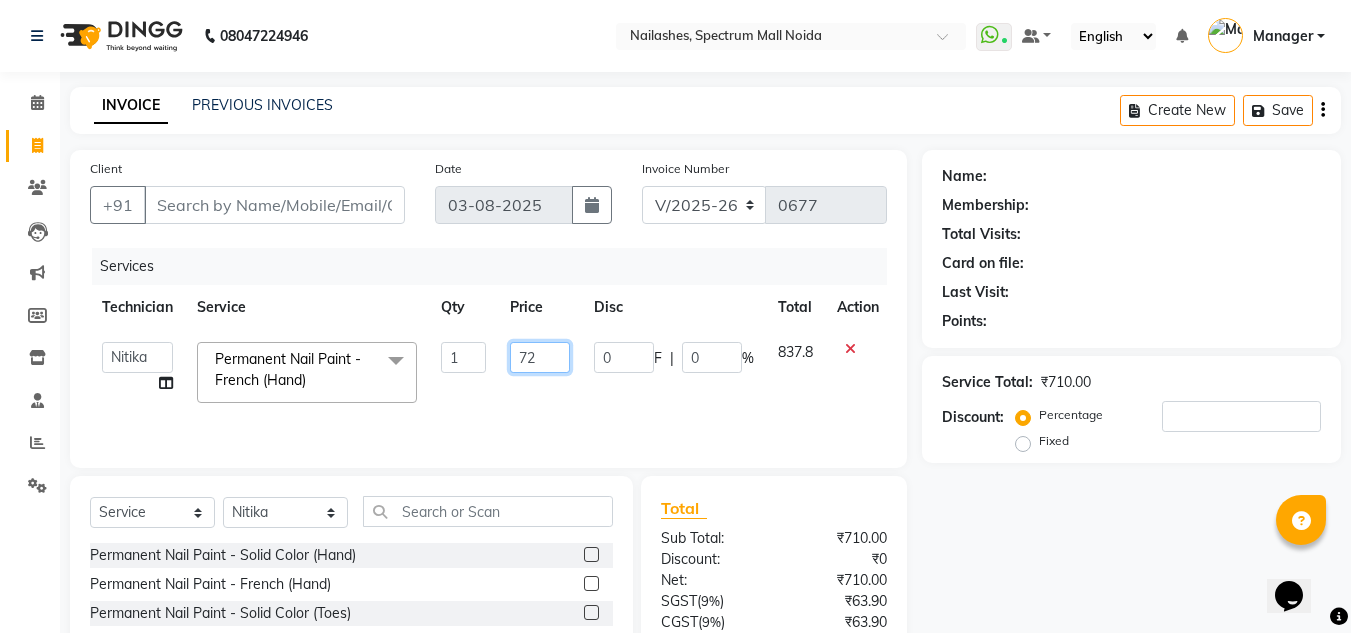 type on "723" 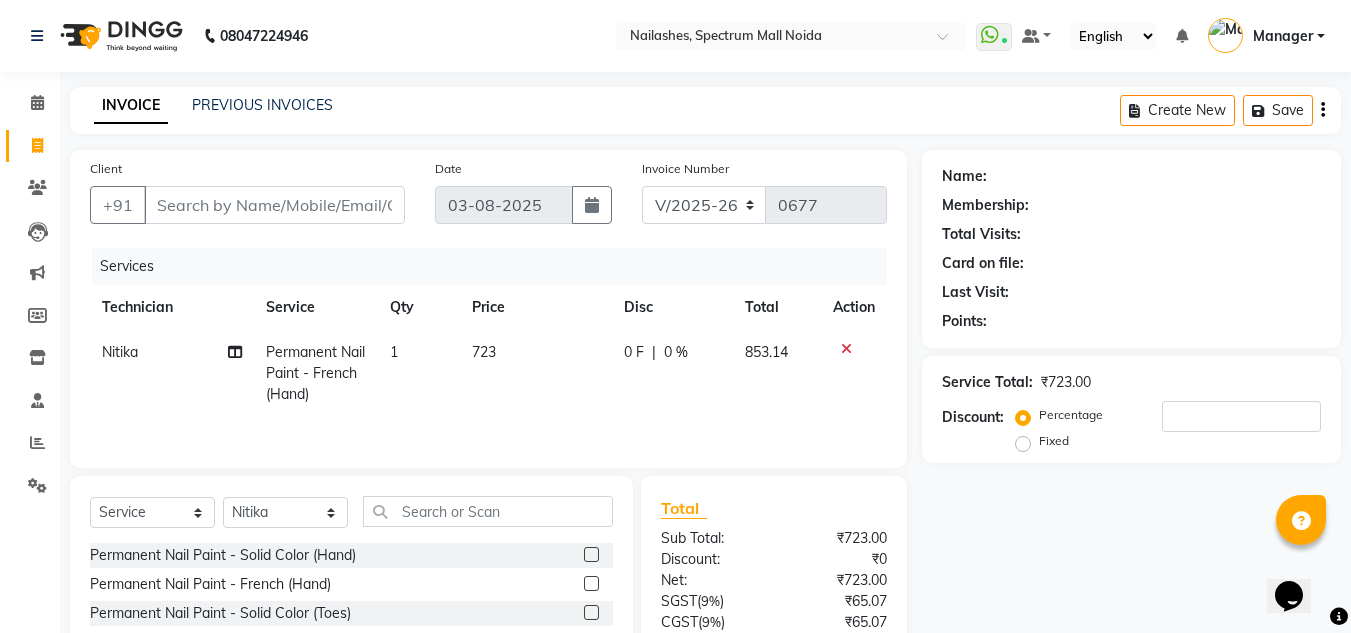 click on "723" 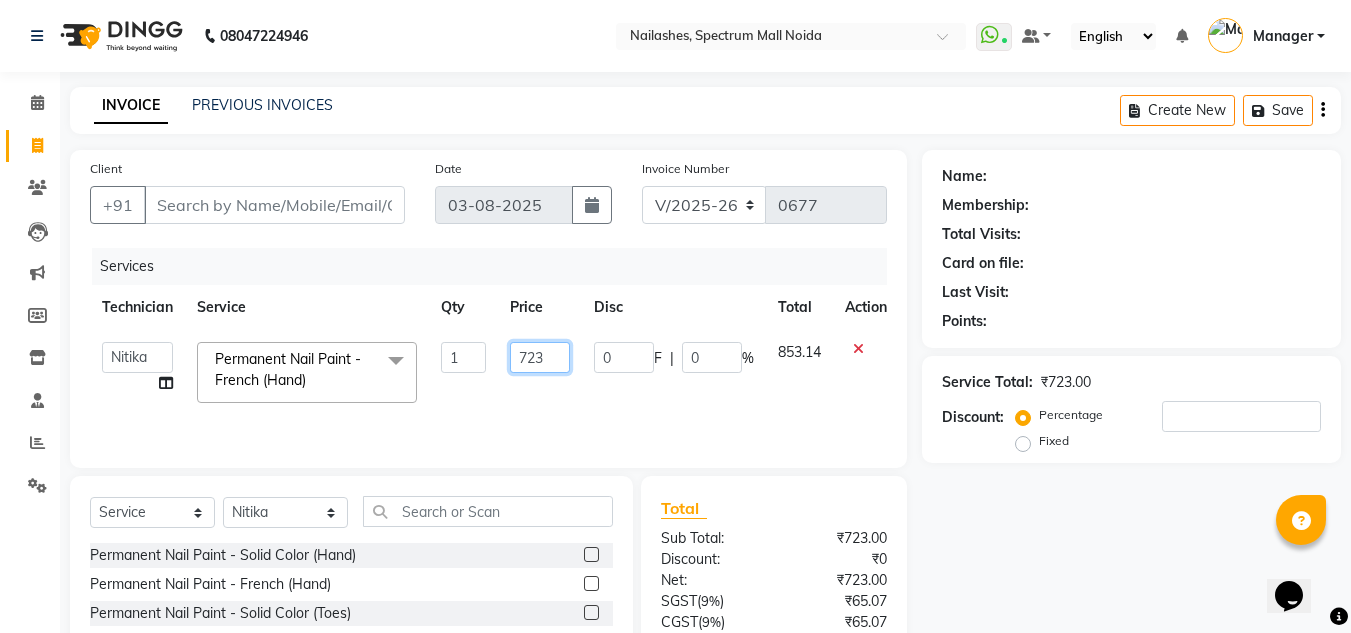 click on "723" 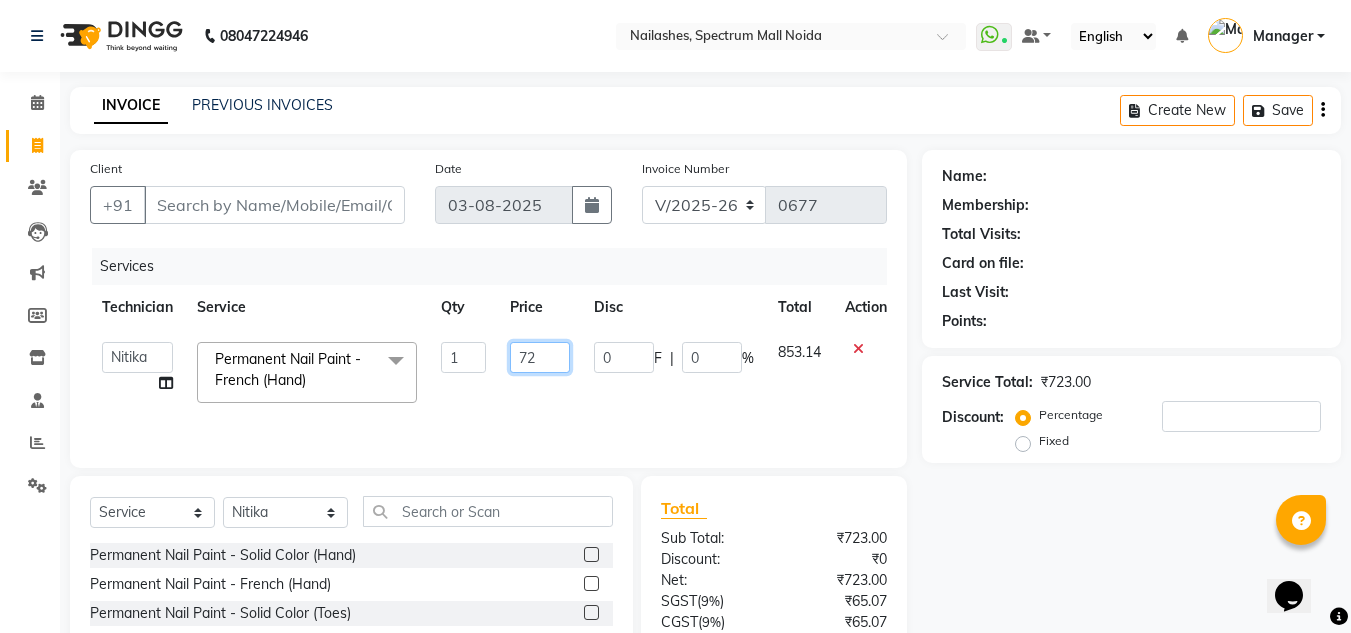 type on "720" 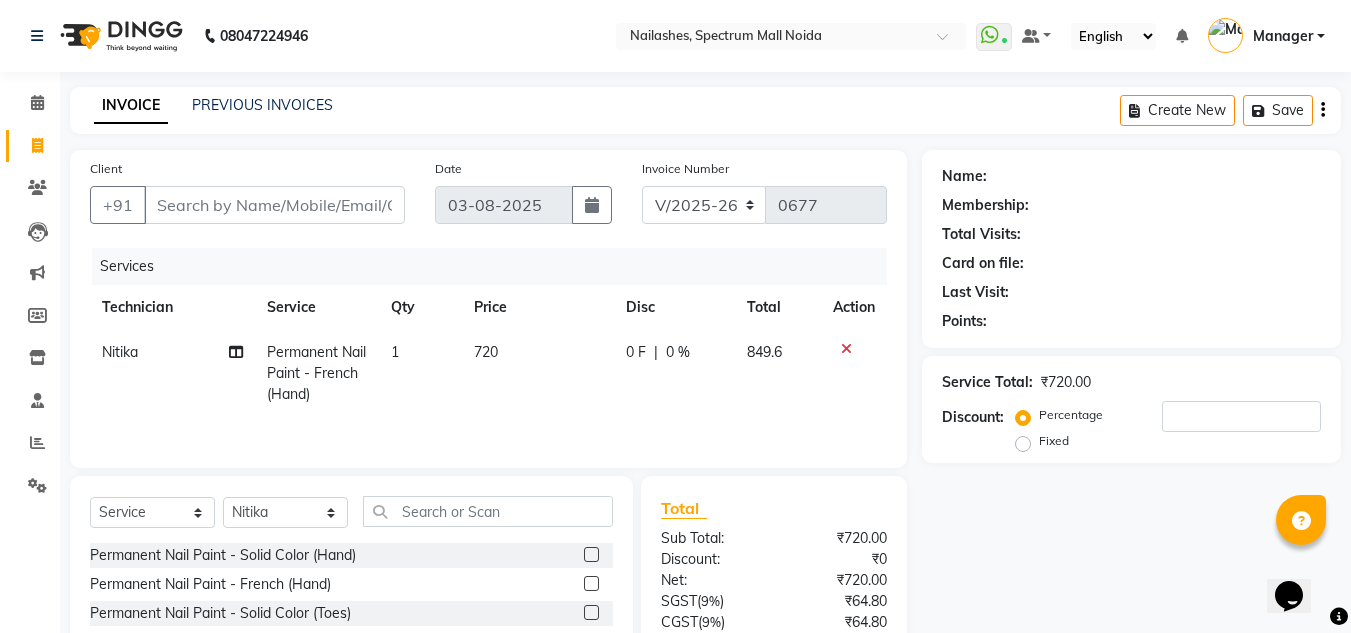 click on "Nitika Permanent Nail Paint - French (Hand) 1 [CURRENCY][AMOUNT] | 0 % [CURRENCY][AMOUNT]" 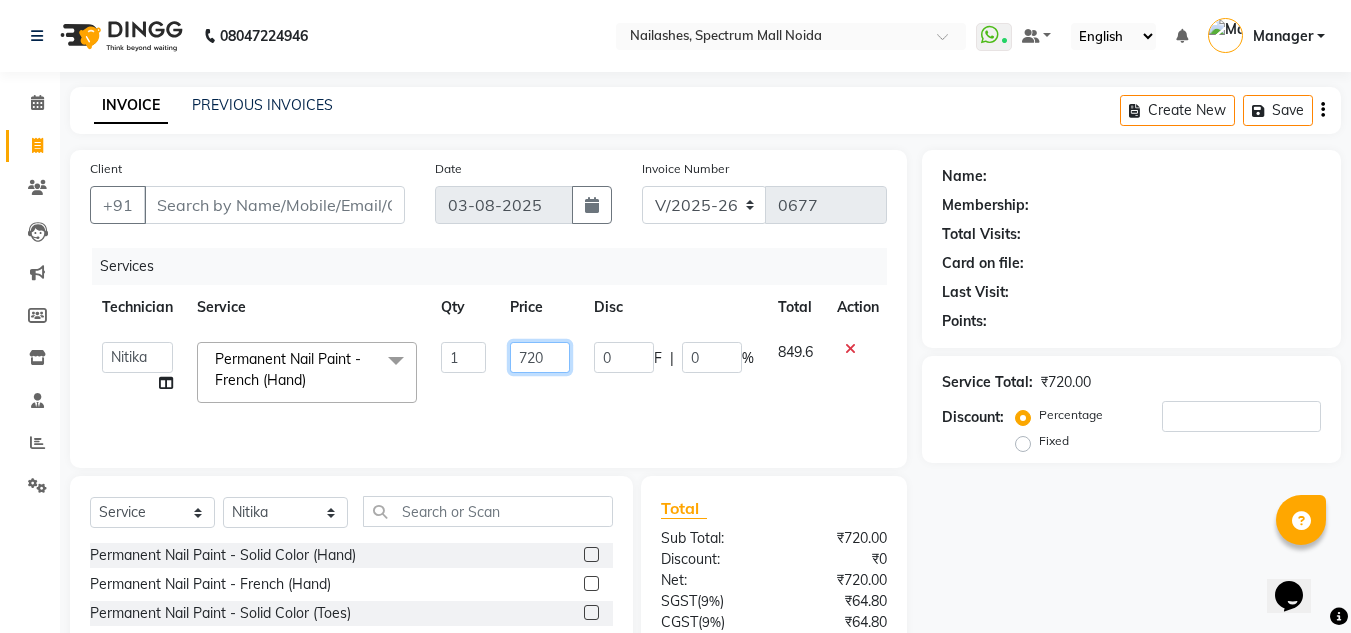 click on "720" 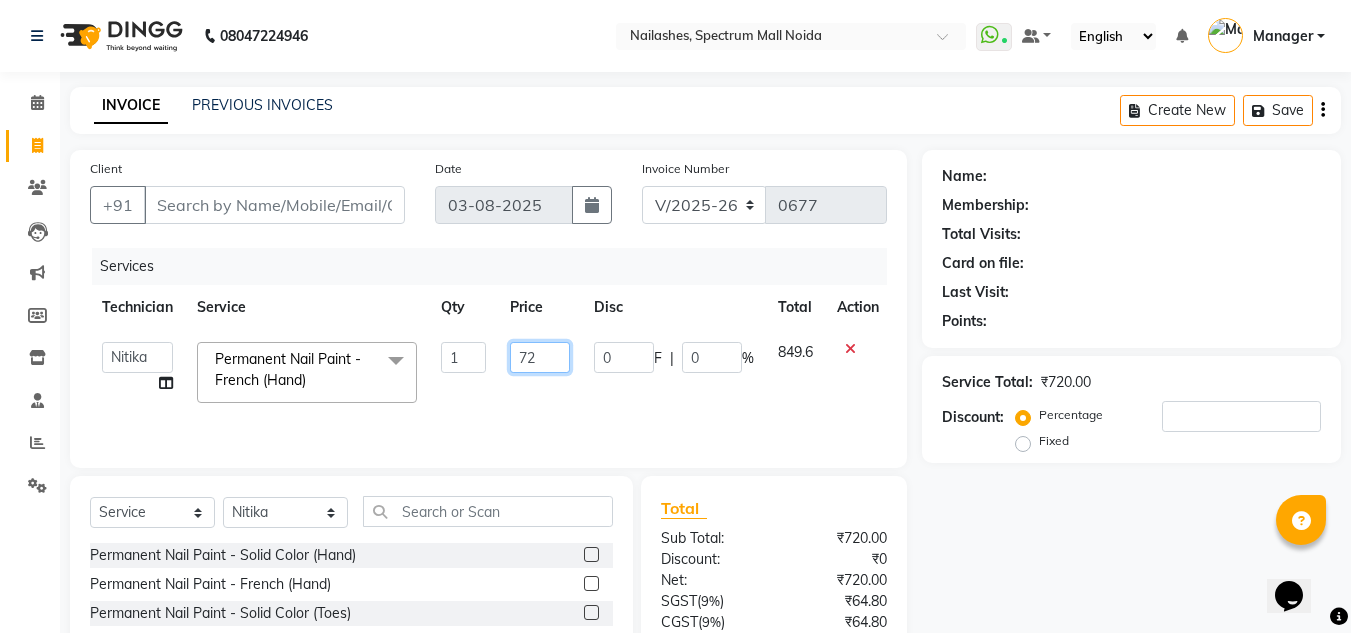 type on "721" 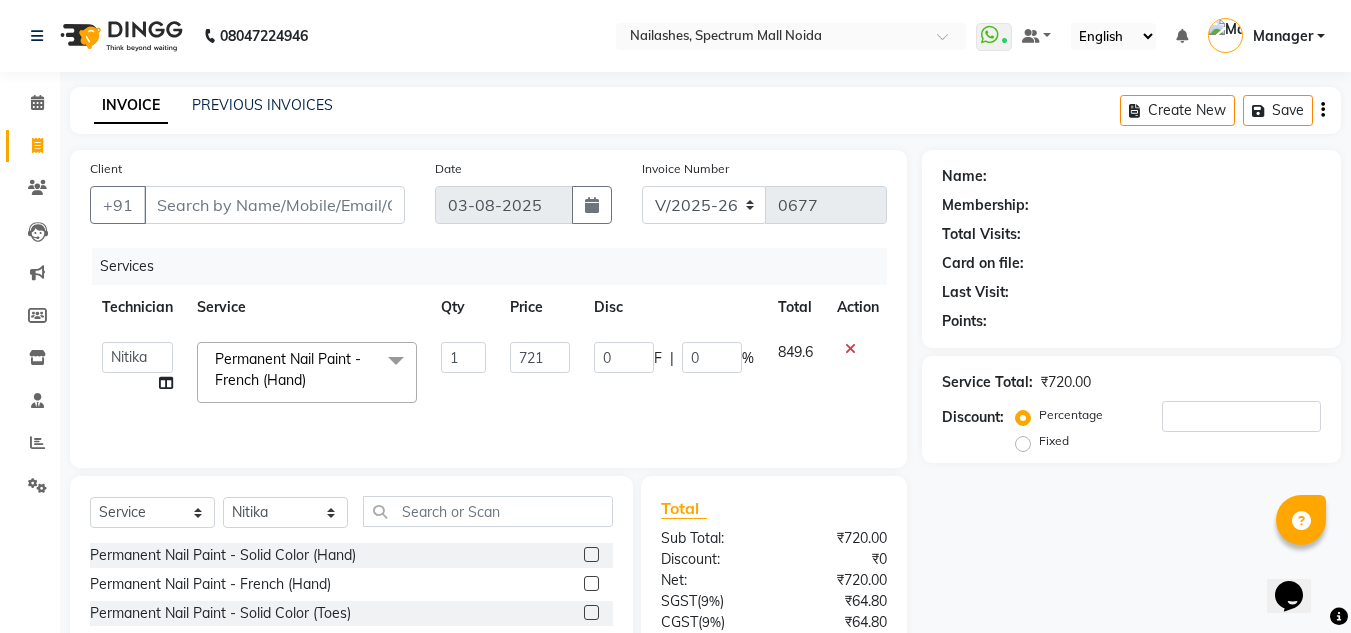 click on "721" 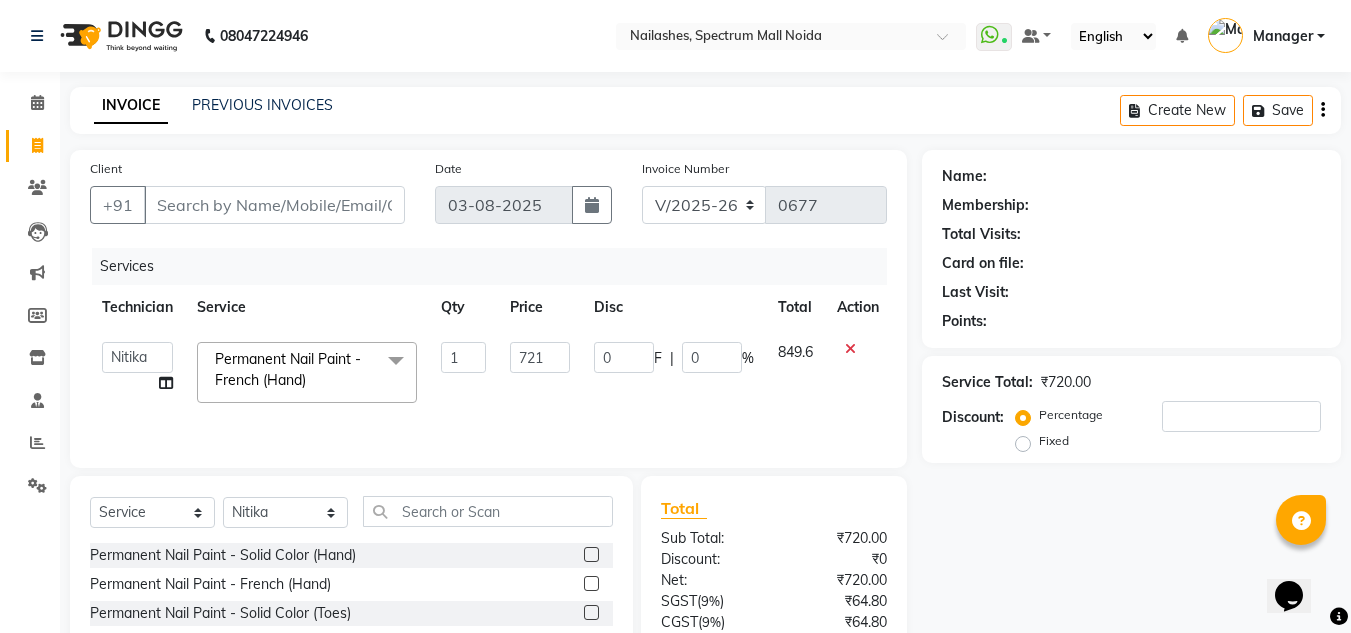select on "86547" 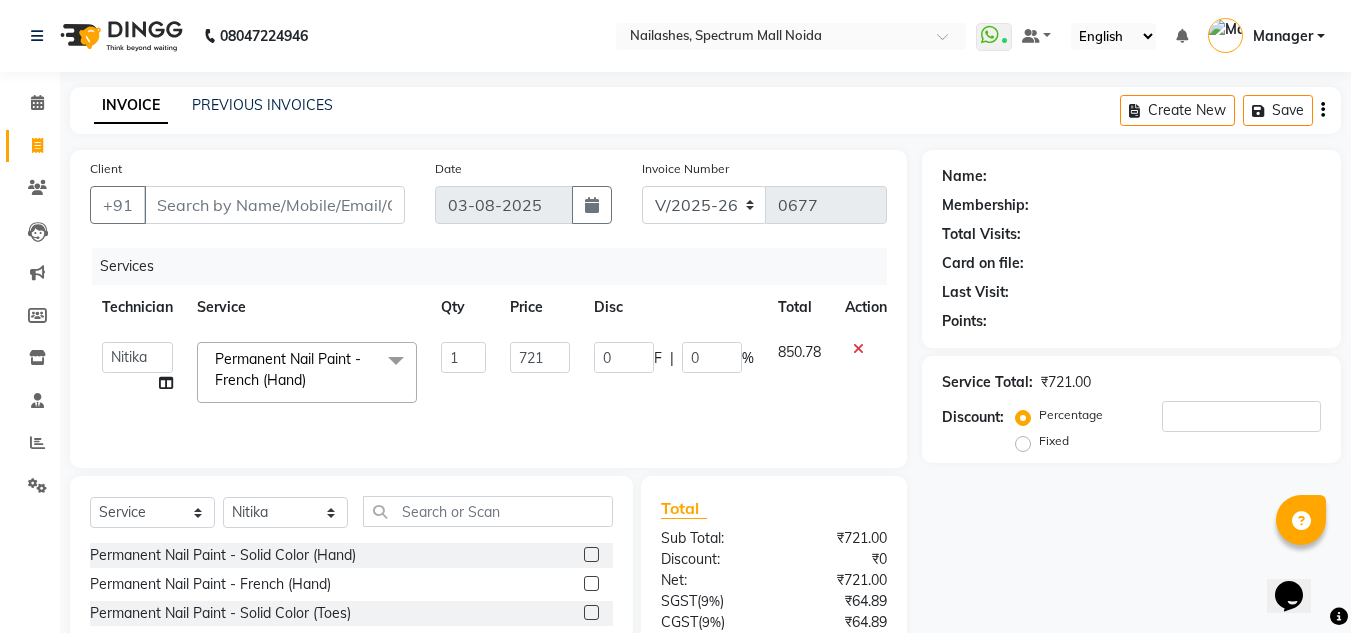 scroll, scrollTop: 168, scrollLeft: 0, axis: vertical 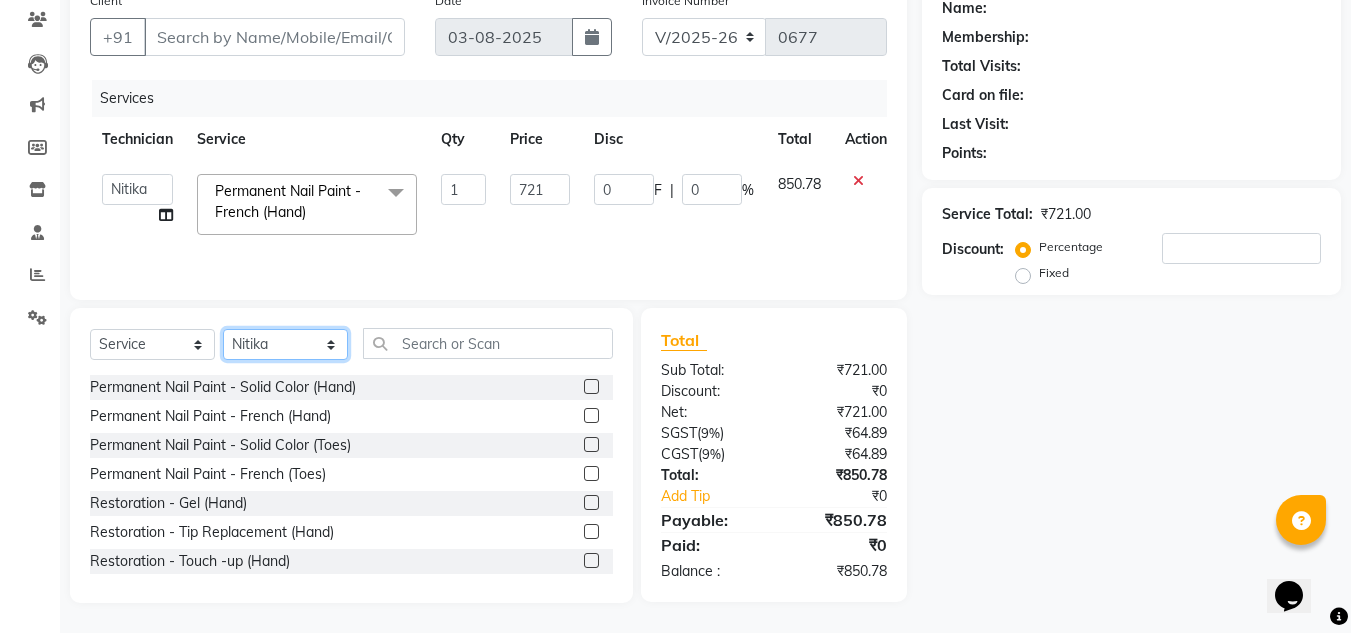 click on "Select Technician [FIRST] [LAST]   [FIRST]   [LAST]   [FIRST]   [LAST]   [TITLE]   [FIRST]   [FIRST]   [FIRST]" 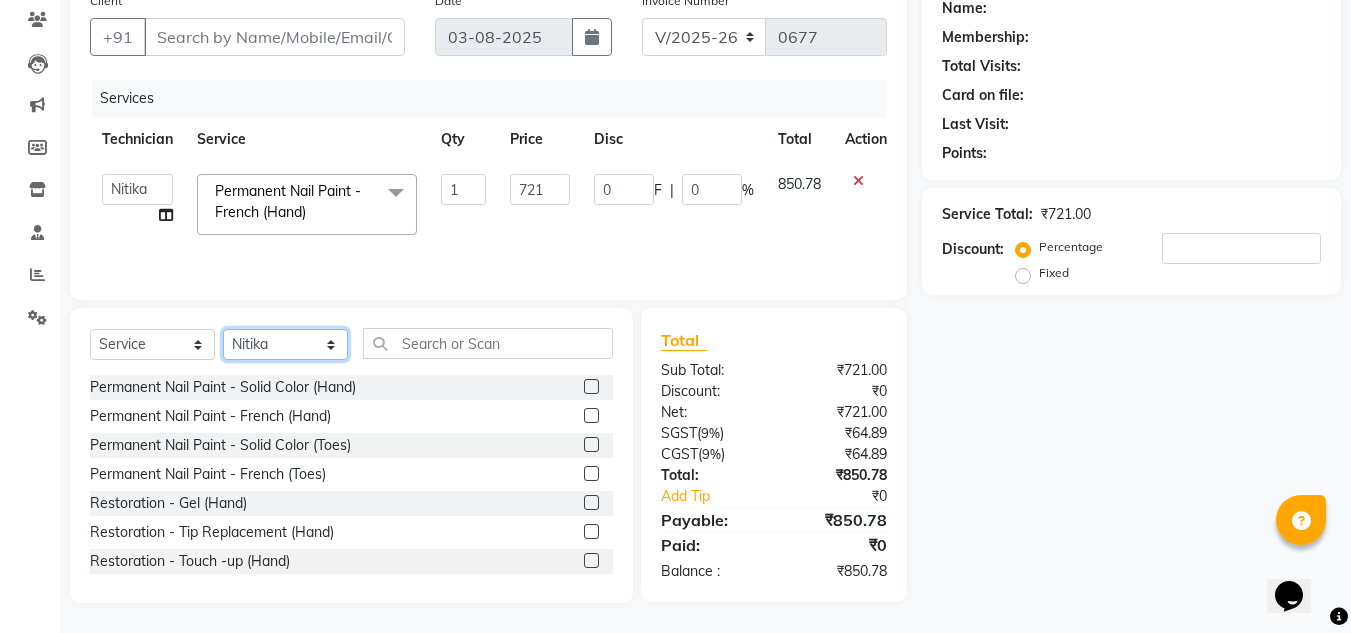 select on "88046" 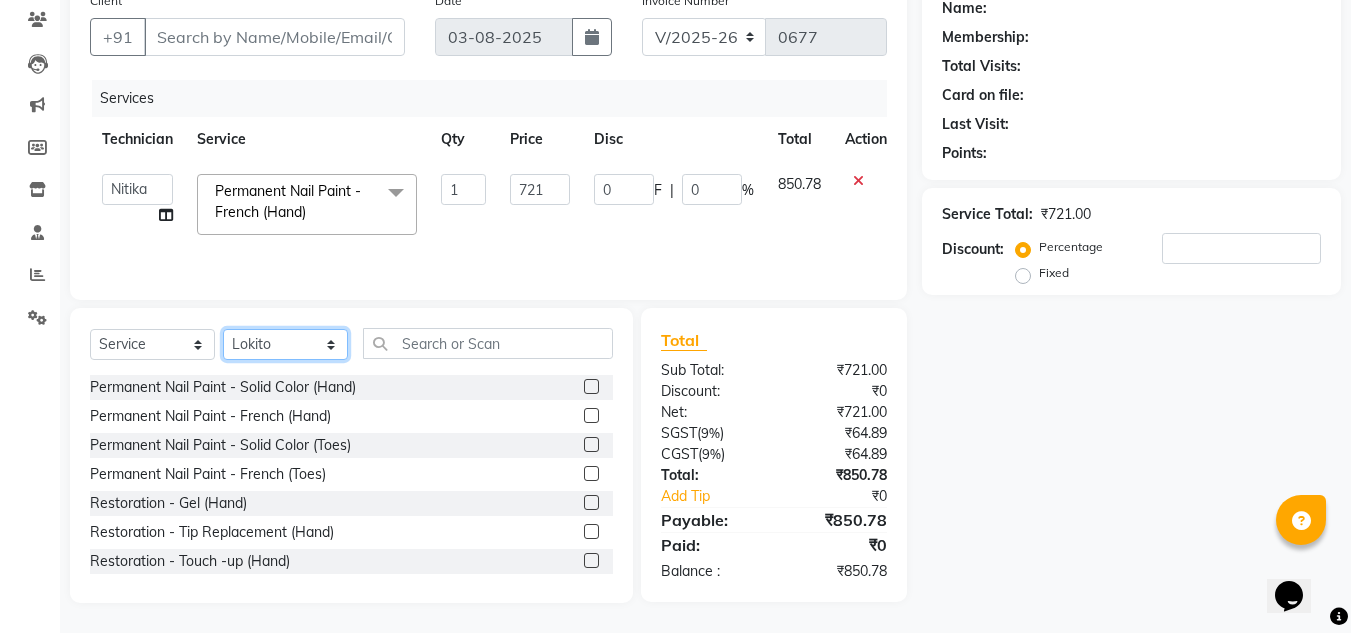 click on "Select Technician [FIRST] [LAST]   [FIRST]   [LAST]   [FIRST]   [LAST]   [TITLE]   [FIRST]   [FIRST]   [FIRST]" 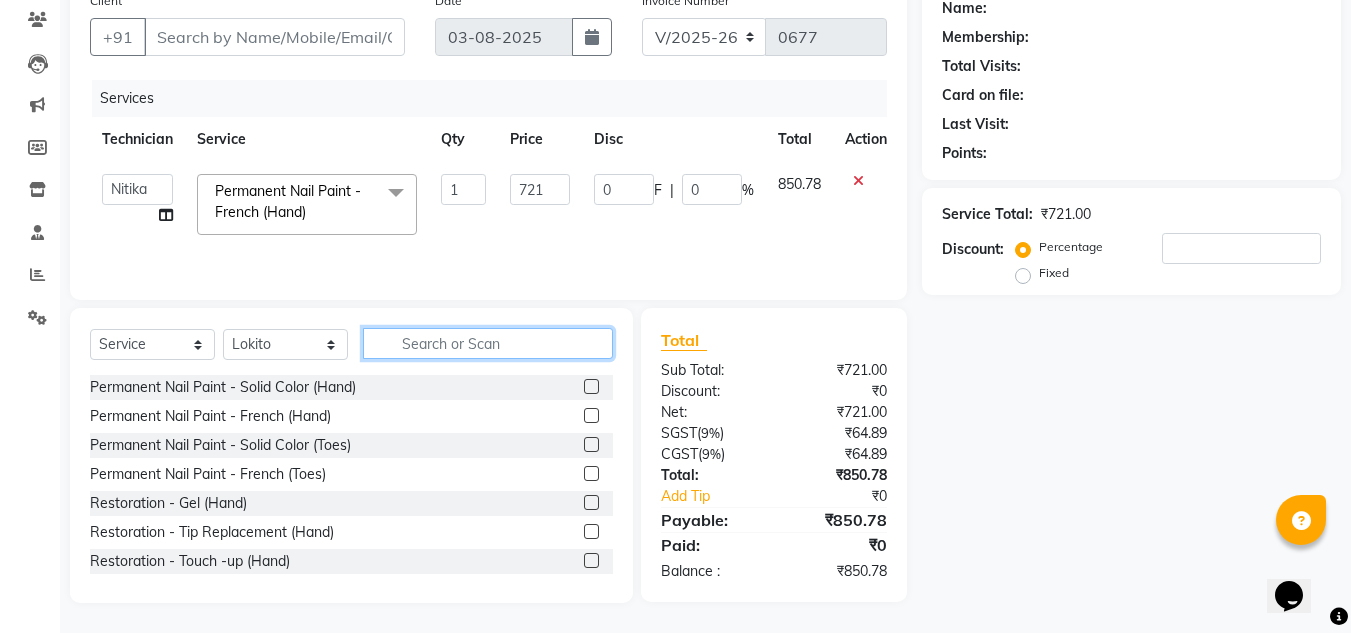 click 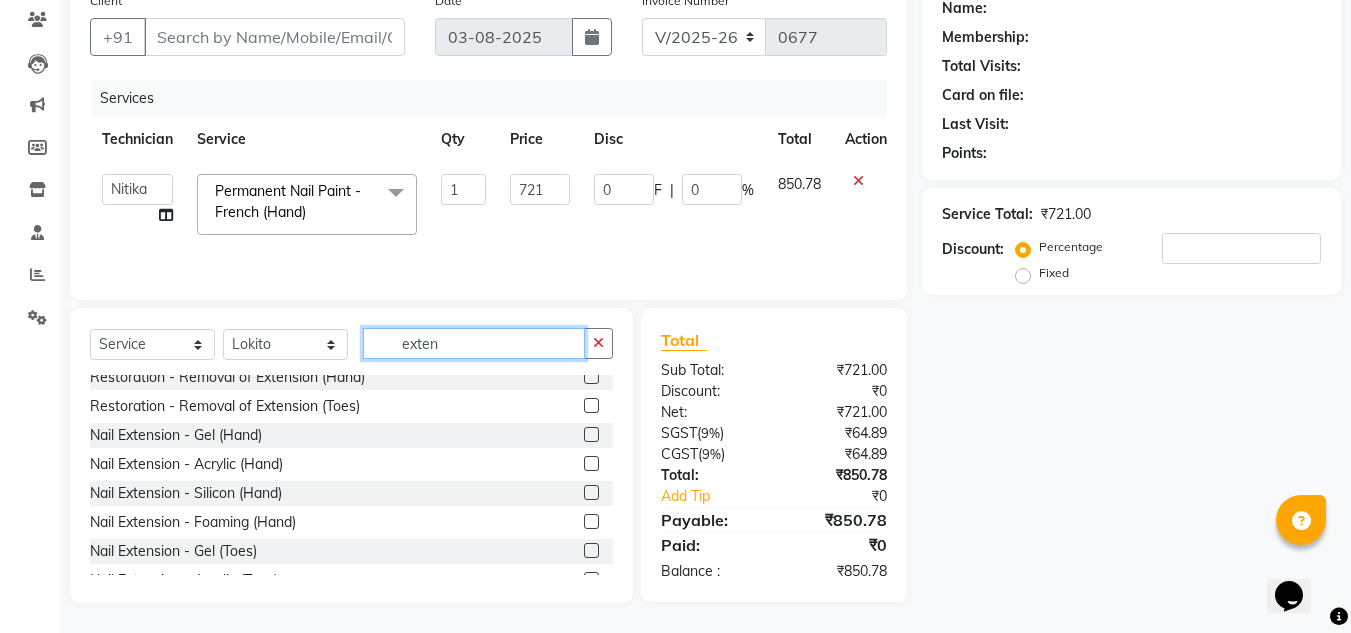 scroll, scrollTop: 11, scrollLeft: 0, axis: vertical 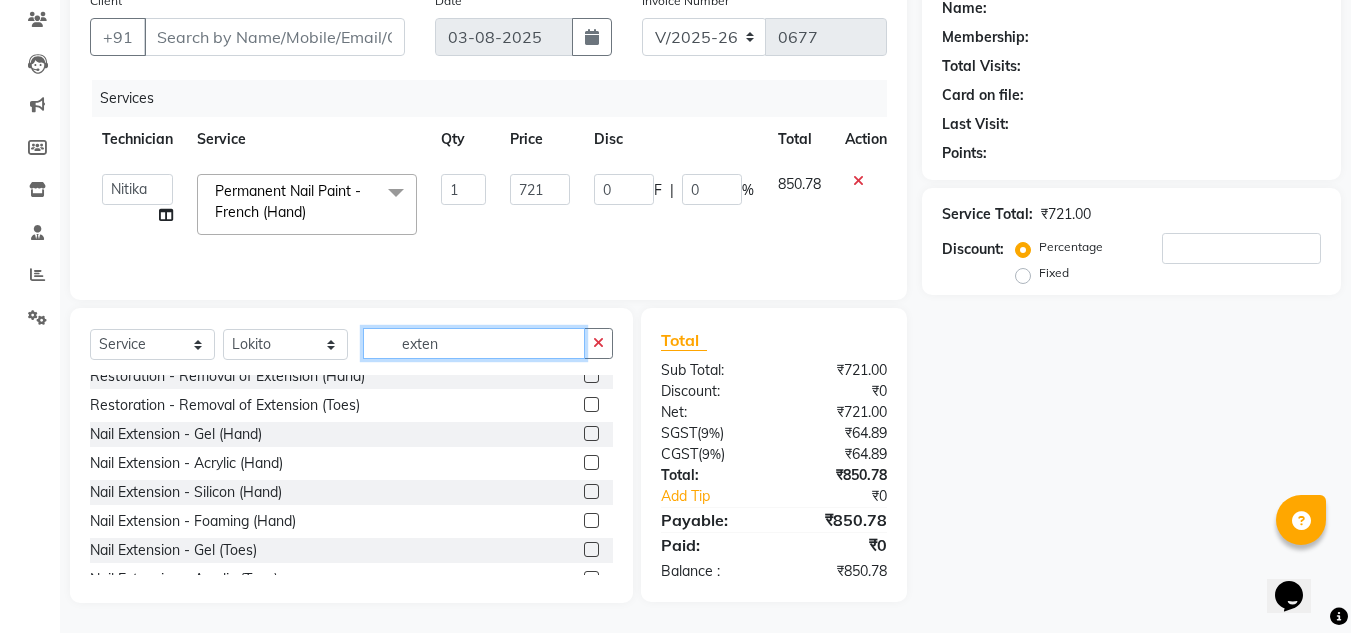 type on "exten" 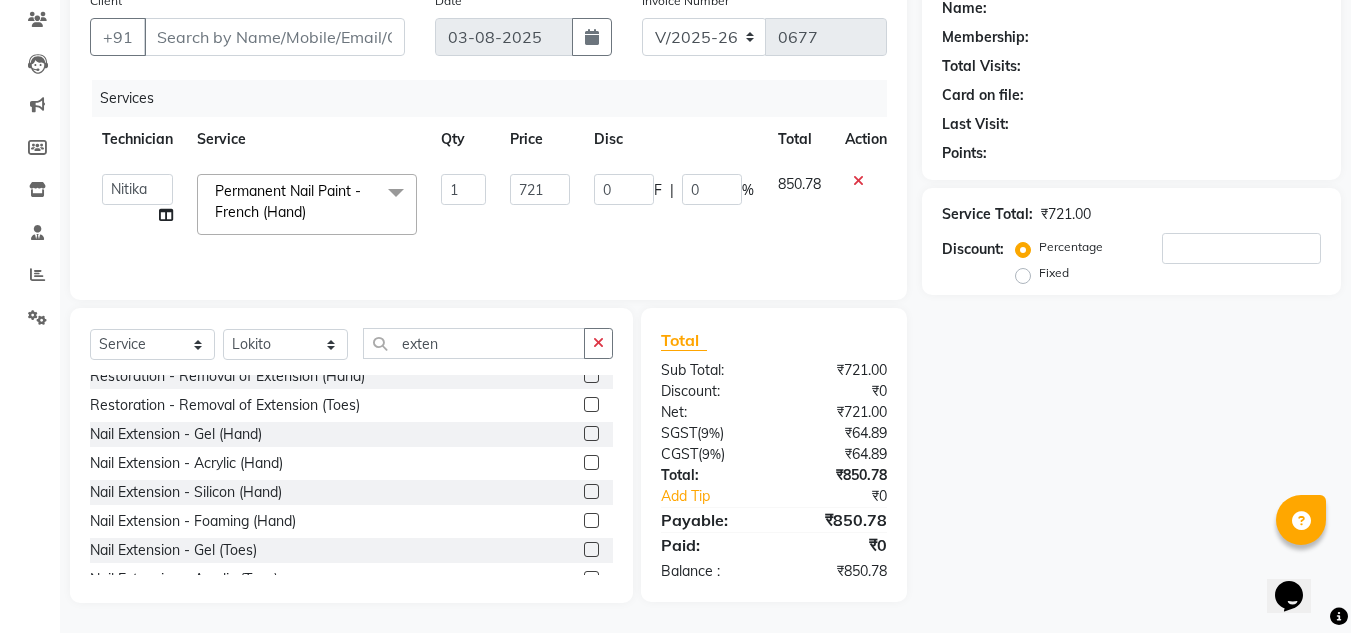click 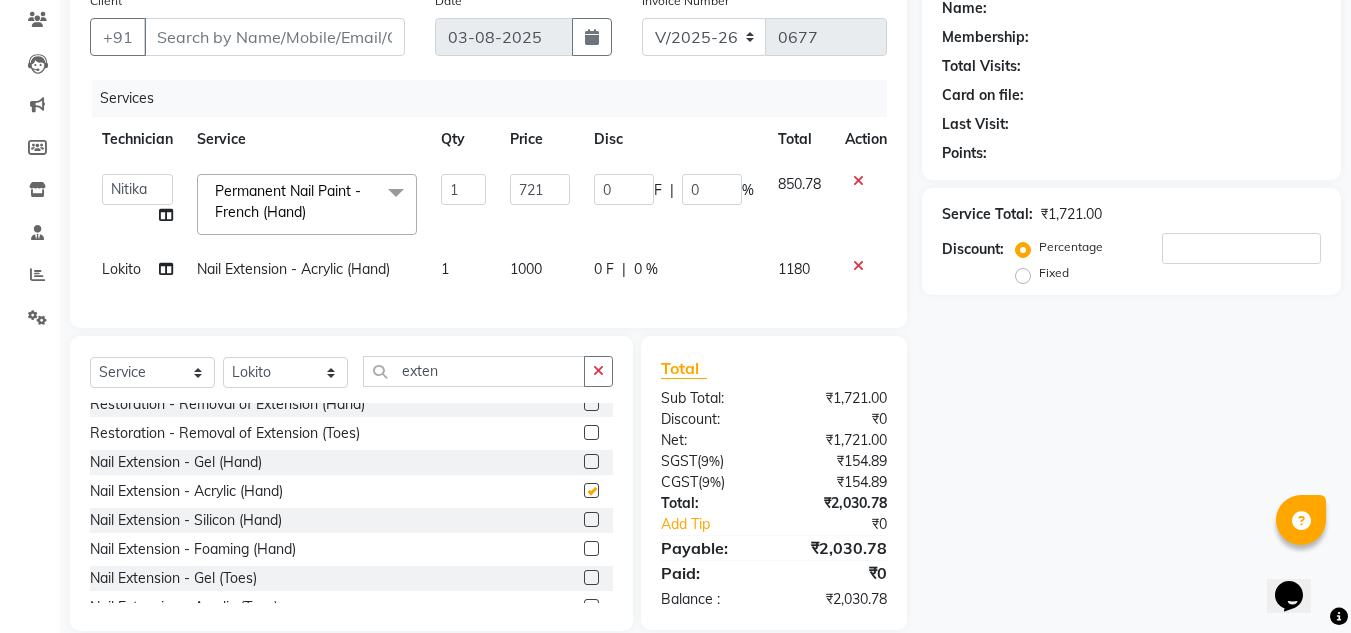 checkbox on "false" 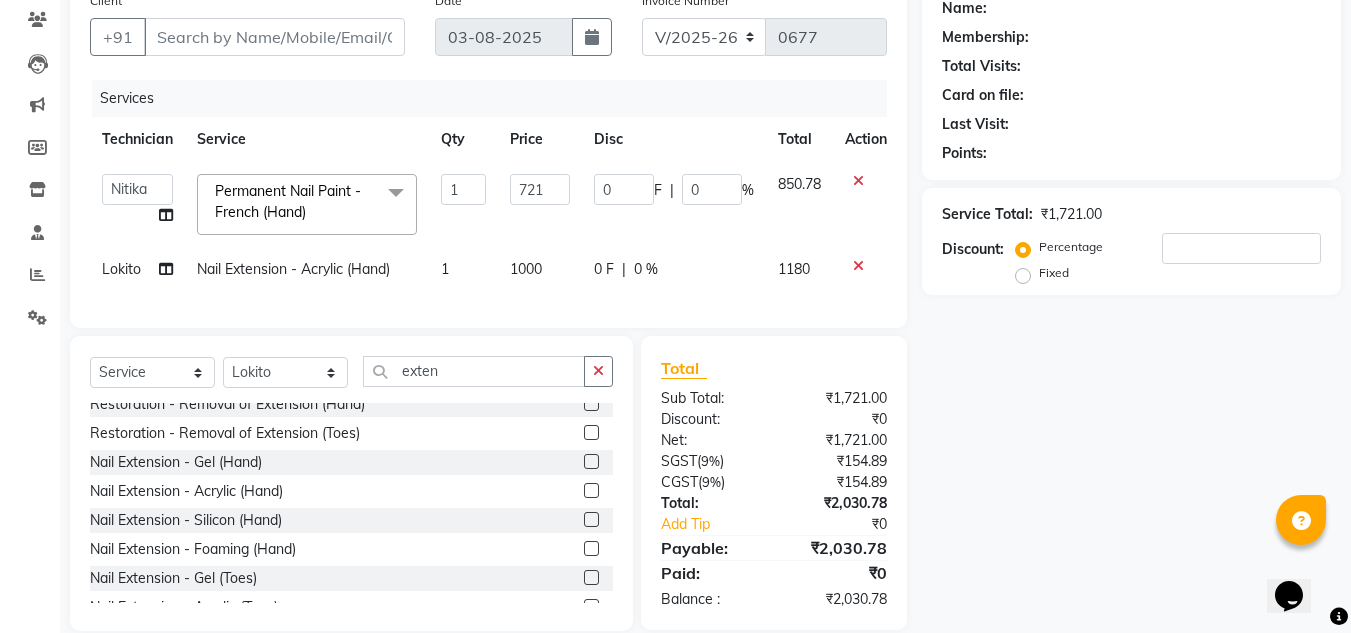 click on "1000" 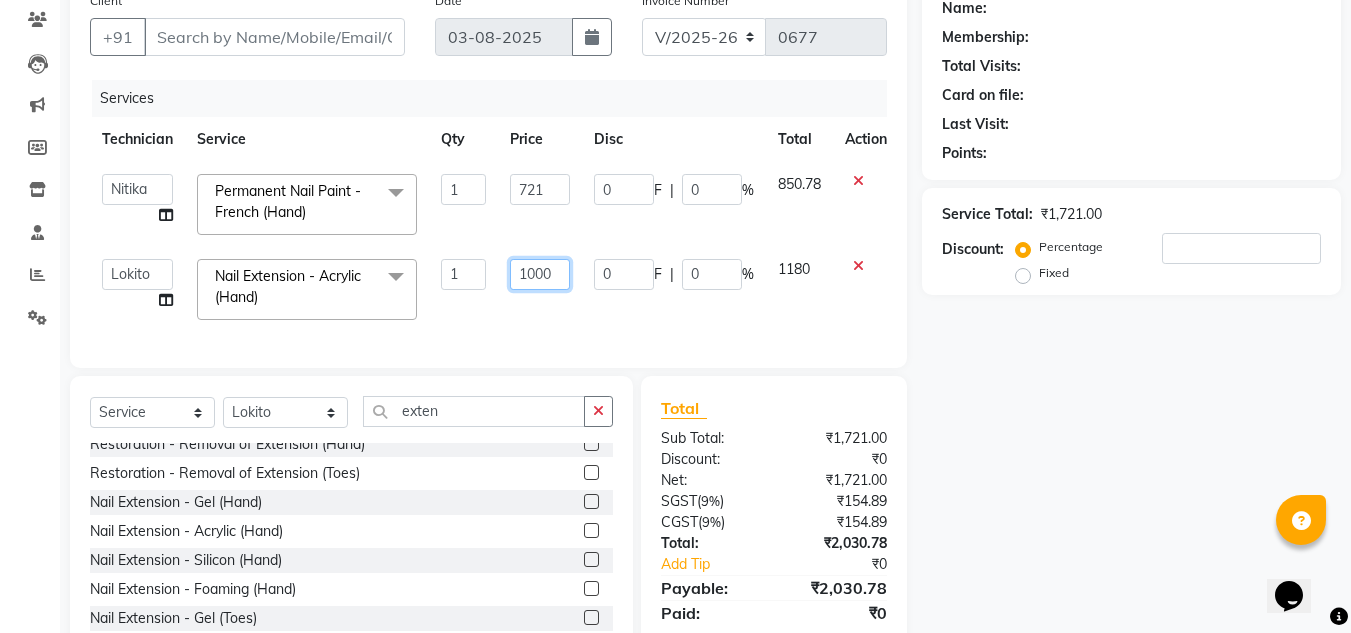 click on "1000" 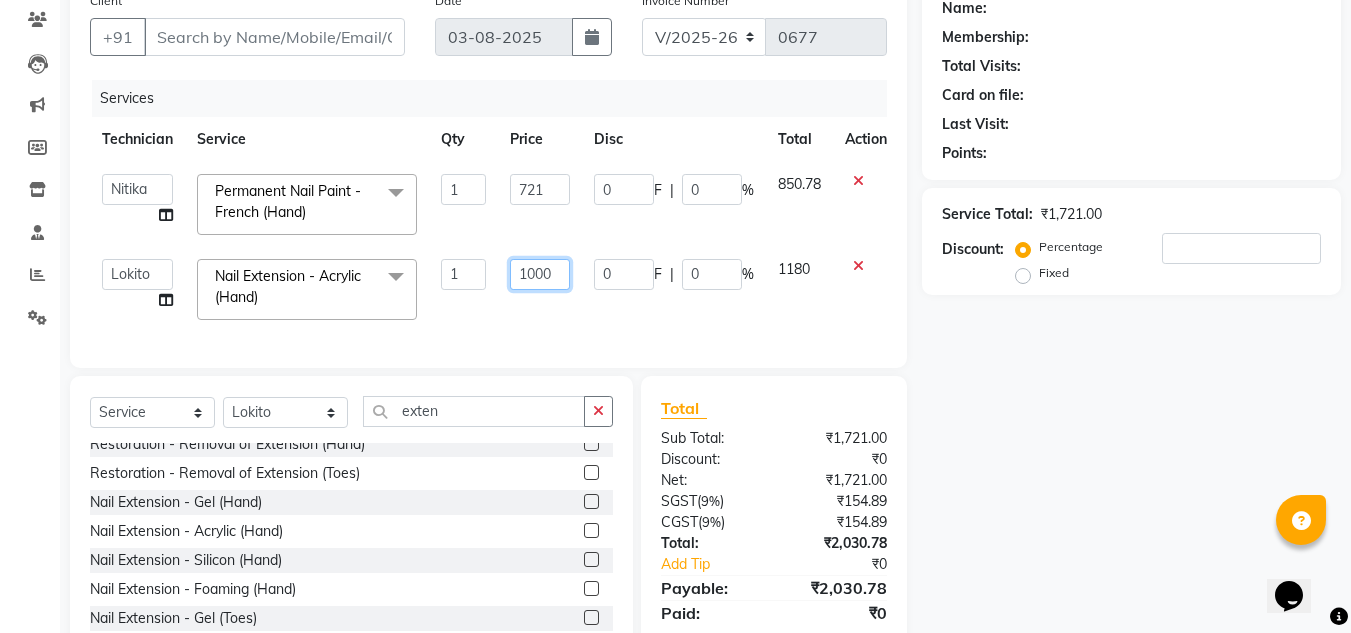 click on "1000" 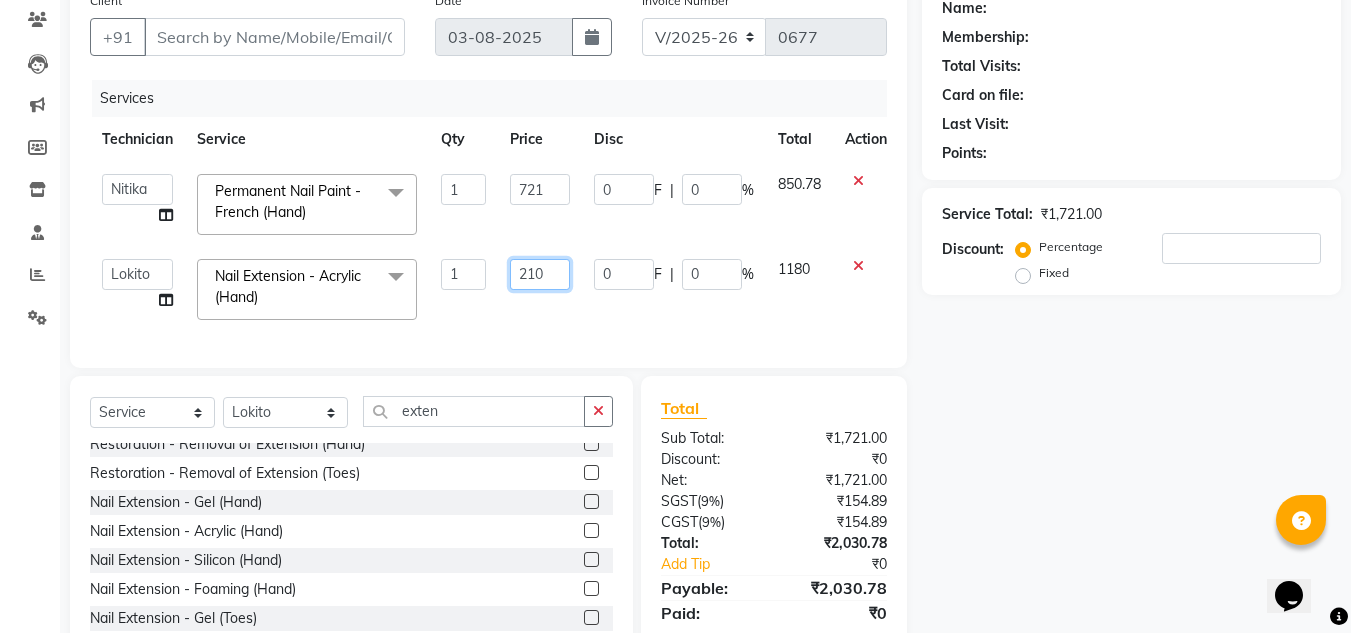 type on "2100" 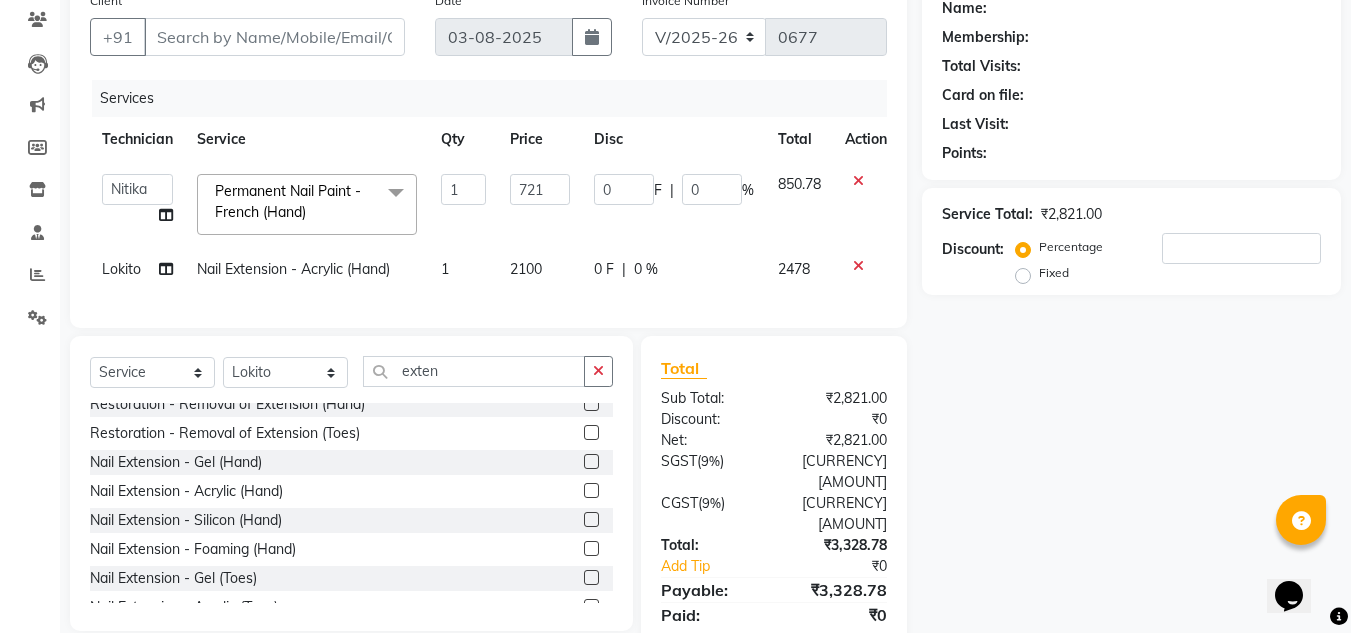 click on "Client +[COUNTRY_CODE] [DATE] Invoice Number V/2025 V/2025-26 0677 Services Technician Service Qty Price Disc Total Action [FIRST] [LAST] [FIRST] [LAST] [FIRST] [LAST] [TITLE] [FIRST] [FIRST] [FIRST] Permanent Nail Paint - French (Hand) x Permanent Nail Paint - Solid Color (Hand) Permanent Nail Paint - French (Hand) Permanent Nail Paint - Solid Color (Toes) Permanent Nail Paint - French (Toes) Restoration - Gel (Hand) Restoration - Tip Replacement (Hand) Restoration - Touch -up (Hand) Restoration - Gel Color Changes (Hand) Restoration - Removal of Extension (Hand) Restoration - Removal of Nail Paint (Hand) Restoration - Gel (Toes) Restoration - Tip Replacement (Toes) Restoration - Touch -up (Toes) Restoration - Gel Color Changes (Toes) Restoration - Removal of Extension (Toes) Restoration - Removal of Nail Paint (Toes) Pedicure - Classic Pedicure - Deluxe Pedicure - Premium Pedicure - Platinum Manicure - Classic Manicure - Deluxe Manicure - Premium Eyelash Refil - Classic Eyelash Refil - Hybrid O3+Facial" 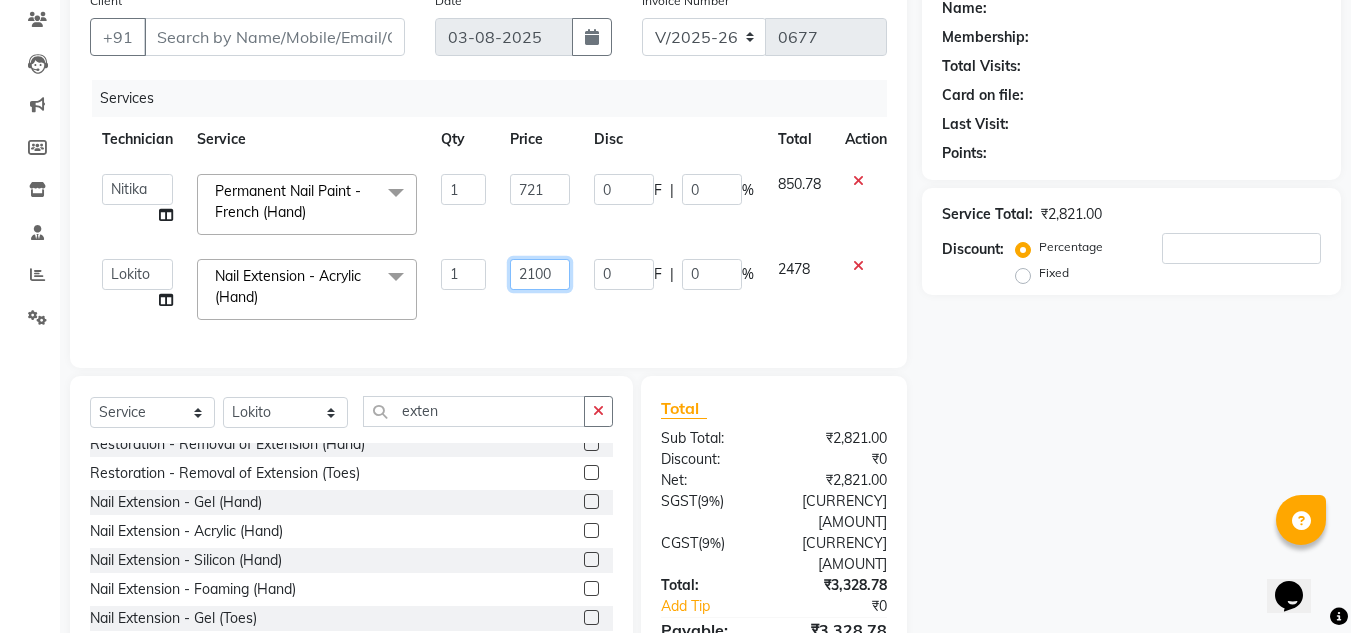 click on "2100" 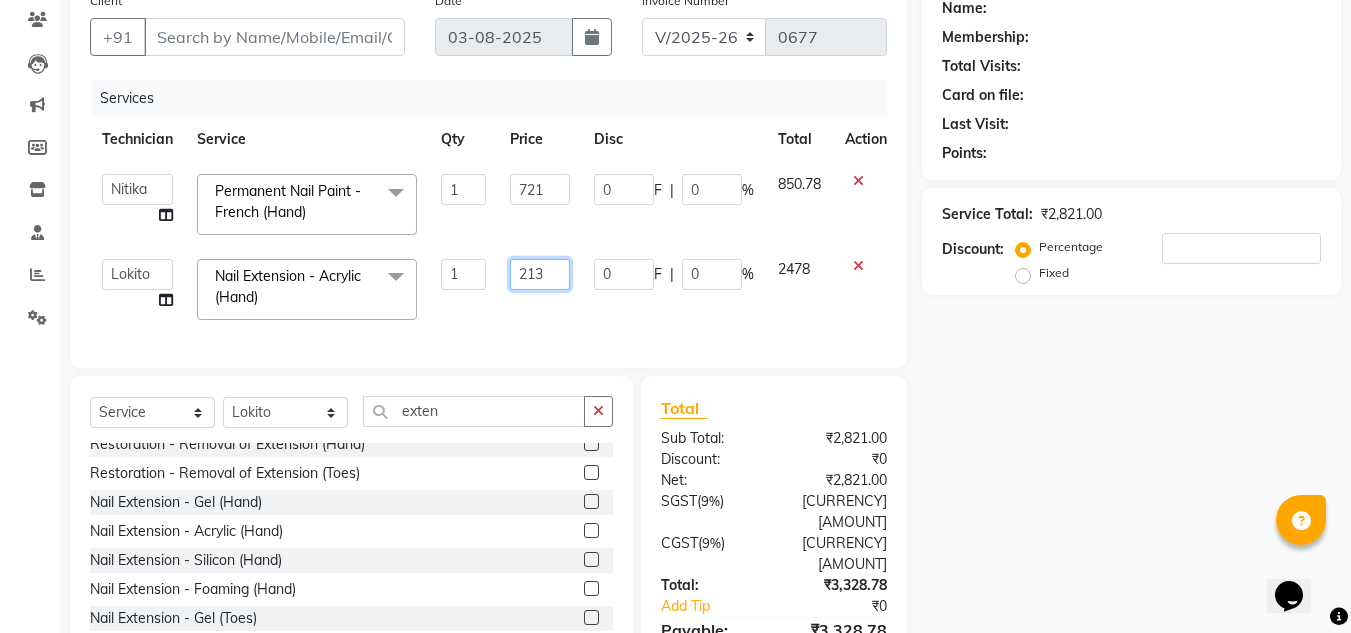 type on "2132" 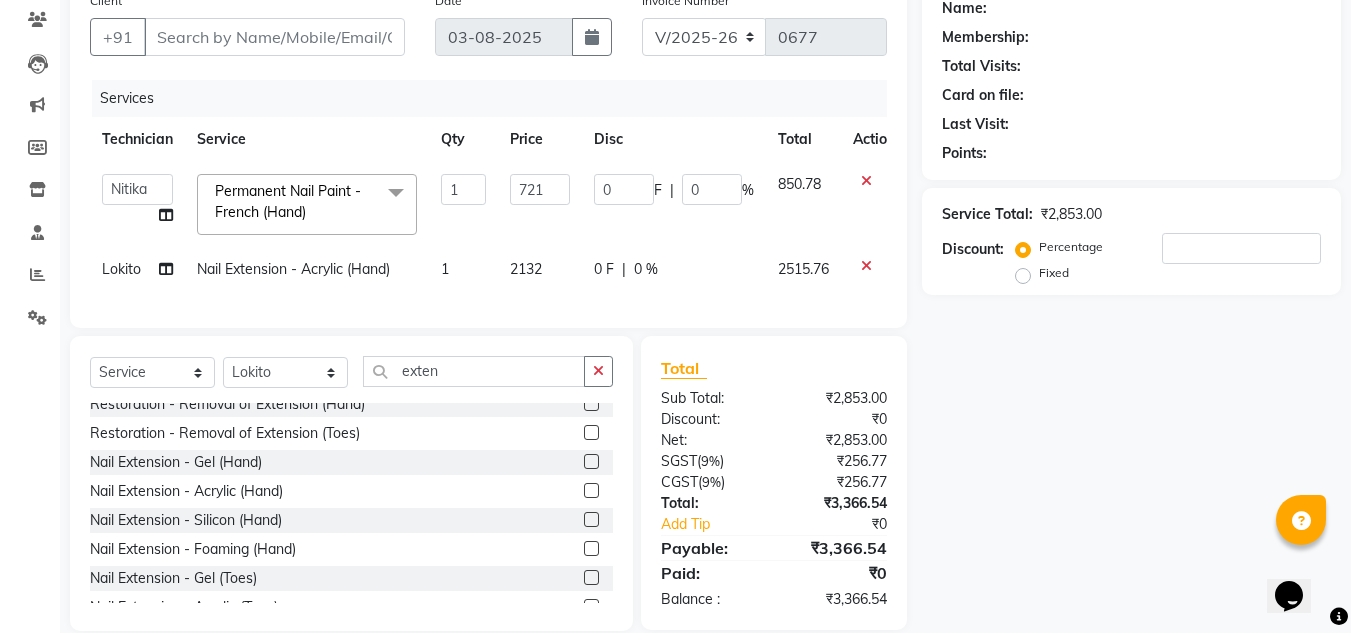 click on "2132" 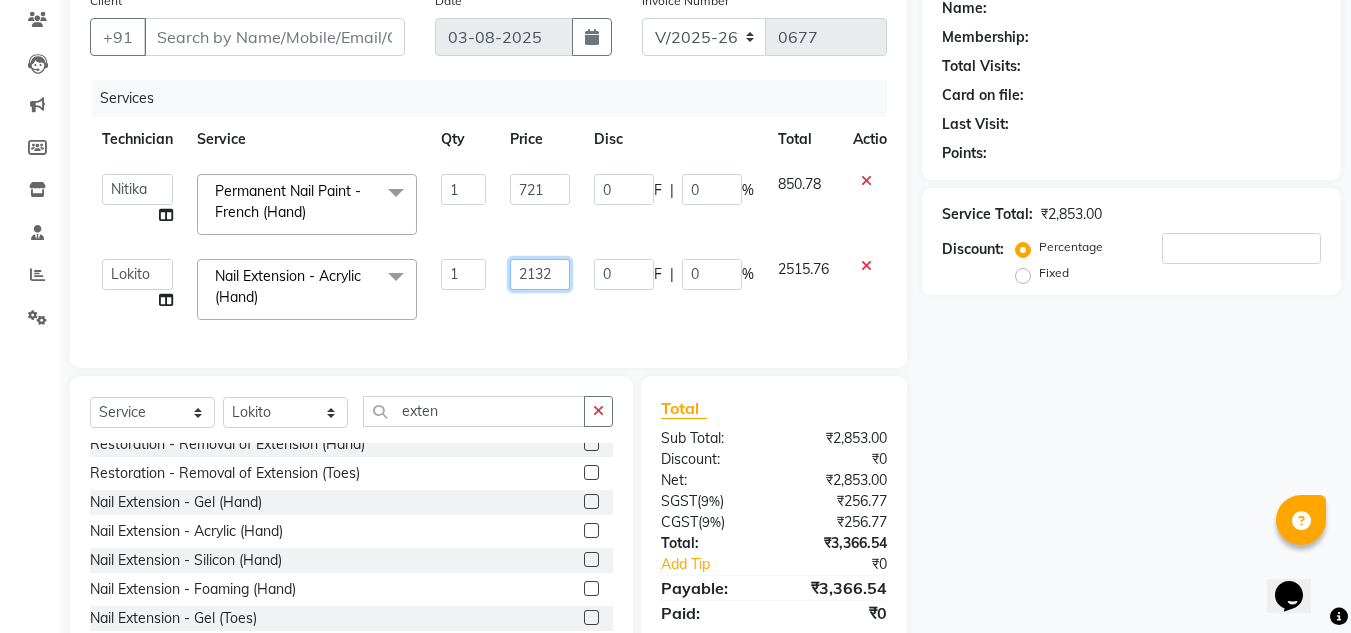 click on "2132" 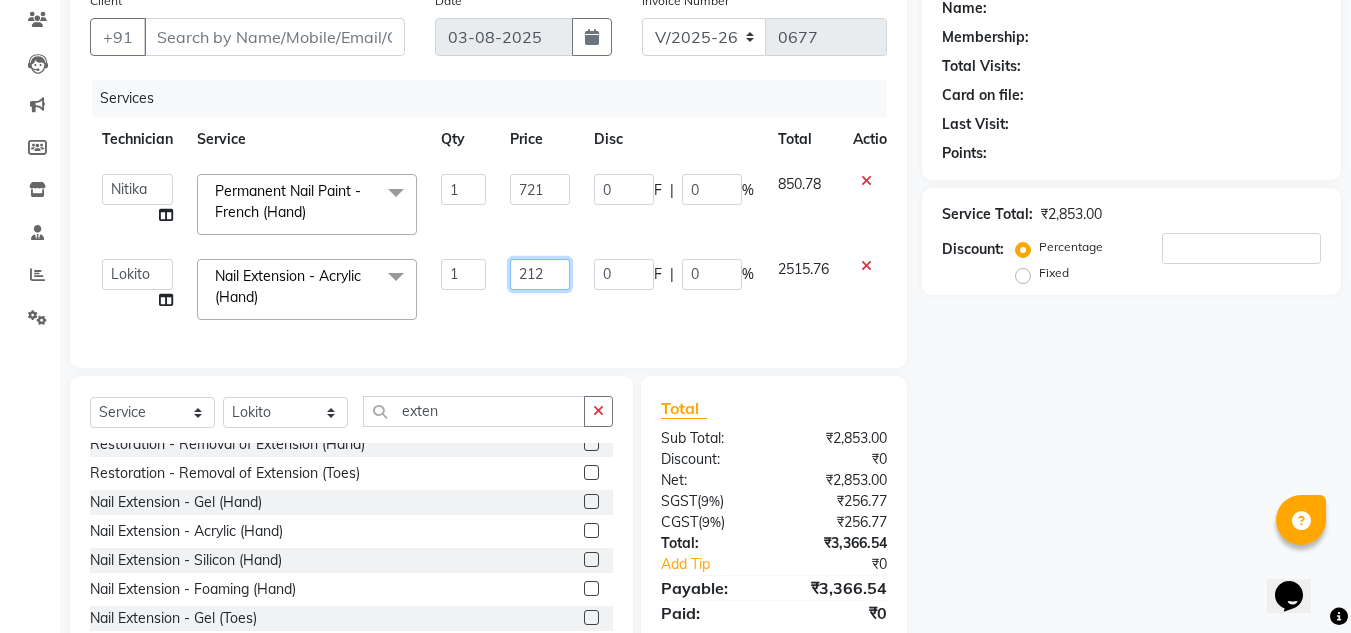 type on "2123" 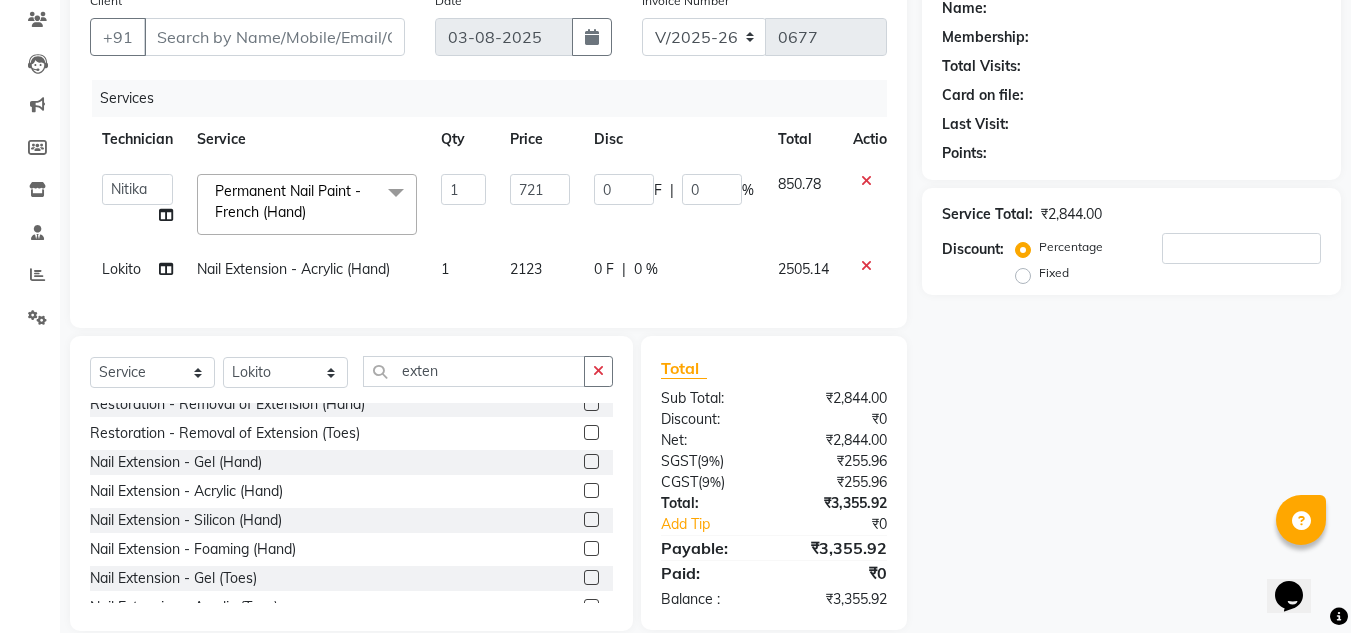 click on "Services Technician Service Qty Price Disc Total Action [FIRST] [LAST] [FIRST] [LAST] [FIRST] [LAST] [TITLE] [FIRST] [FIRST] [FIRST] Permanent Nail Paint - French (Hand) x Permanent Nail Paint - Solid Color (Hand) Permanent Nail Paint - French (Hand) Permanent Nail Paint - Solid Color (Toes) Permanent Nail Paint - French (Toes) Restoration - Gel (Hand) Restoration - Tip Replacement (Hand) Restoration - Touch -up (Hand) Restoration - Gel Color Changes (Hand) Restoration - Removal of Extension (Hand) Restoration - Removal of Nail Paint (Hand) Restoration - Gel (Toes) Restoration - Tip Replacement (Toes) Restoration - Touch -up (Toes) Restoration - Gel Color Changes (Toes) Restoration - Removal of Extension (Toes) Restoration - Removal of Nail Paint (Toes) Pedicure - Classic Pedicure - Deluxe Pedicure - Premium Pedicure - Platinum Manicure - Classic Manicure - Deluxe Manicure - Premium Eyelash Refil - Classic Eyelash Refil - Hybrid Eyelash Refil - Volume Eyelash Refil - Mega Volume Overlays - Gel (Hand)" 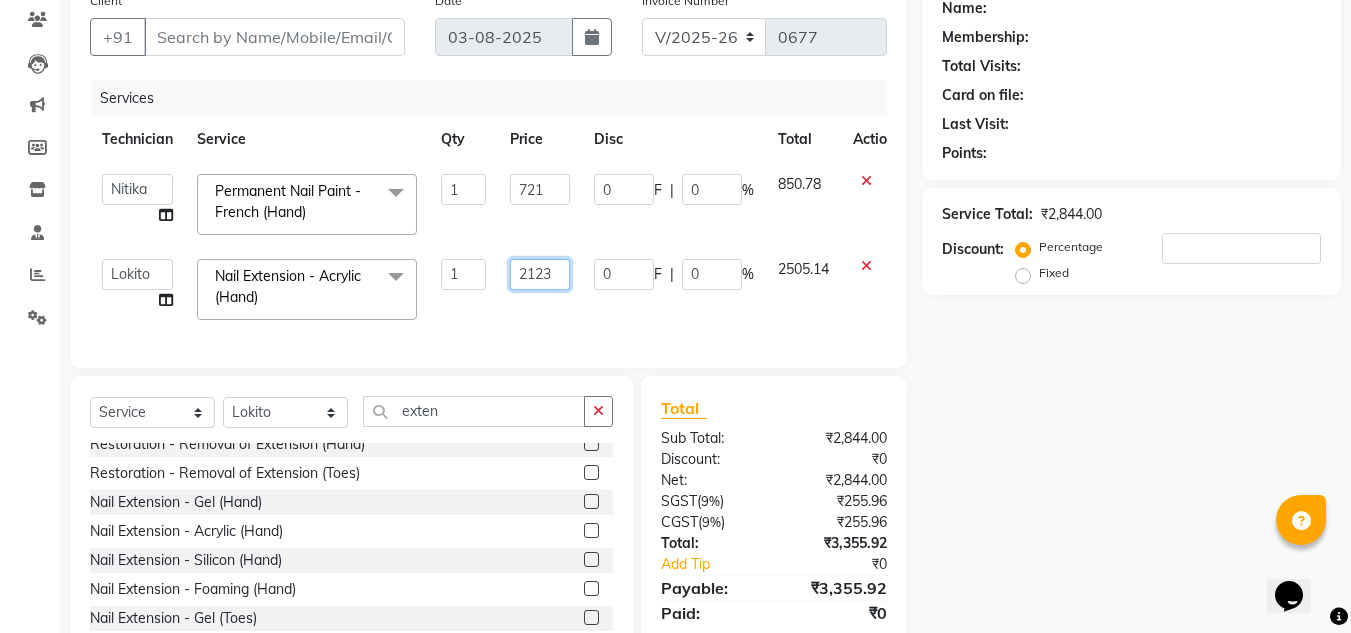 click on "2123" 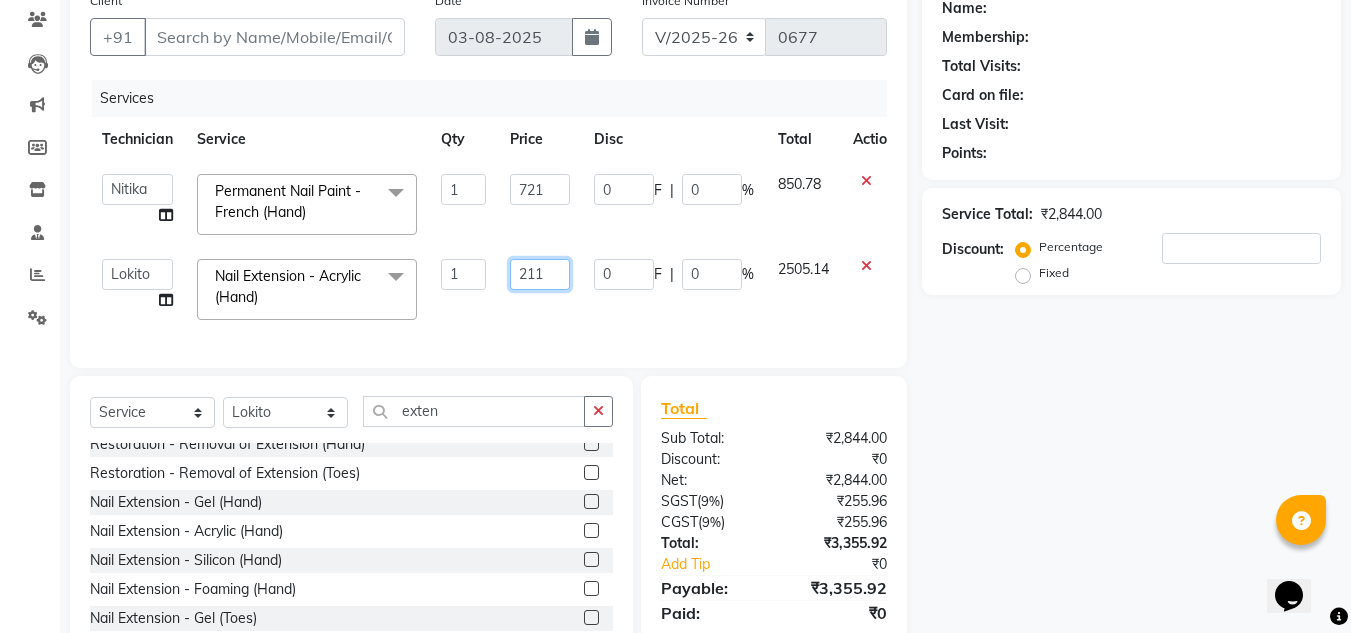 type on "2119" 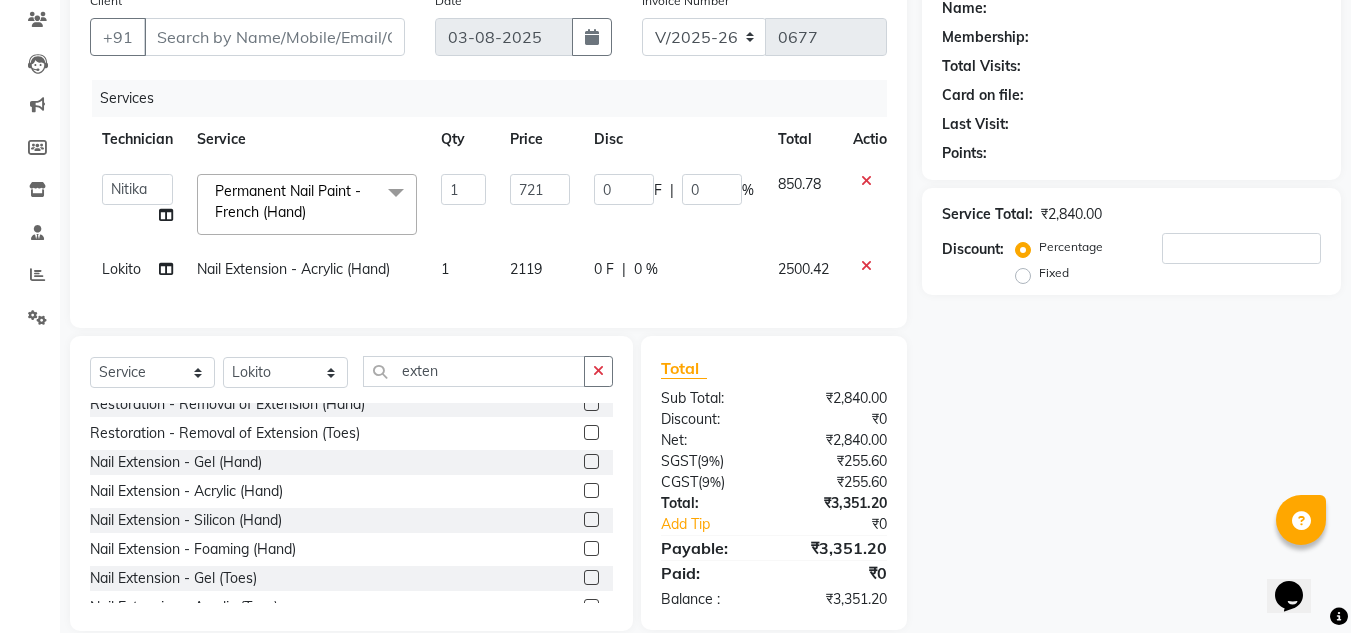click on "Services Technician Service Qty Price Disc Total Action [FIRST] [LAST] [FIRST] [LAST] [FIRST] [LAST] [TITLE] [FIRST] [FIRST] [FIRST] Permanent Nail Paint - French (Hand) x Permanent Nail Paint - Solid Color (Hand) Permanent Nail Paint - French (Hand) Permanent Nail Paint - Solid Color (Toes) Permanent Nail Paint - French (Toes) Restoration - Gel (Hand) Restoration - Tip Replacement (Hand) Restoration - Touch -up (Hand) Restoration - Gel Color Changes (Hand) Restoration - Removal of Extension (Hand) Restoration - Removal of Nail Paint (Hand) Restoration - Gel (Toes) Restoration - Tip Replacement (Toes) Restoration - Touch -up (Toes) Restoration - Gel Color Changes (Toes) Restoration - Removal of Extension (Toes) Restoration - Removal of Nail Paint (Toes) Pedicure - Classic Pedicure - Deluxe Pedicure - Premium Pedicure - Platinum Manicure - Classic Manicure - Deluxe Manicure - Premium Eyelash Refil - Classic Eyelash Refil - Hybrid Eyelash Refil - Volume Eyelash Refil - Mega Volume Overlays - Gel (Hand)" 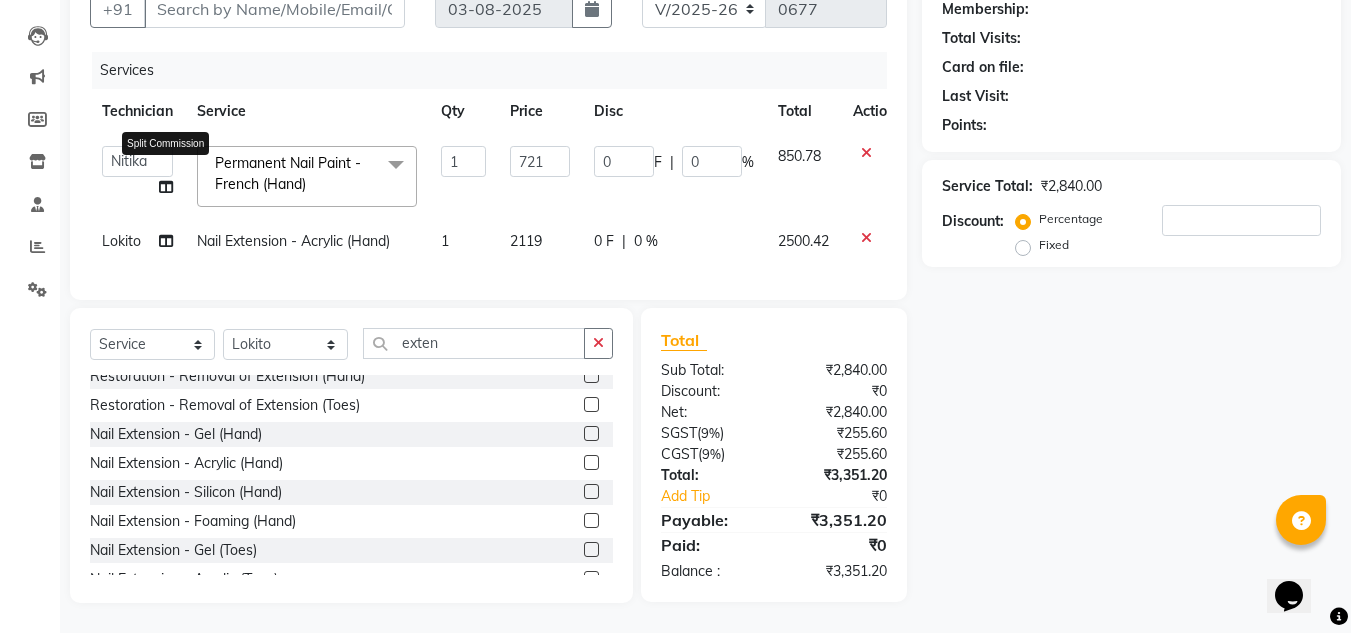 click 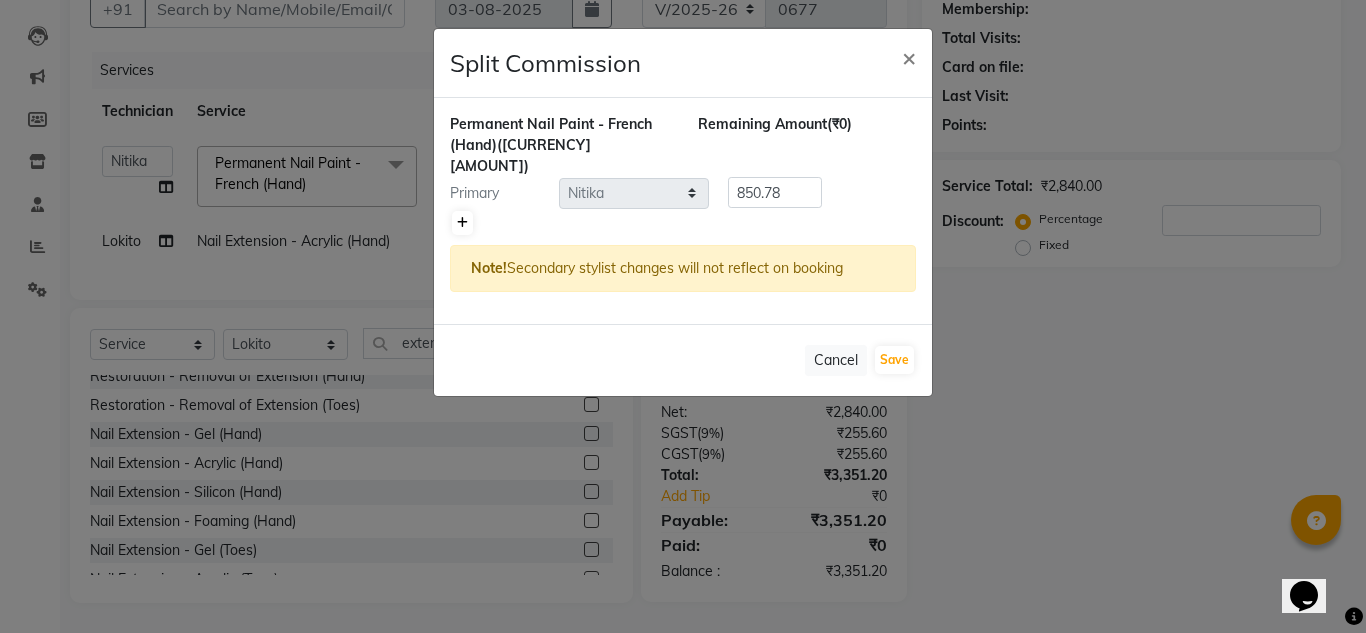 click 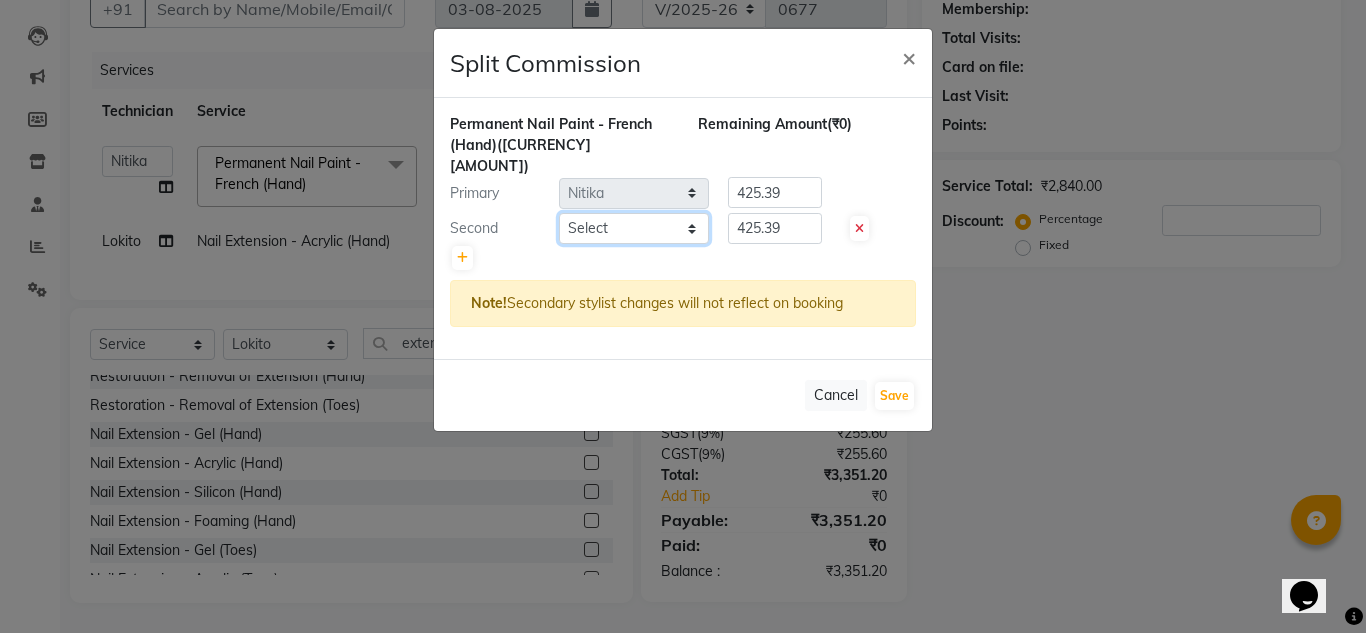 click on "Select  [FIRST] [LAST]   [FIRST]   [LAST]   [FIRST]   [LAST]   [TITLE]   [FIRST]   [FIRST]   [FIRST]" 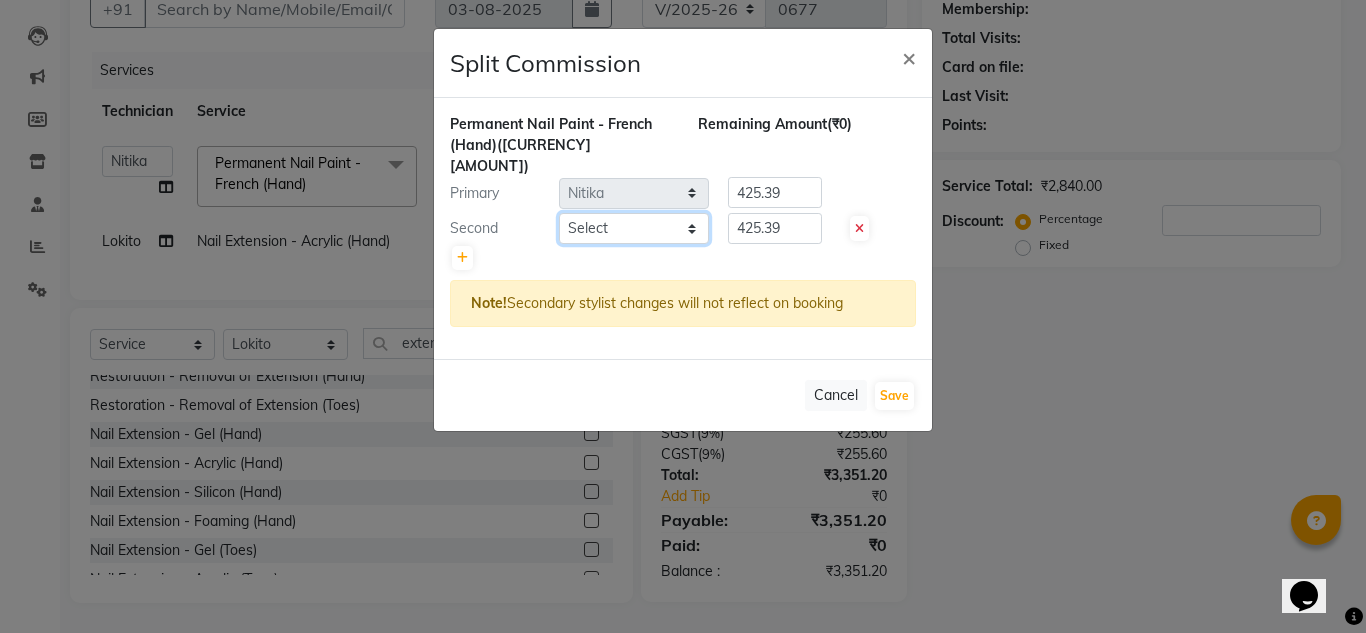 select on "46557" 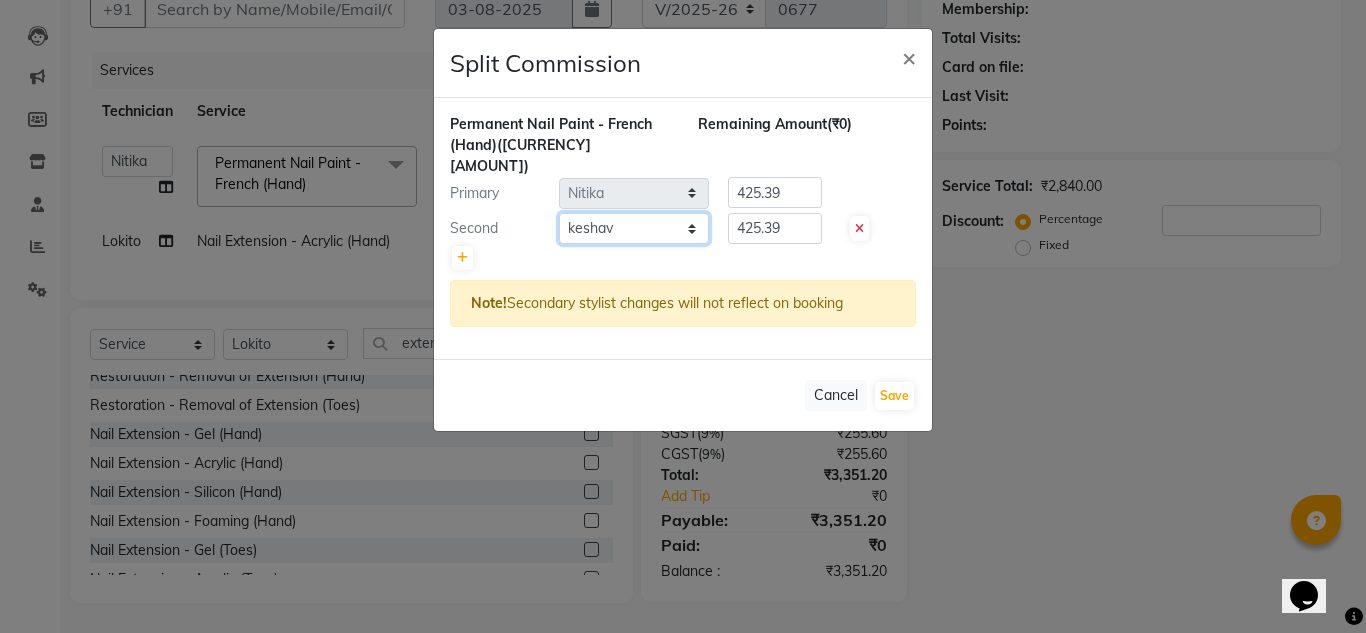 click on "Select  [FIRST] [LAST]   [FIRST]   [LAST]   [FIRST]   [LAST]   [TITLE]   [FIRST]   [FIRST]   [FIRST]" 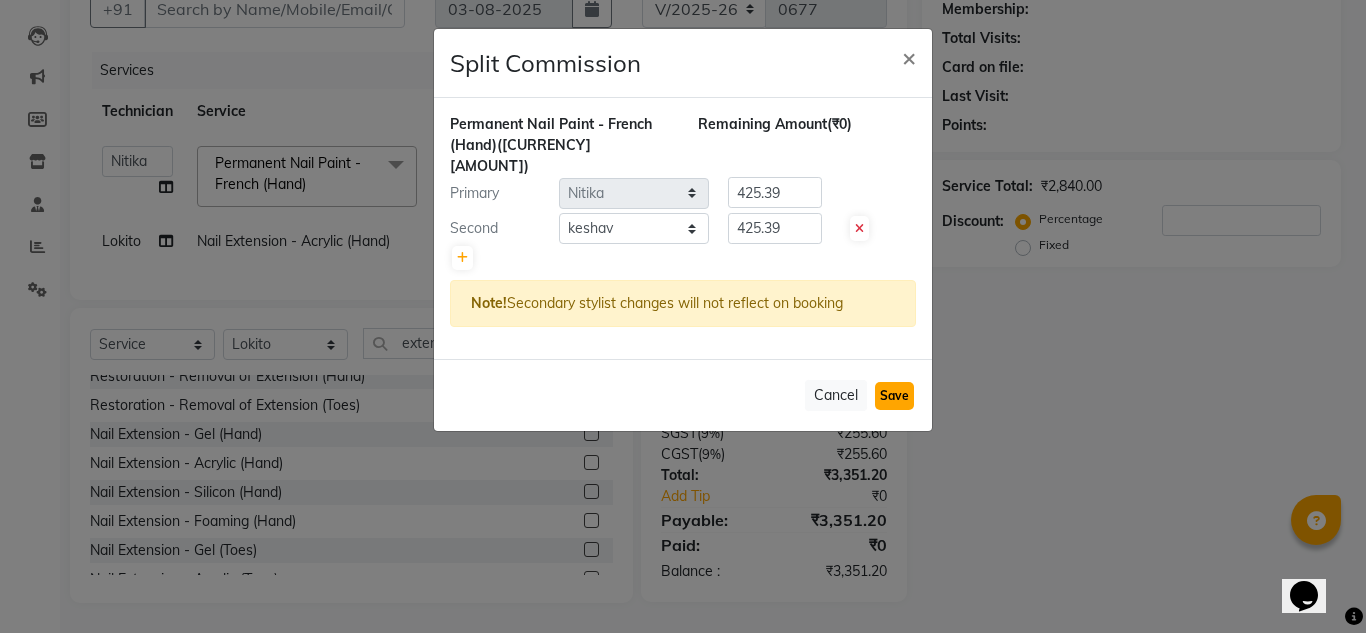click on "Save" 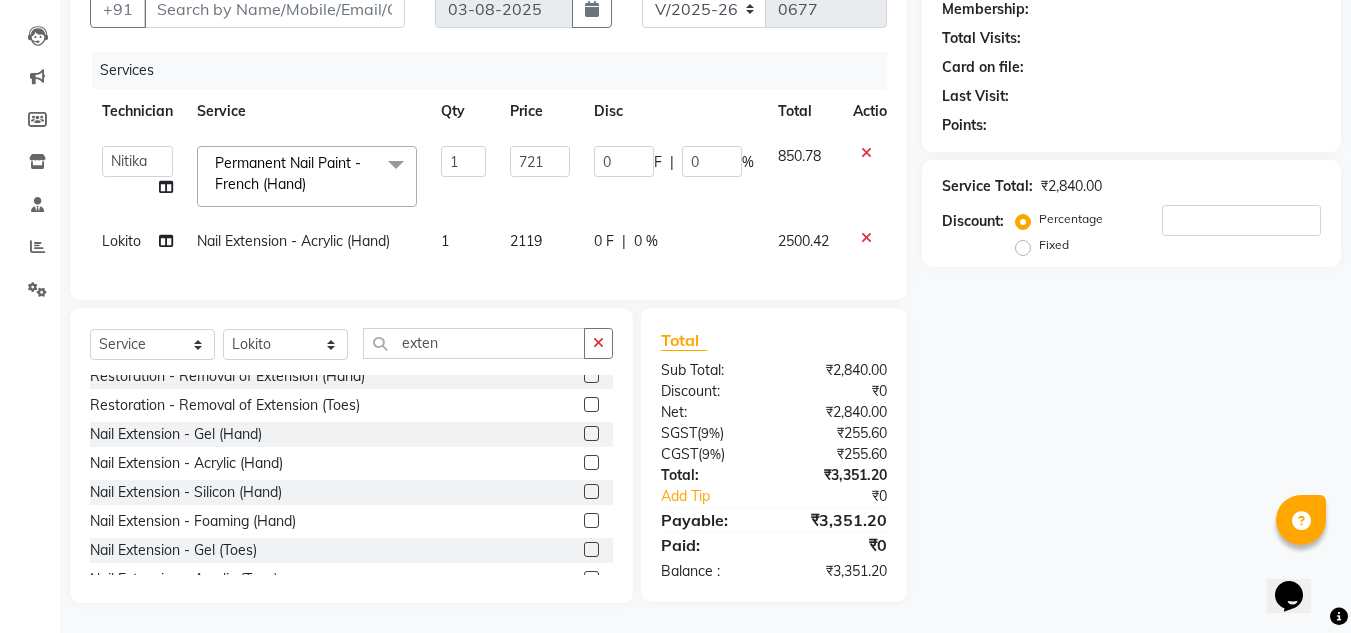 click on "Lokito" 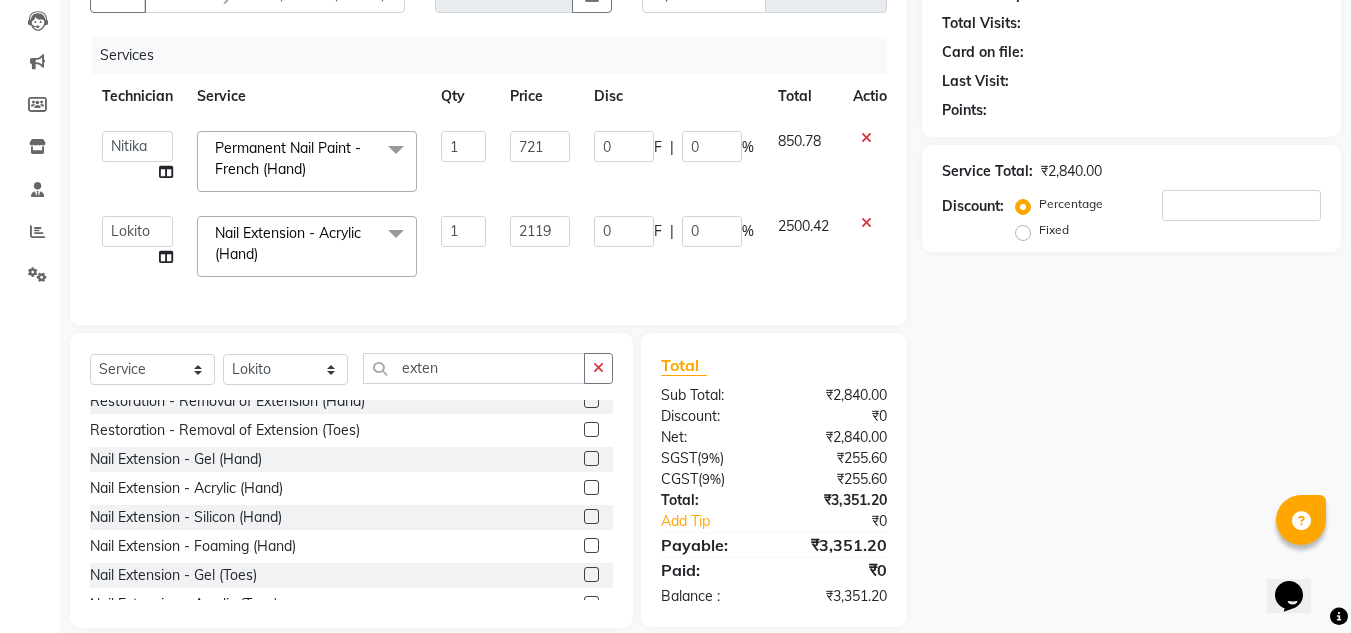 click on "[FIRST] [LAST]   [FIRST]   [LAST]   [FIRST]   [LAST]   [TITLE]   [FIRST]   [FIRST]   [FIRST]" 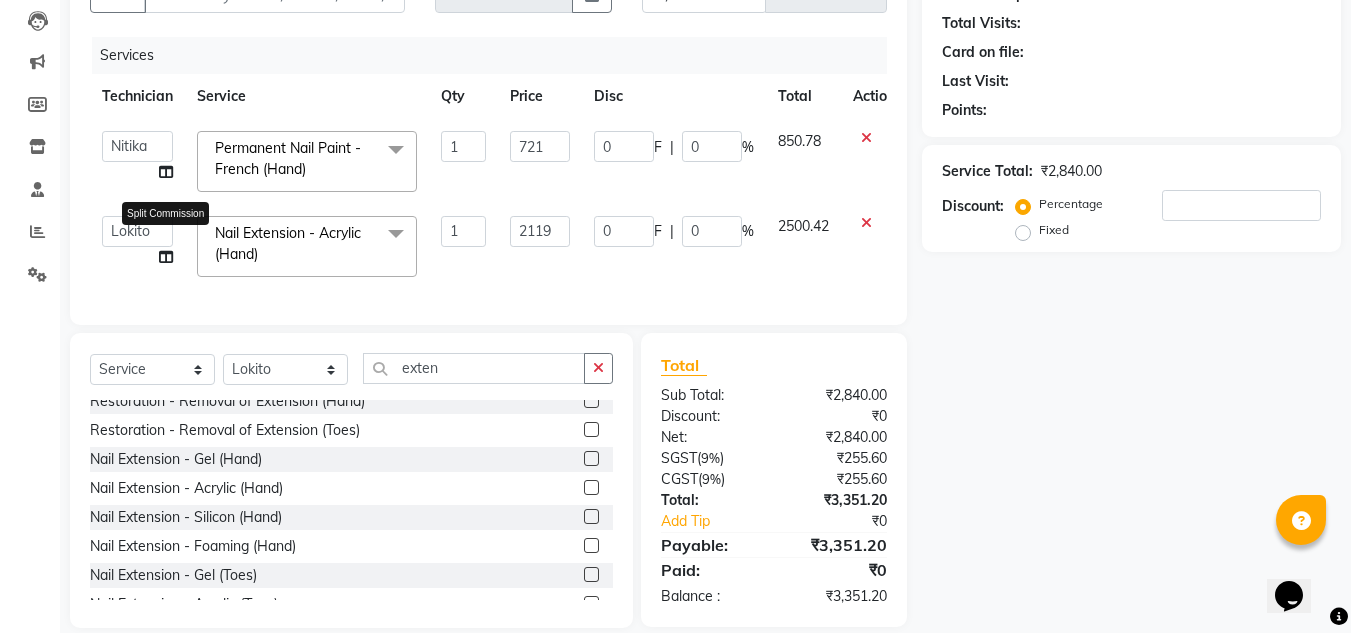 click 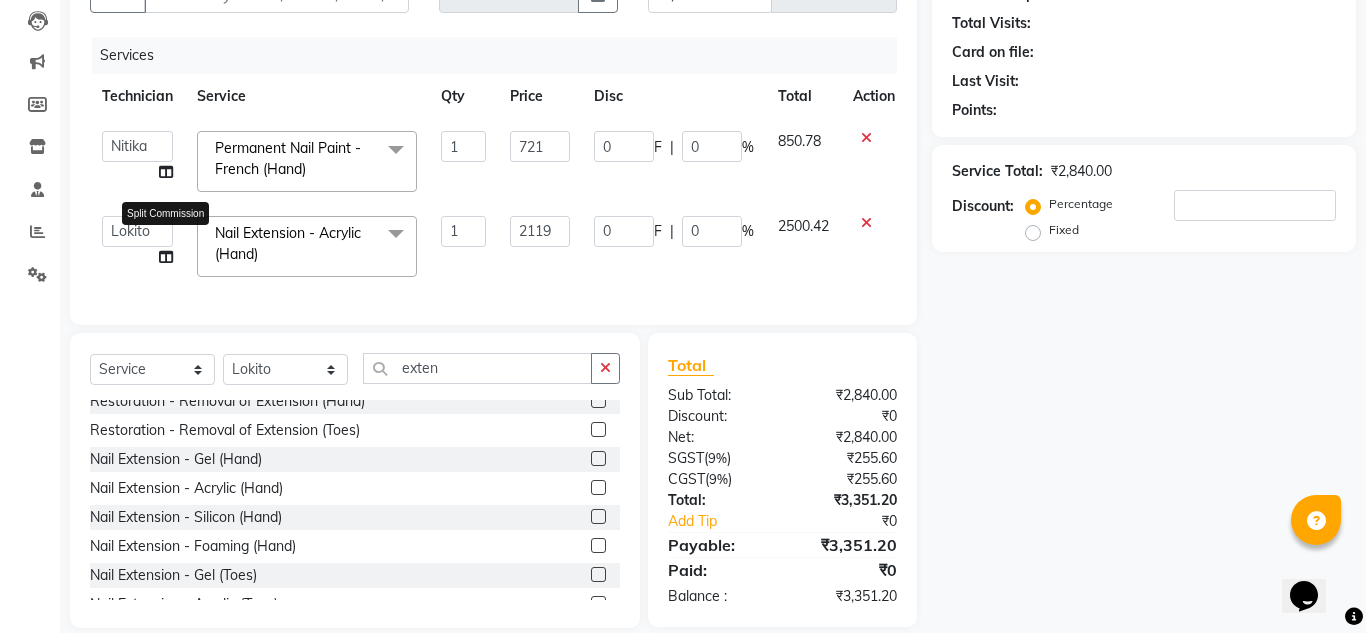 select on "88046" 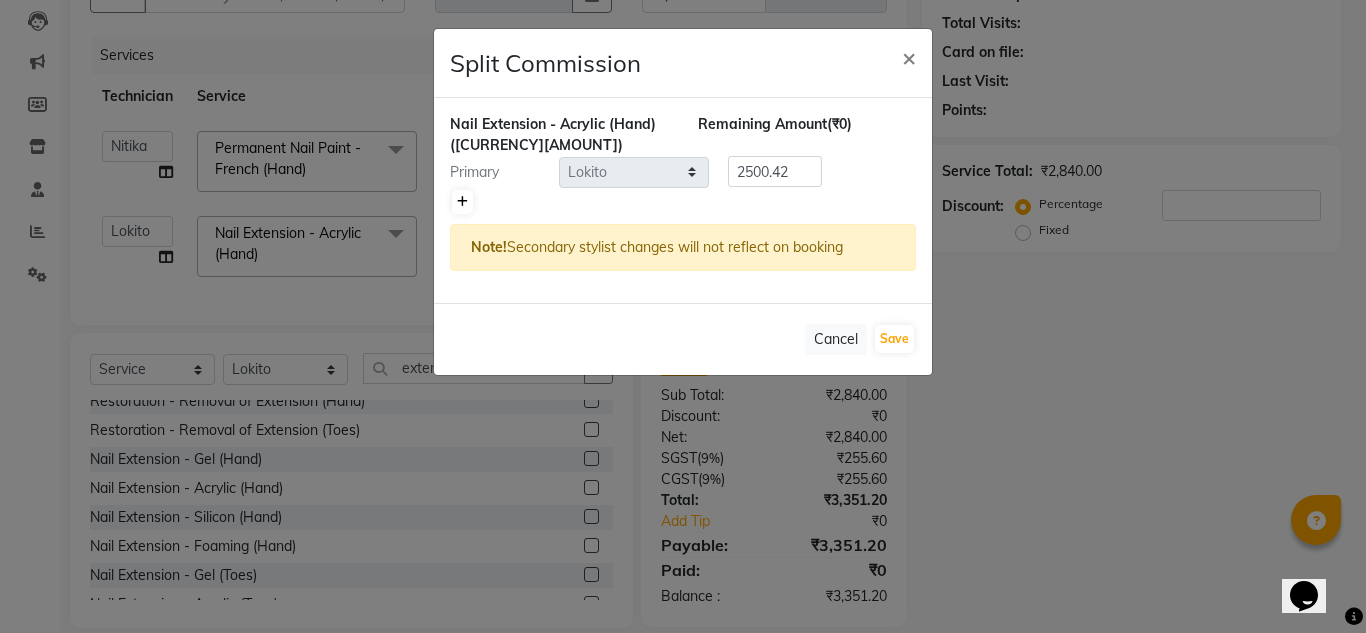 click 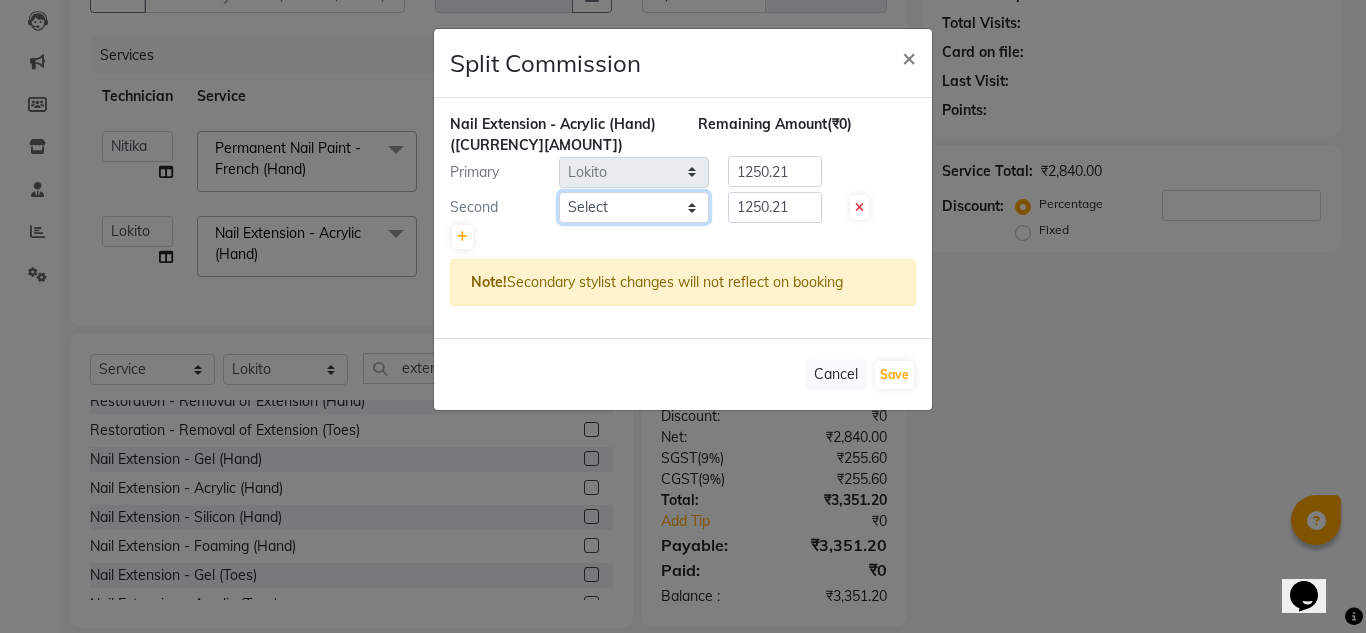click on "Select  [FIRST] [LAST]   [FIRST]   [LAST]   [FIRST]   [LAST]   [TITLE]   [FIRST]   [FIRST]   [FIRST]" 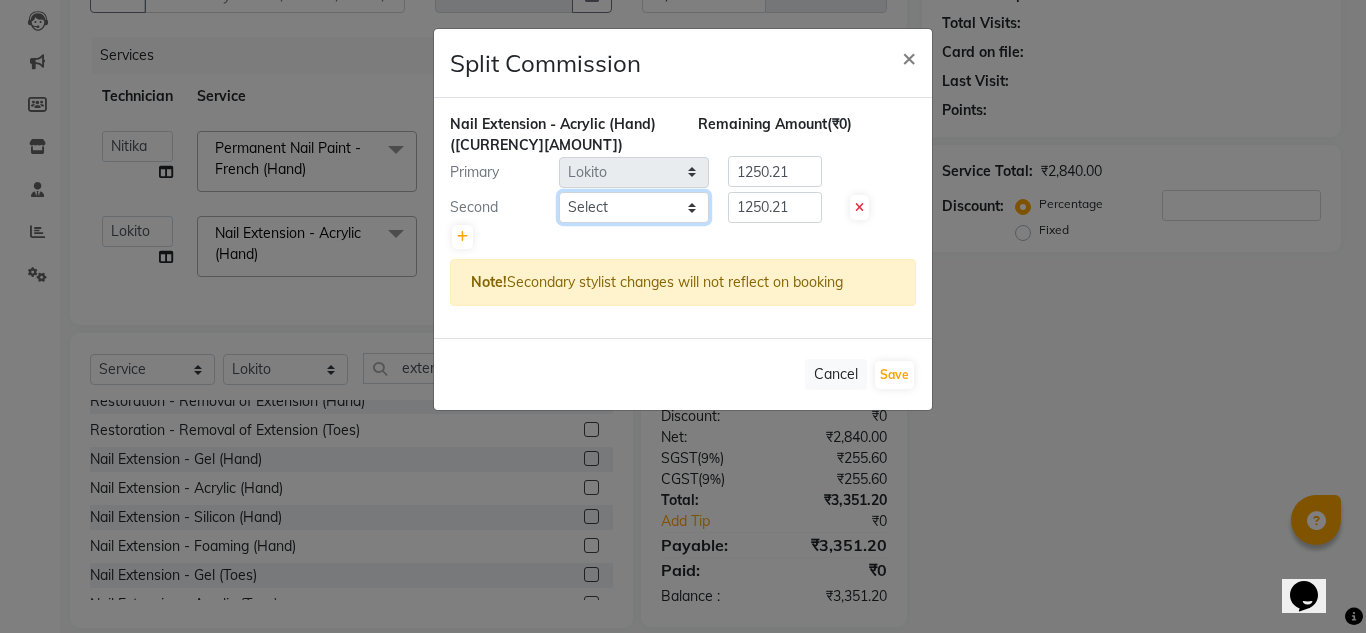 select on "46557" 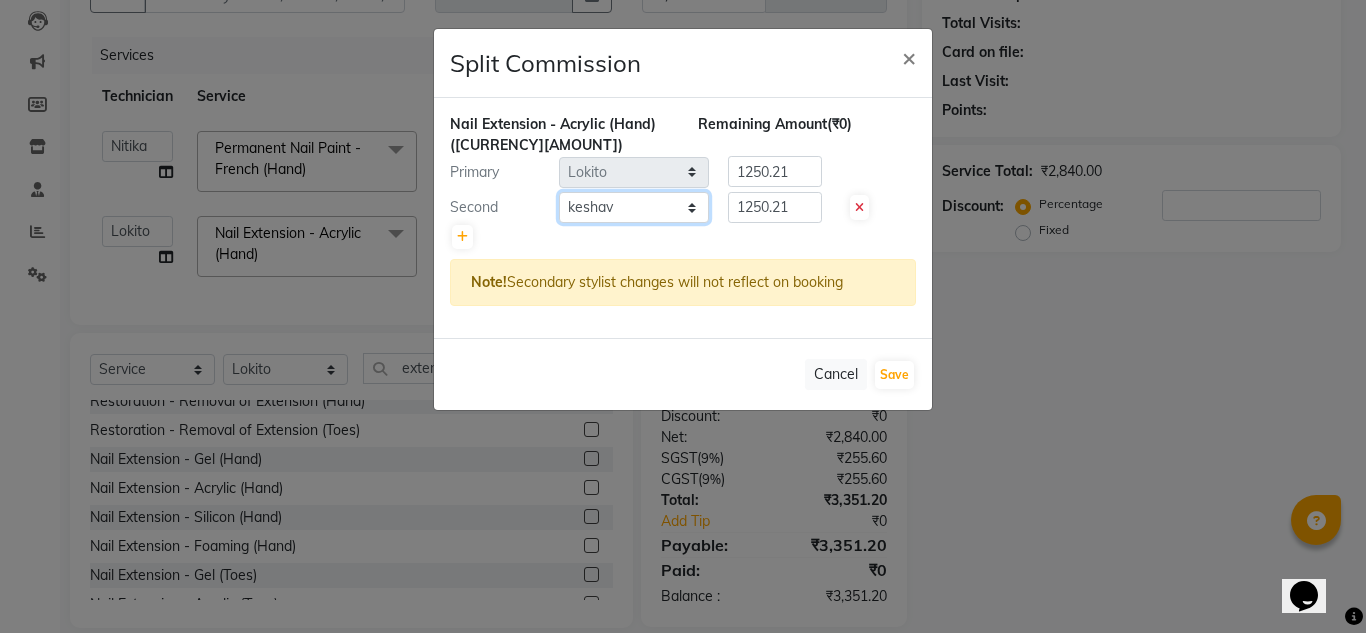 click on "Select  [FIRST] [LAST]   [FIRST]   [LAST]   [FIRST]   [LAST]   [TITLE]   [FIRST]   [FIRST]   [FIRST]" 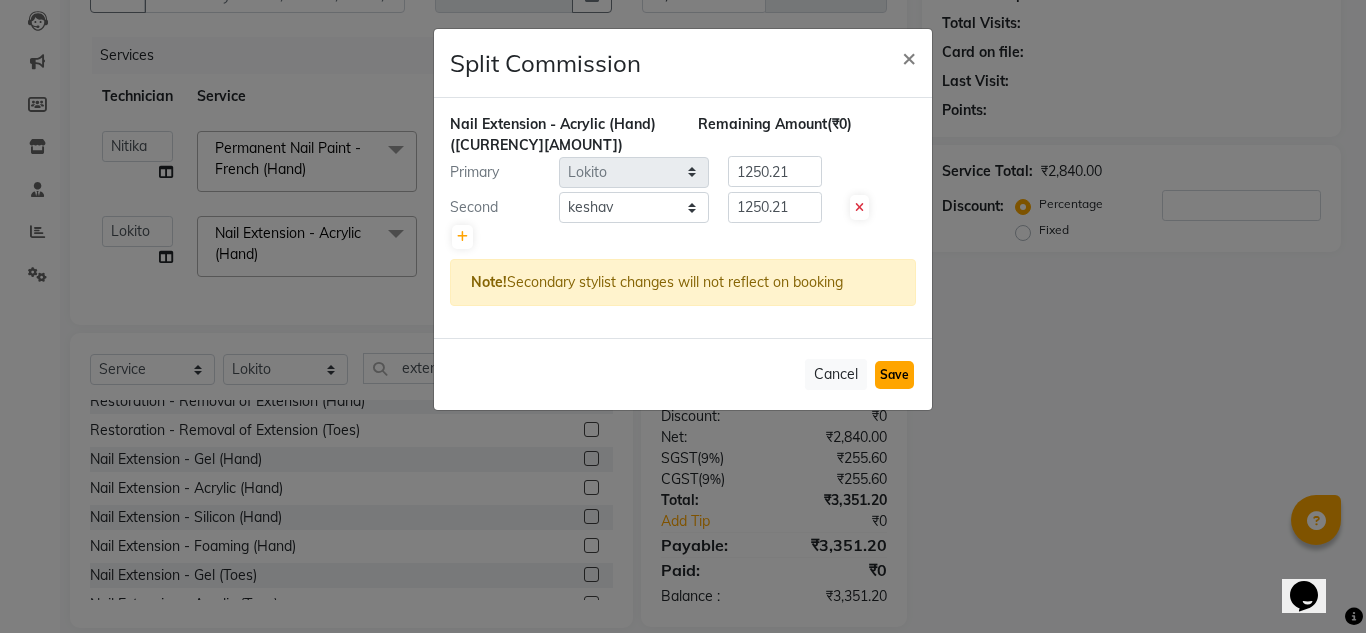 click on "Save" 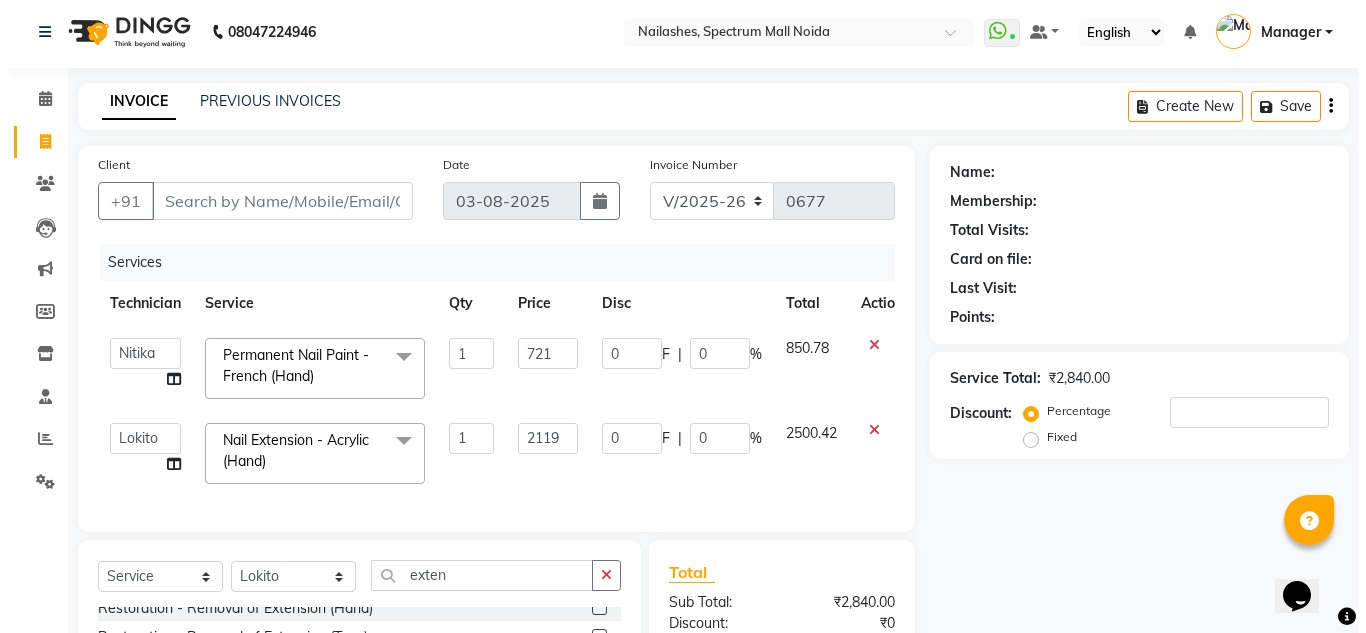 scroll, scrollTop: 3, scrollLeft: 0, axis: vertical 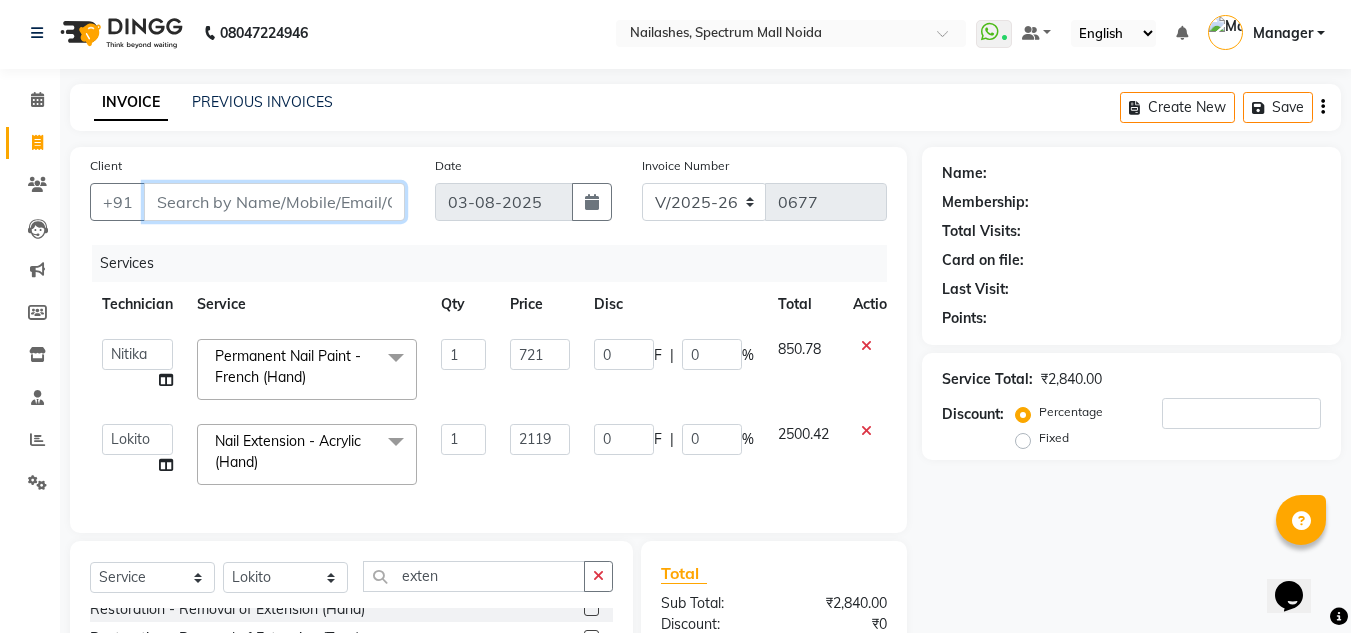 click on "Client" at bounding box center (274, 202) 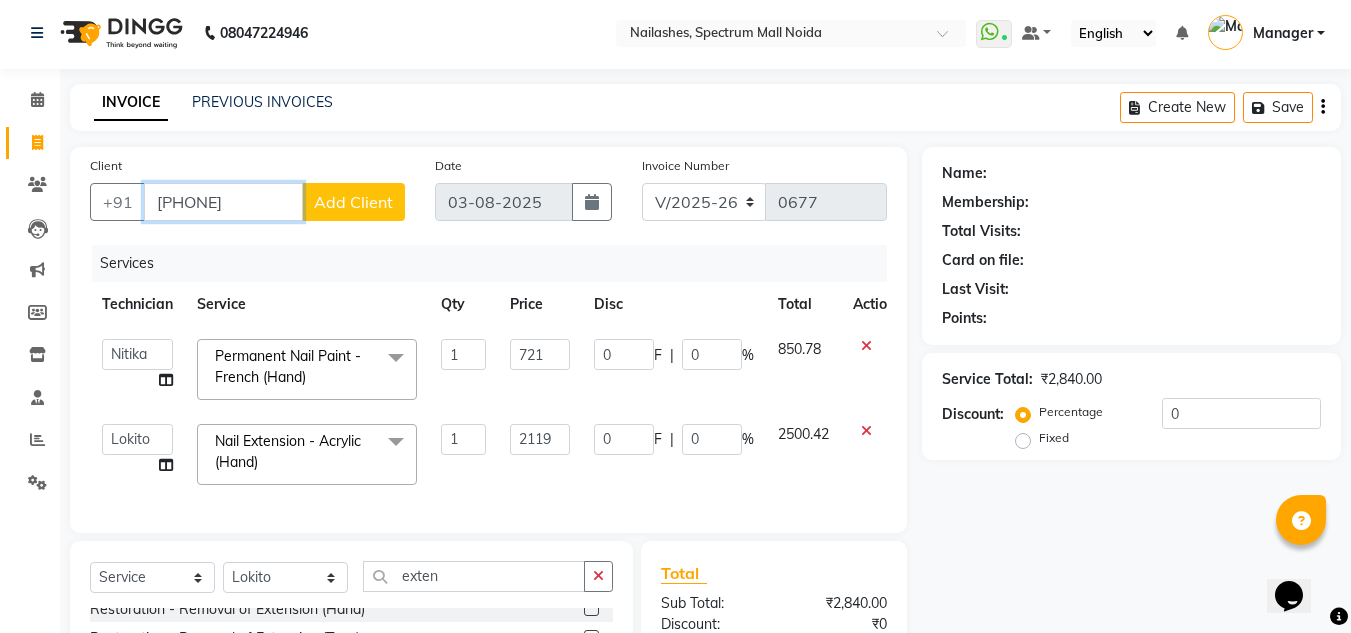 type on "[PHONE]" 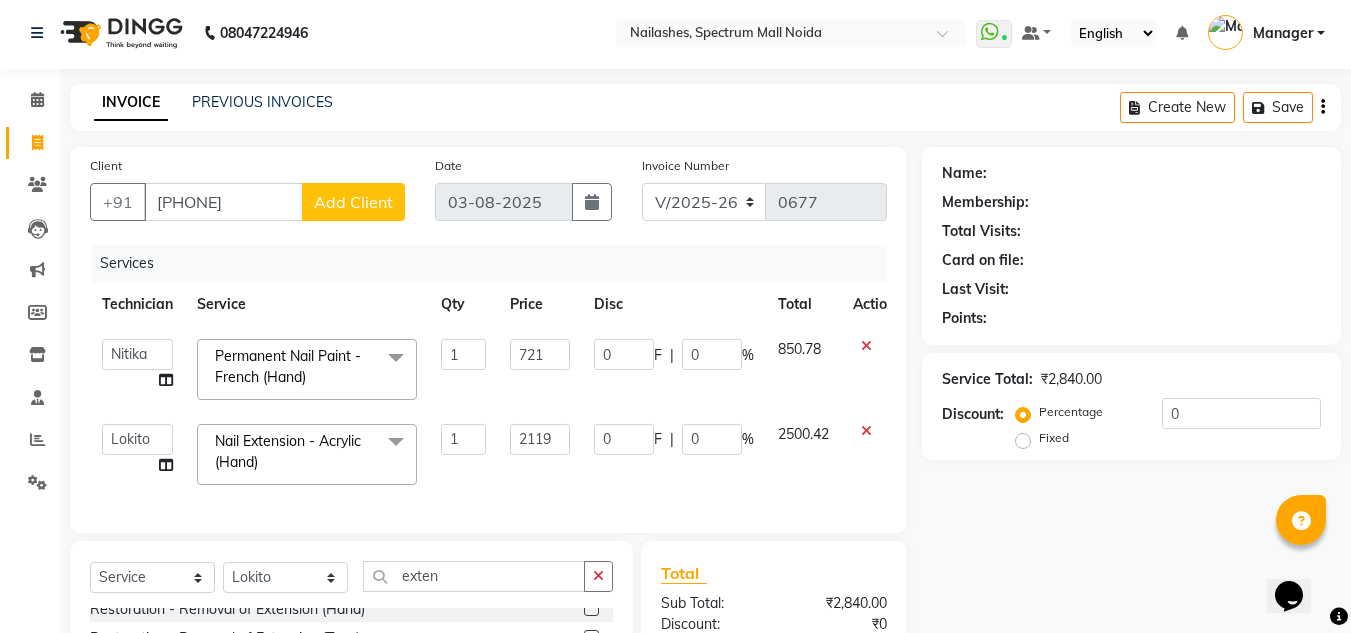 click on "Add Client" 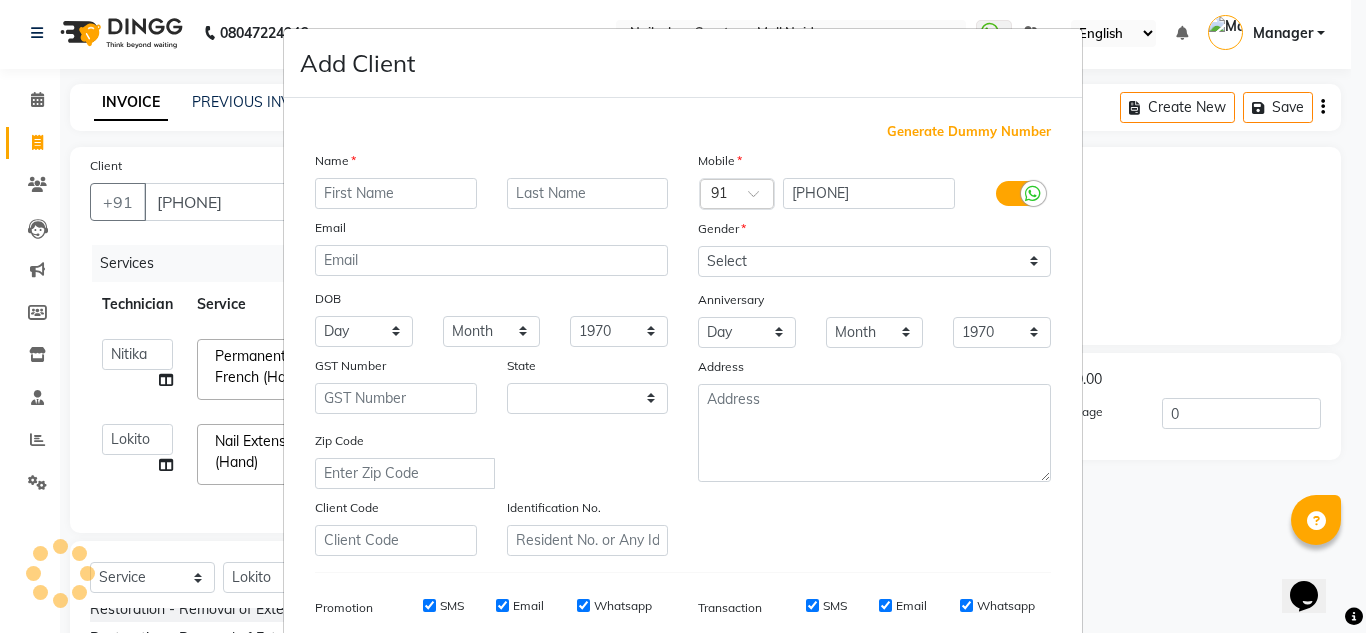 select on "21" 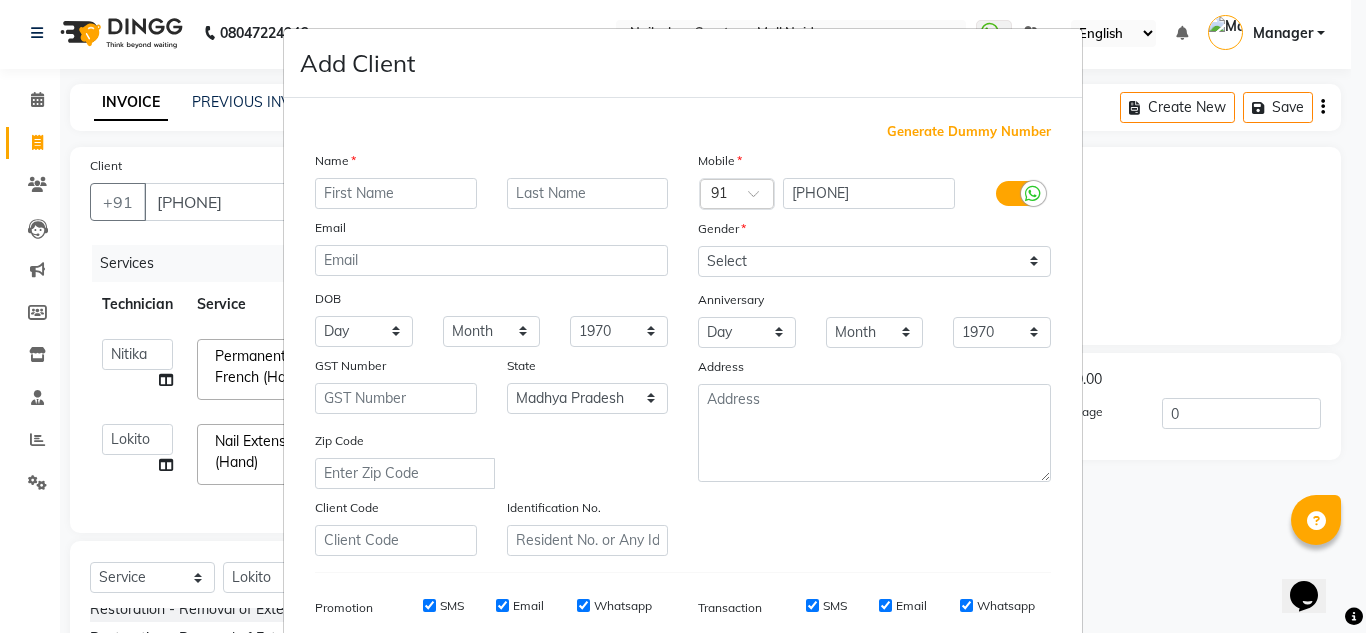 click at bounding box center [396, 193] 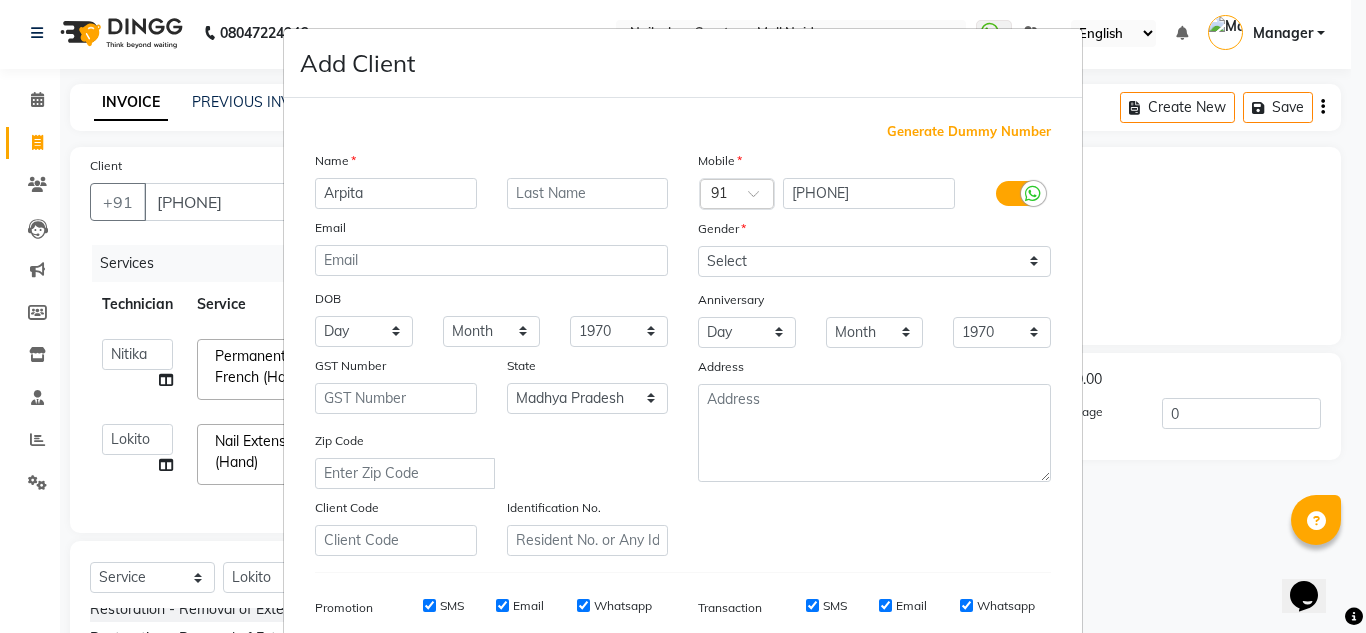 type on "Arpita" 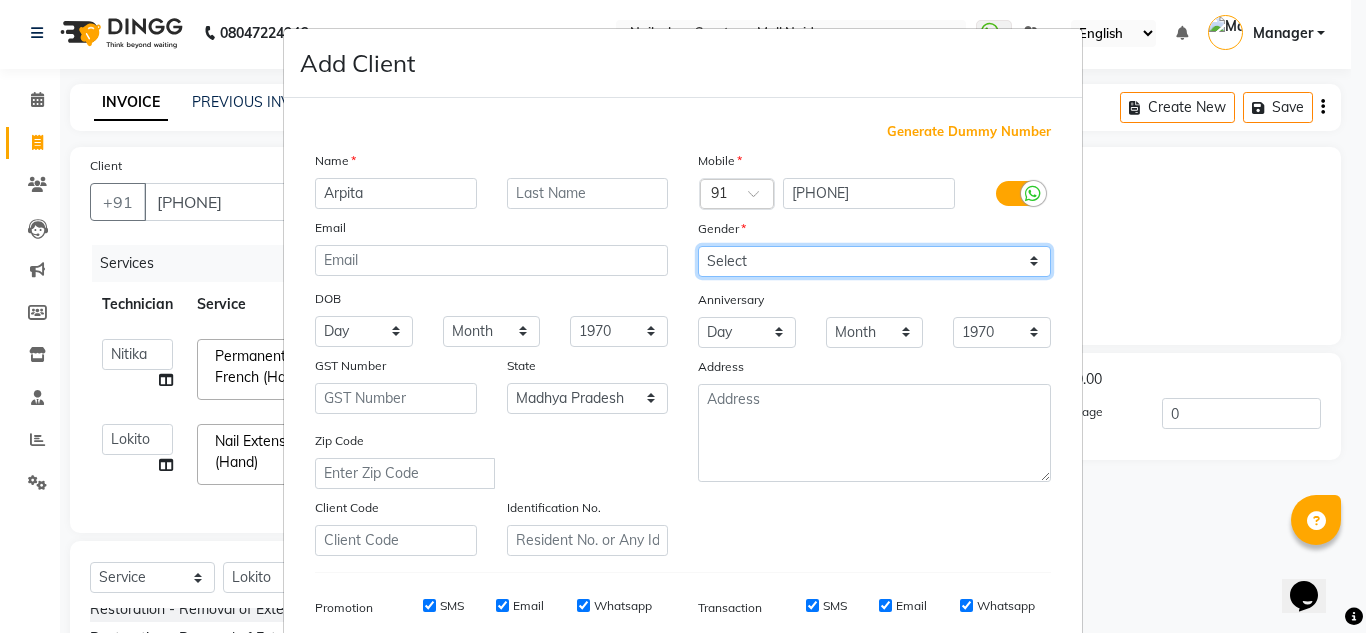 click on "Select Male Female Other Prefer Not To Say" at bounding box center [874, 261] 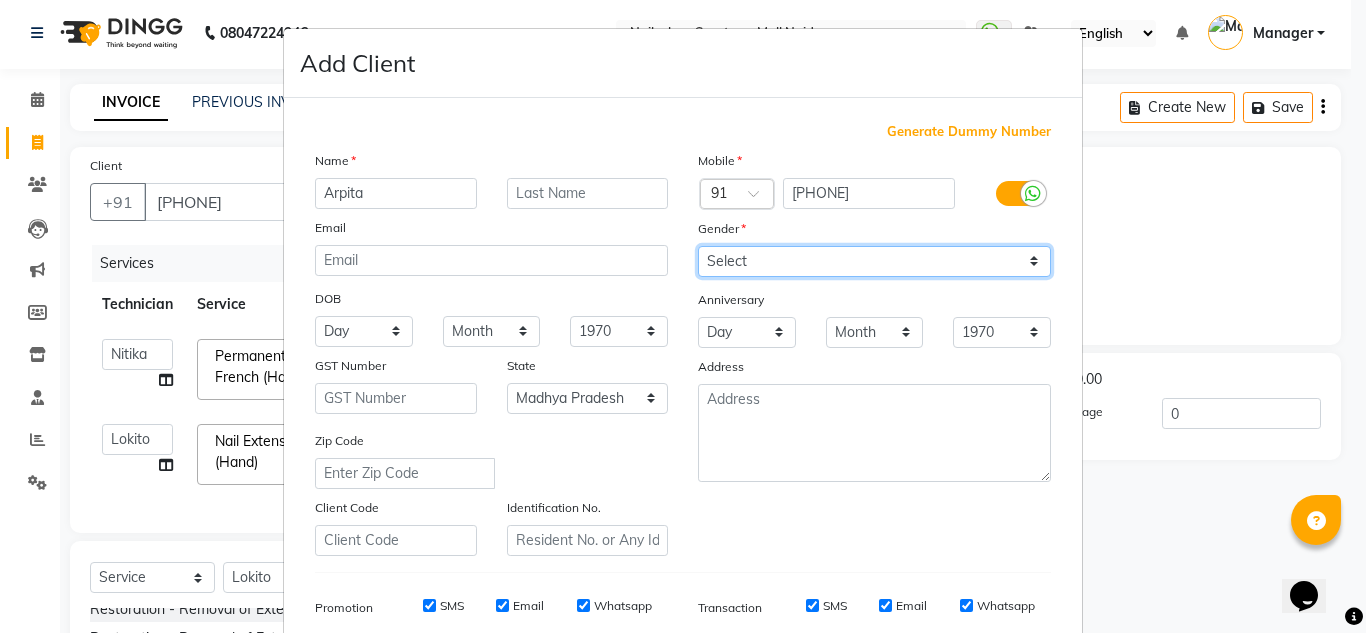 select on "female" 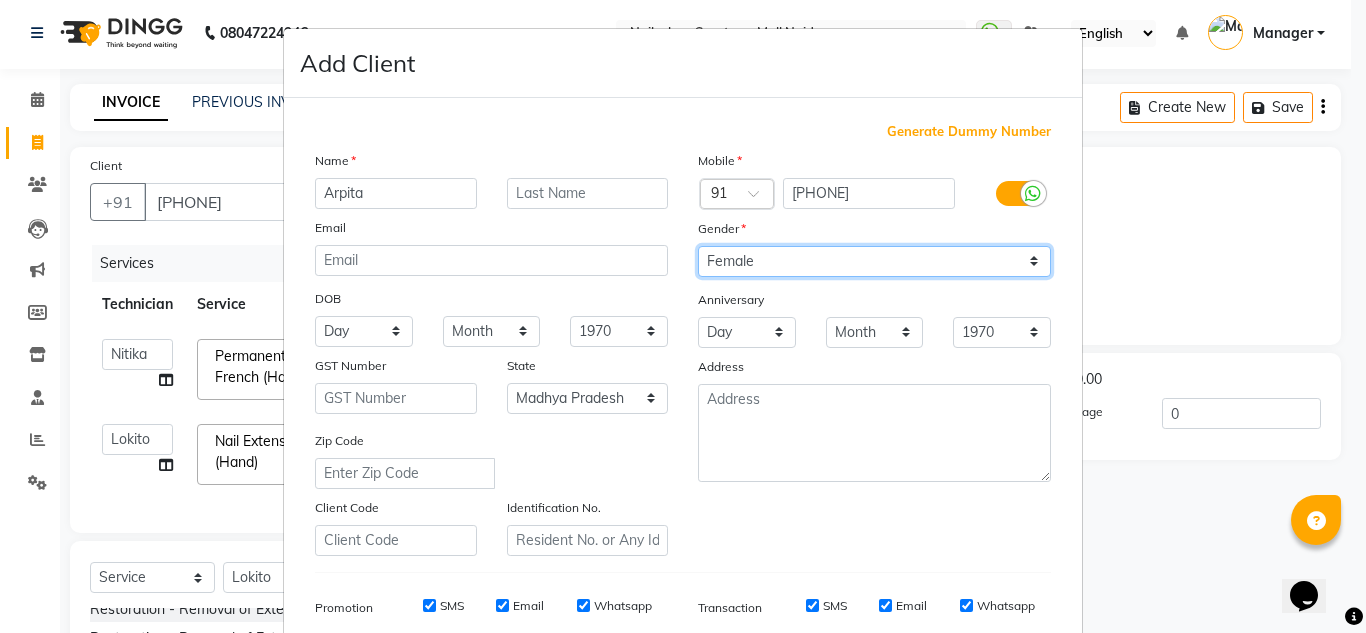click on "Select Male Female Other Prefer Not To Say" at bounding box center [874, 261] 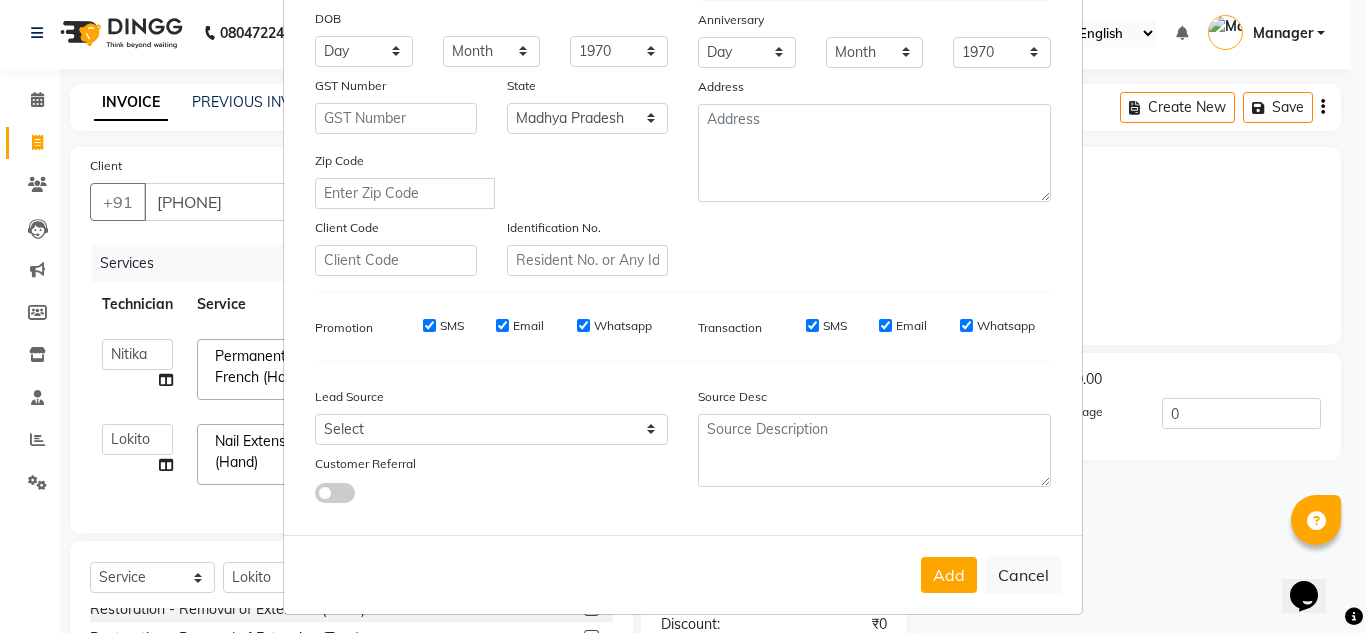 scroll, scrollTop: 288, scrollLeft: 0, axis: vertical 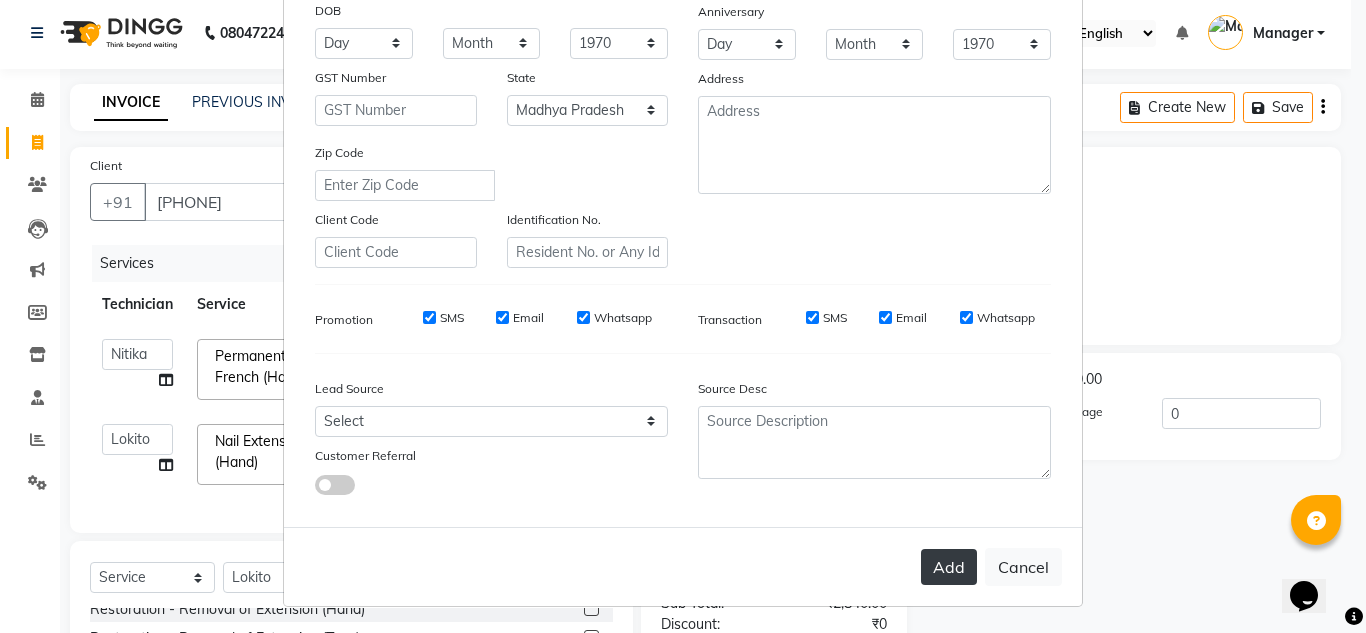 click on "Add" at bounding box center [949, 567] 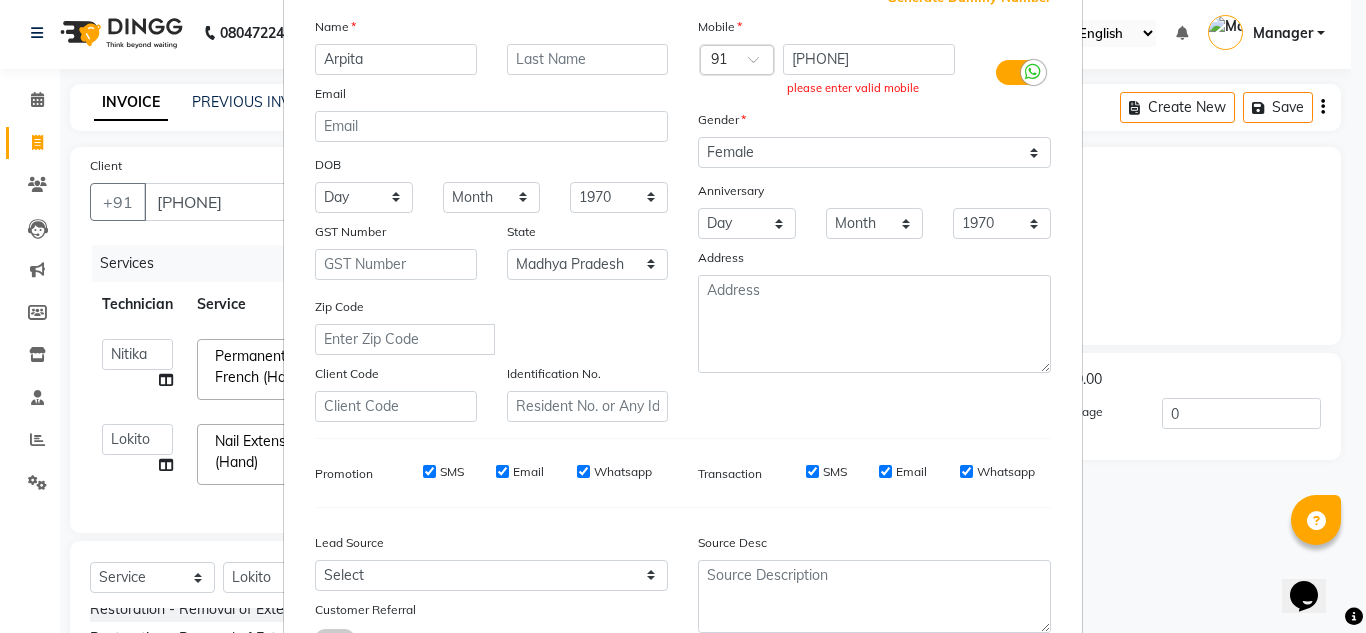 scroll, scrollTop: 133, scrollLeft: 0, axis: vertical 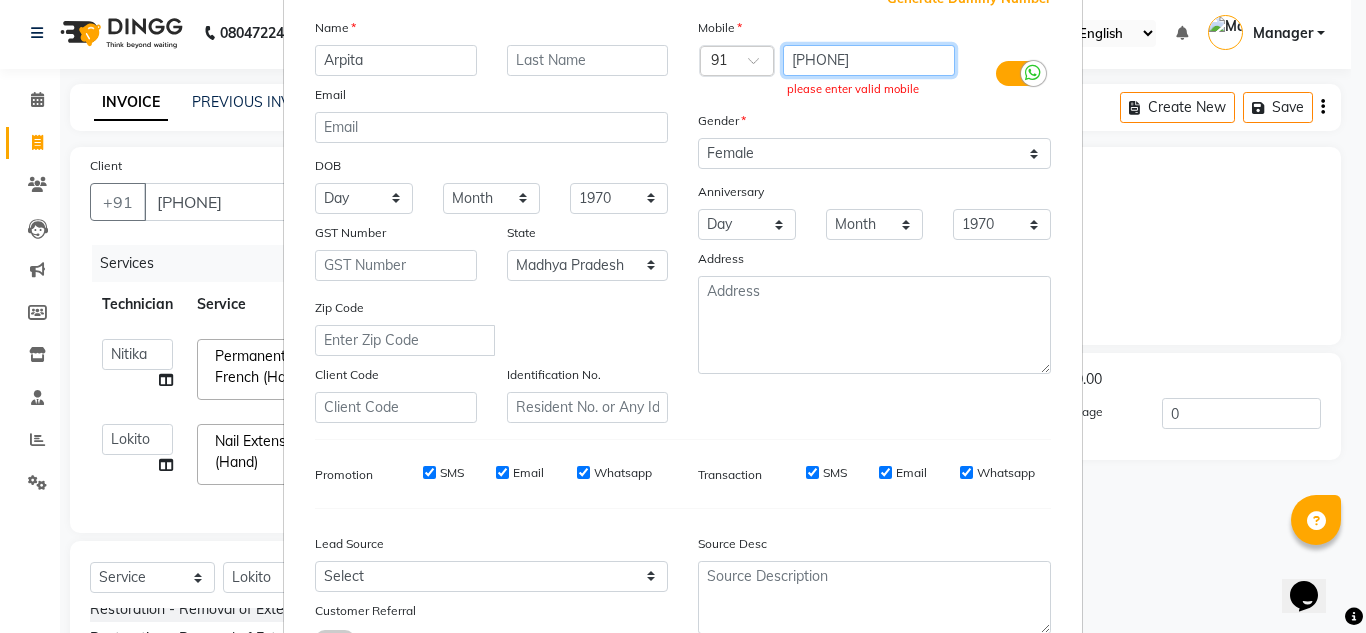 click on "[PHONE]" at bounding box center (869, 60) 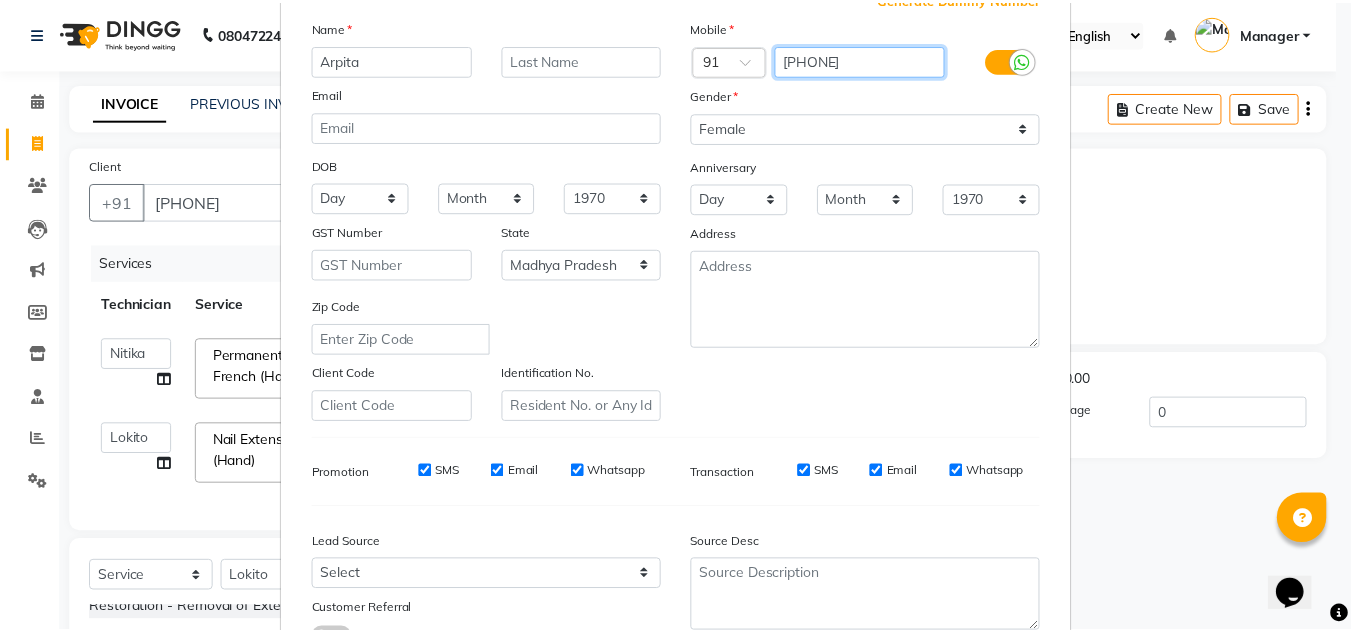 scroll, scrollTop: 290, scrollLeft: 0, axis: vertical 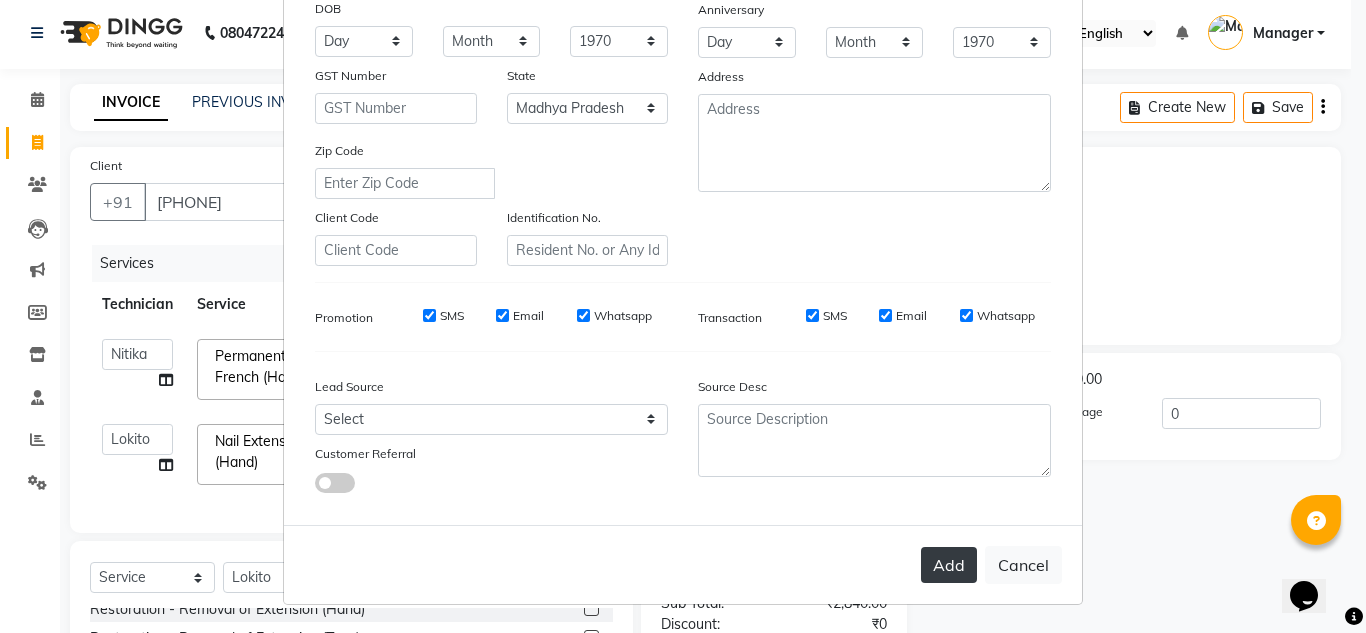 type on "[PHONE]" 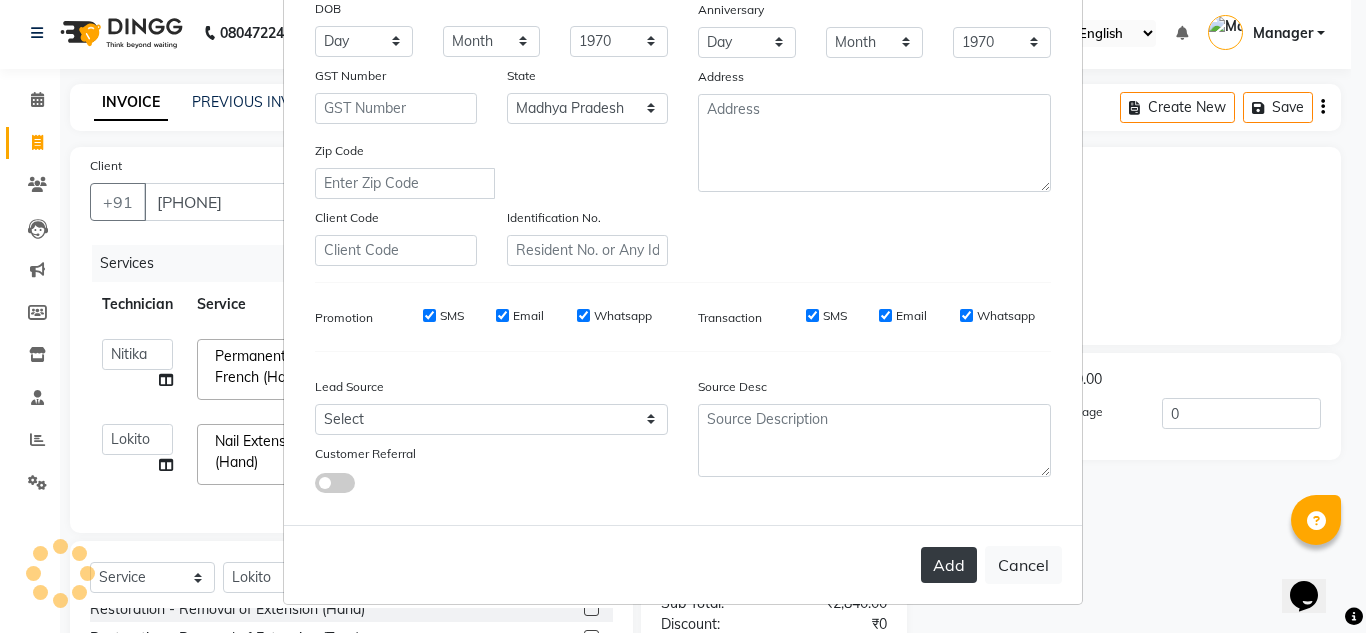 click on "Add" at bounding box center [949, 565] 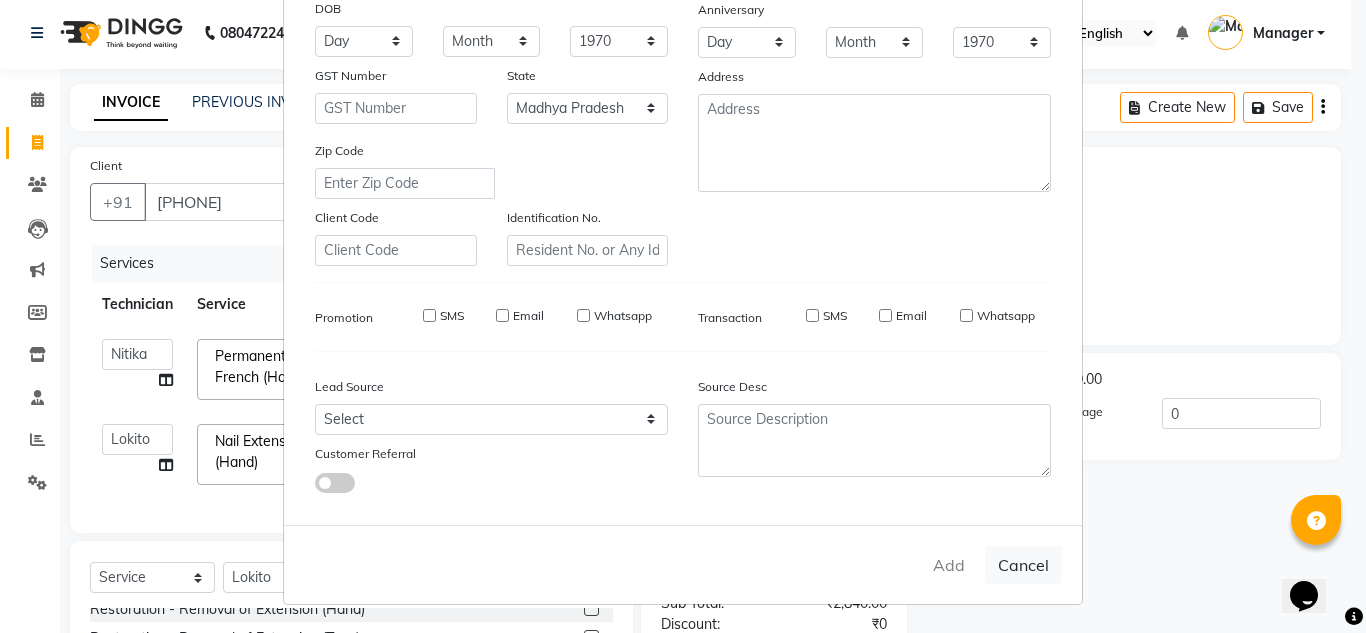 type on "[PHONE]" 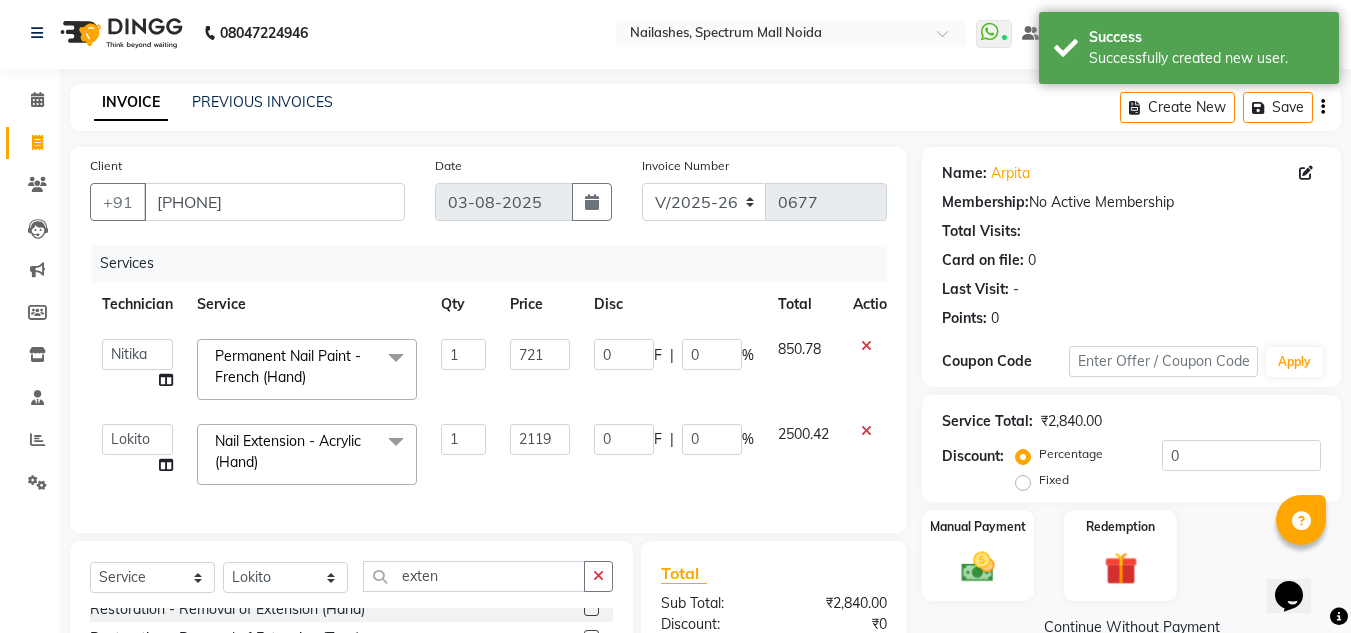 scroll, scrollTop: 251, scrollLeft: 0, axis: vertical 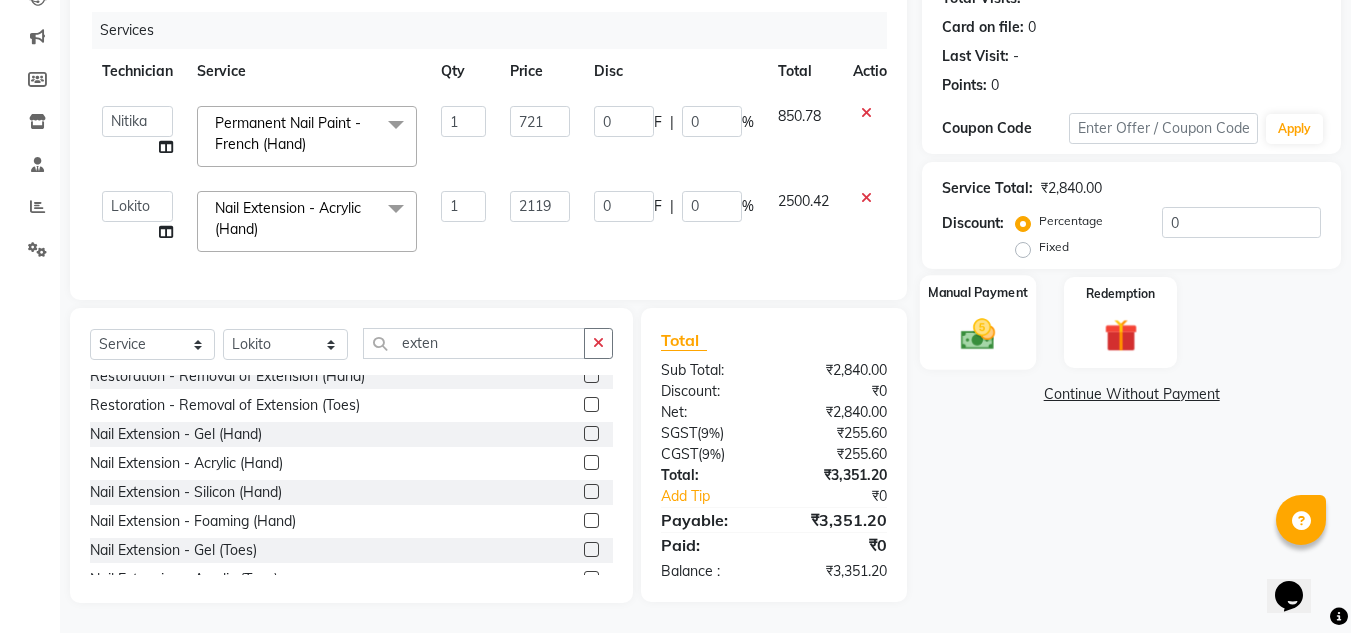 click 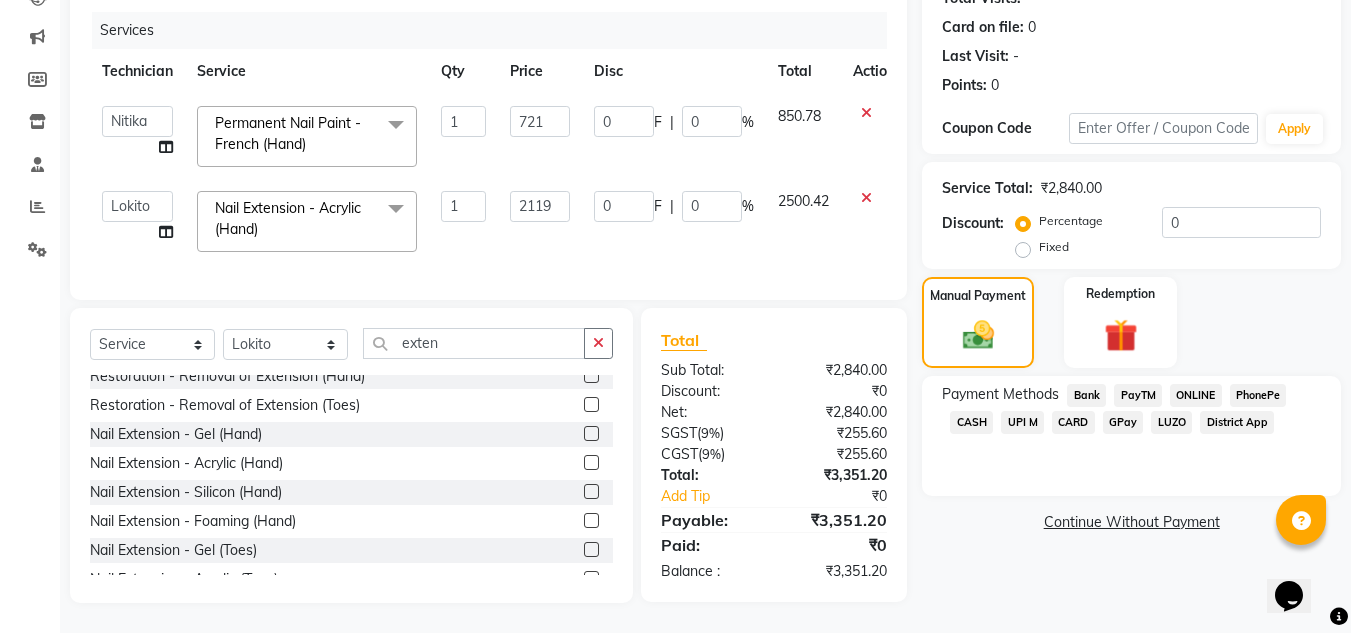 click on "ONLINE" 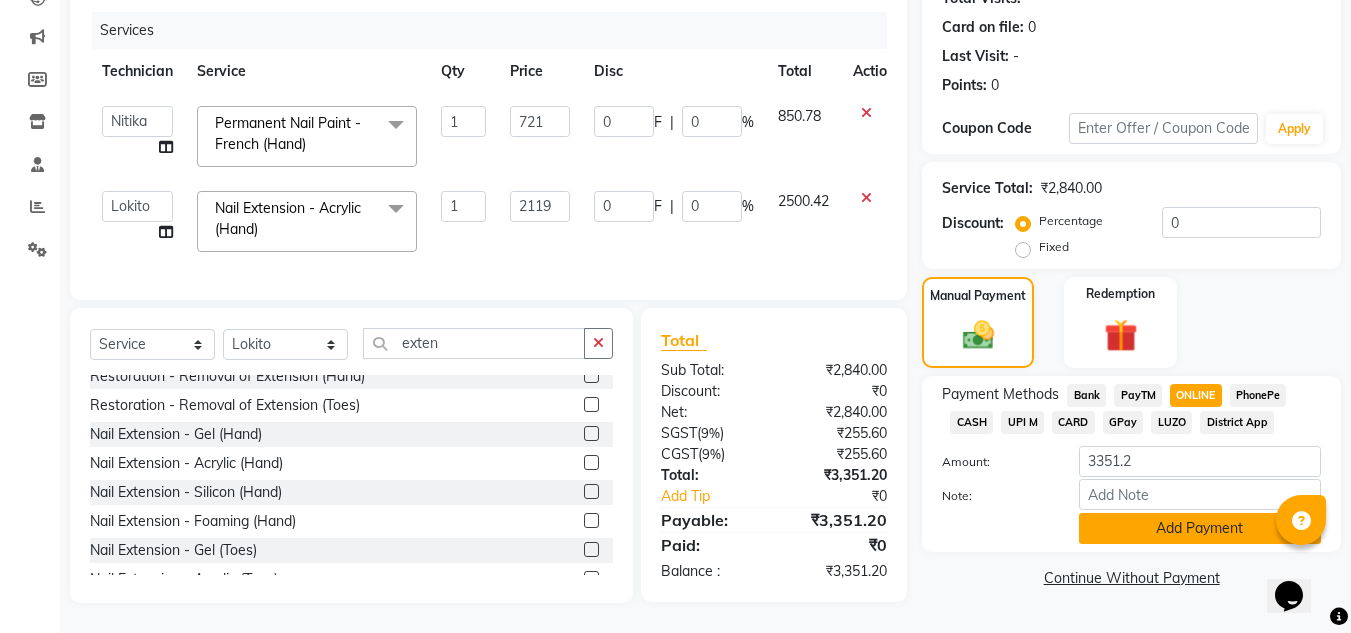 click on "Add Payment" 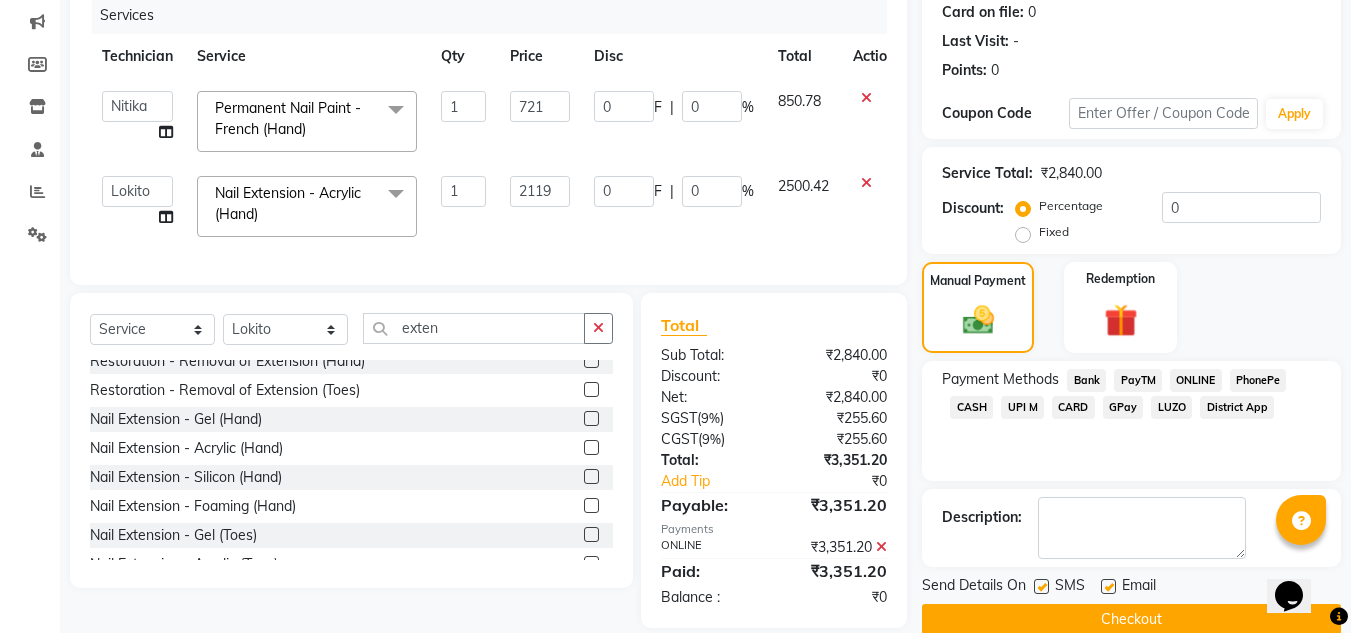 scroll, scrollTop: 291, scrollLeft: 0, axis: vertical 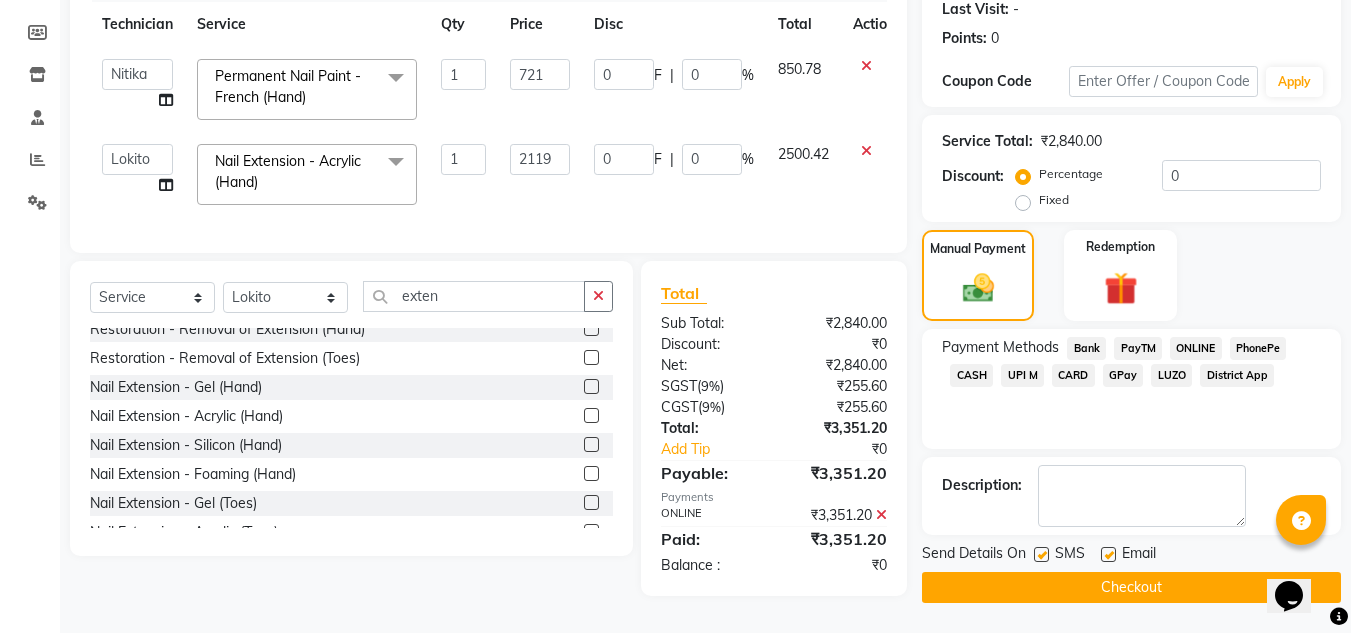 click on "Checkout" 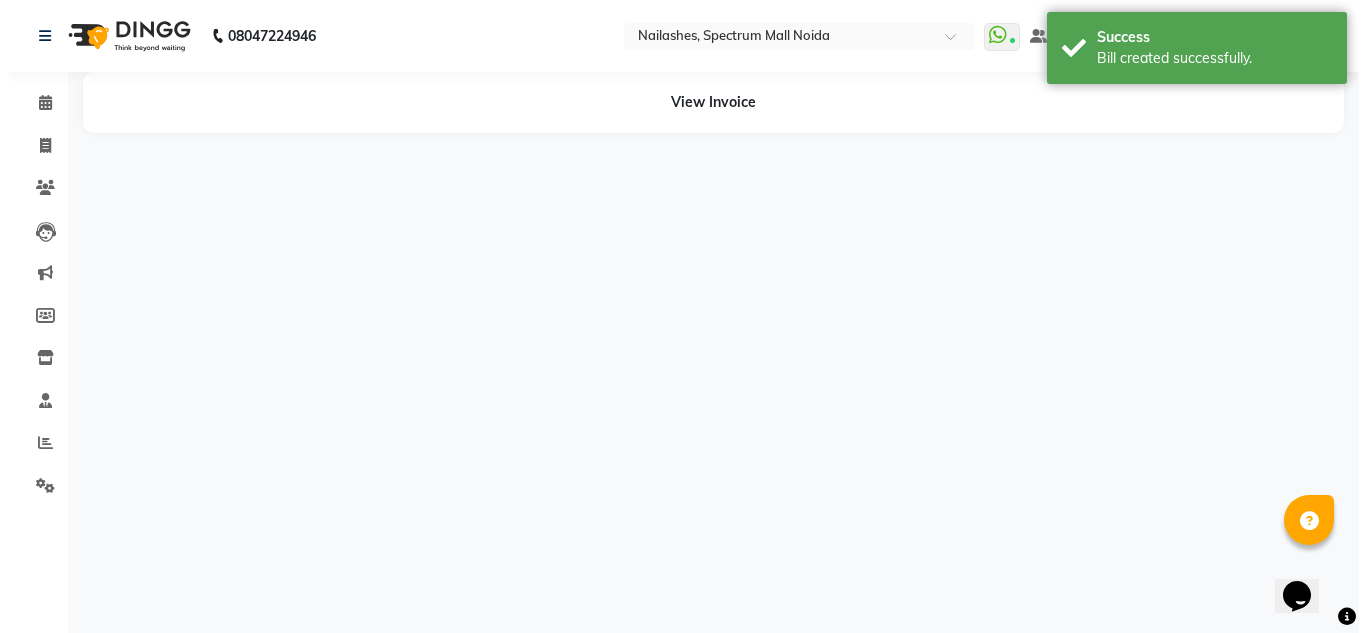 scroll, scrollTop: 0, scrollLeft: 0, axis: both 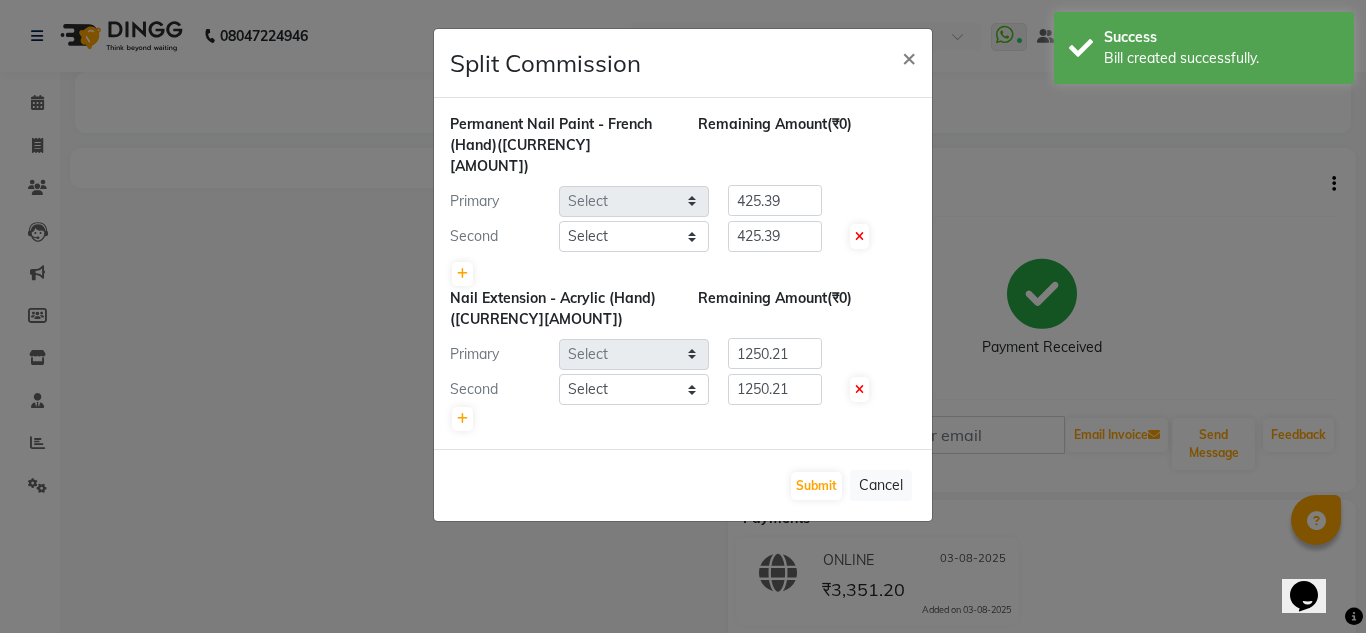 select on "86547" 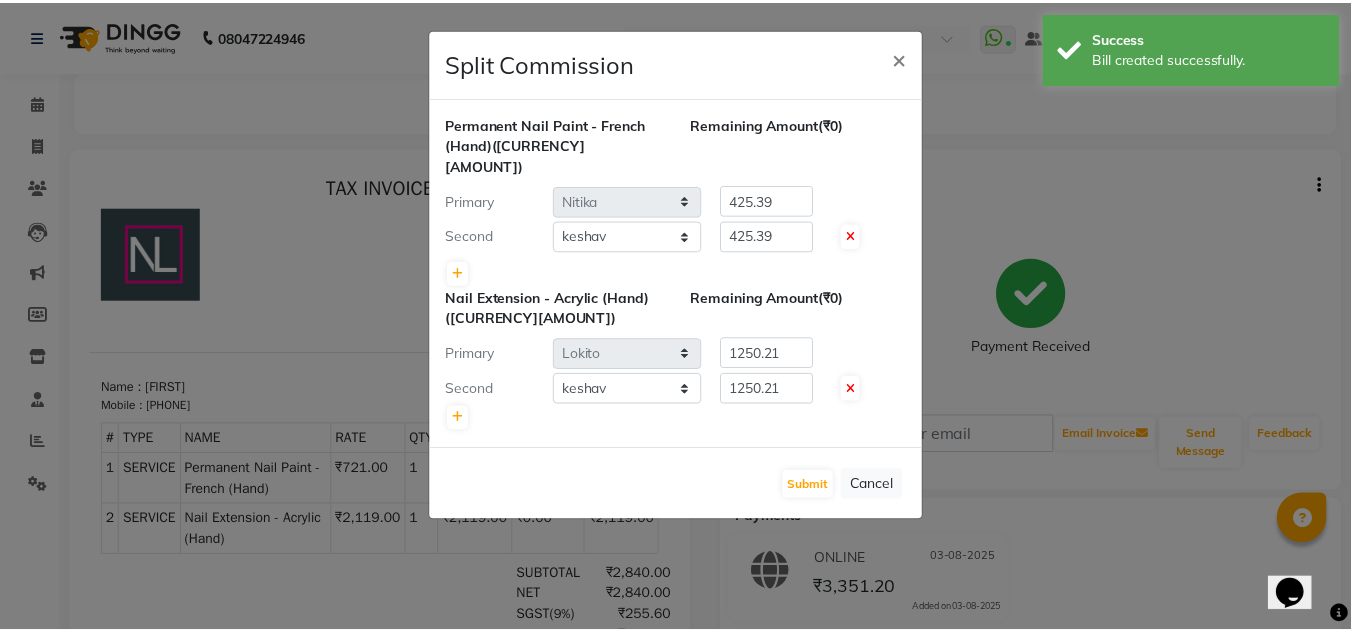 scroll, scrollTop: 0, scrollLeft: 0, axis: both 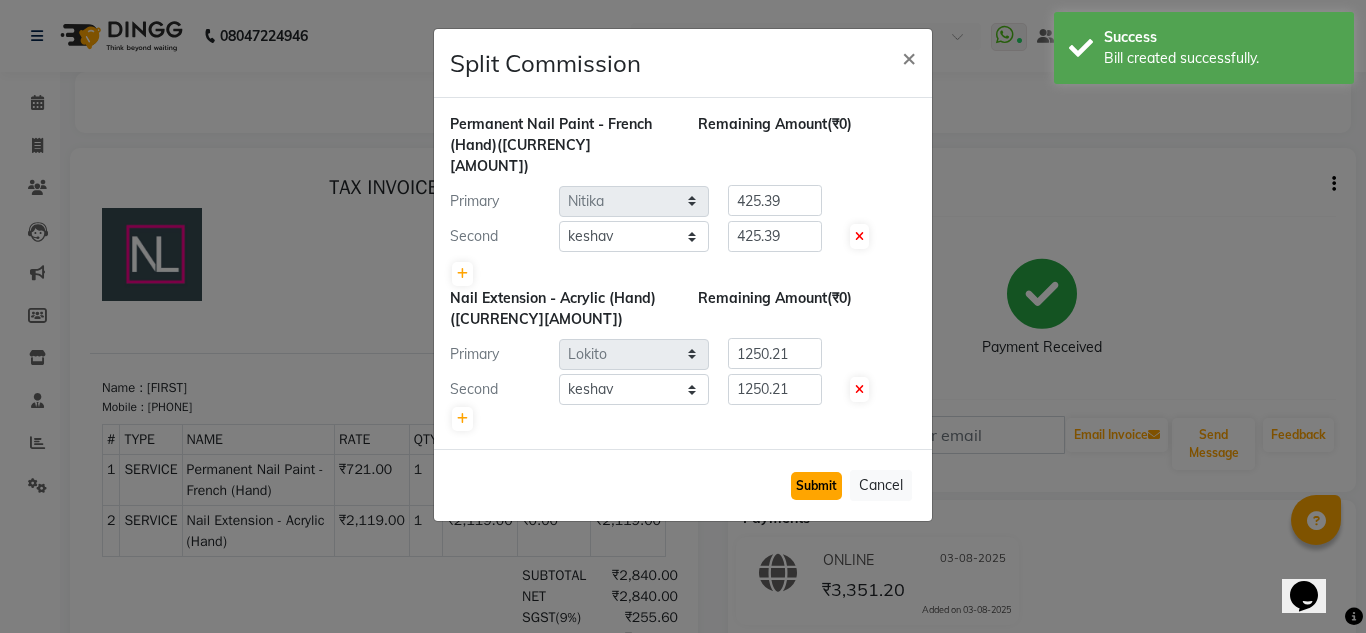 click on "Submit" 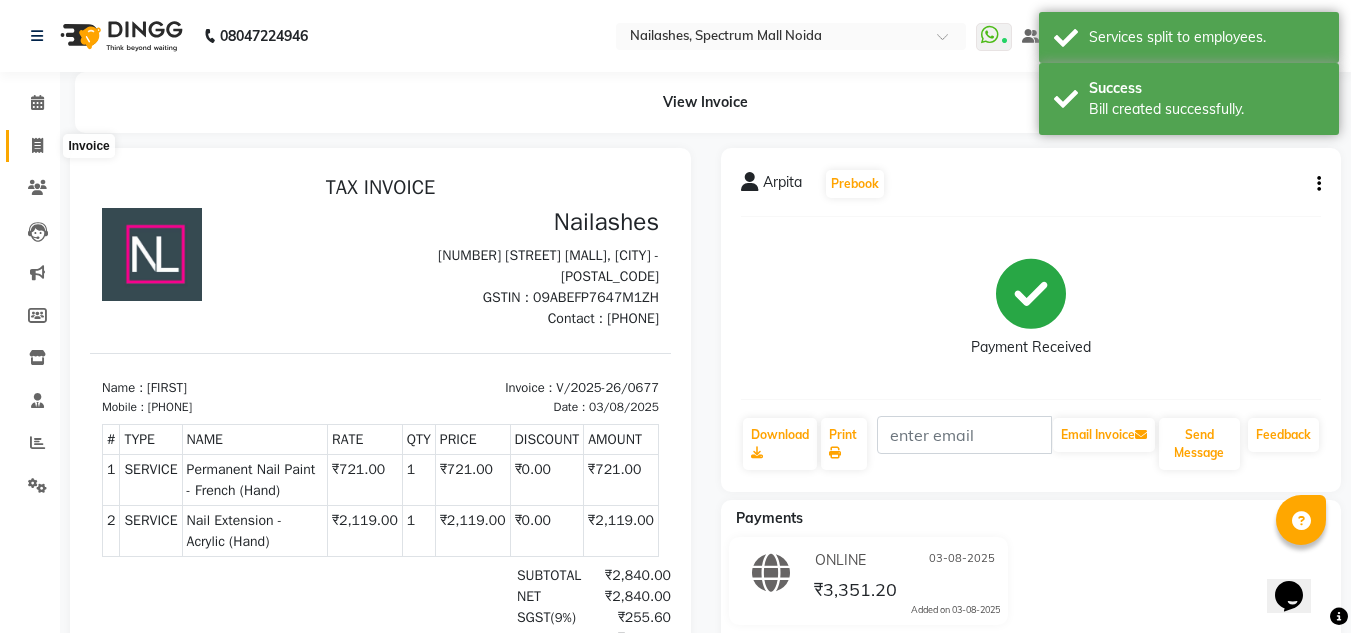 click 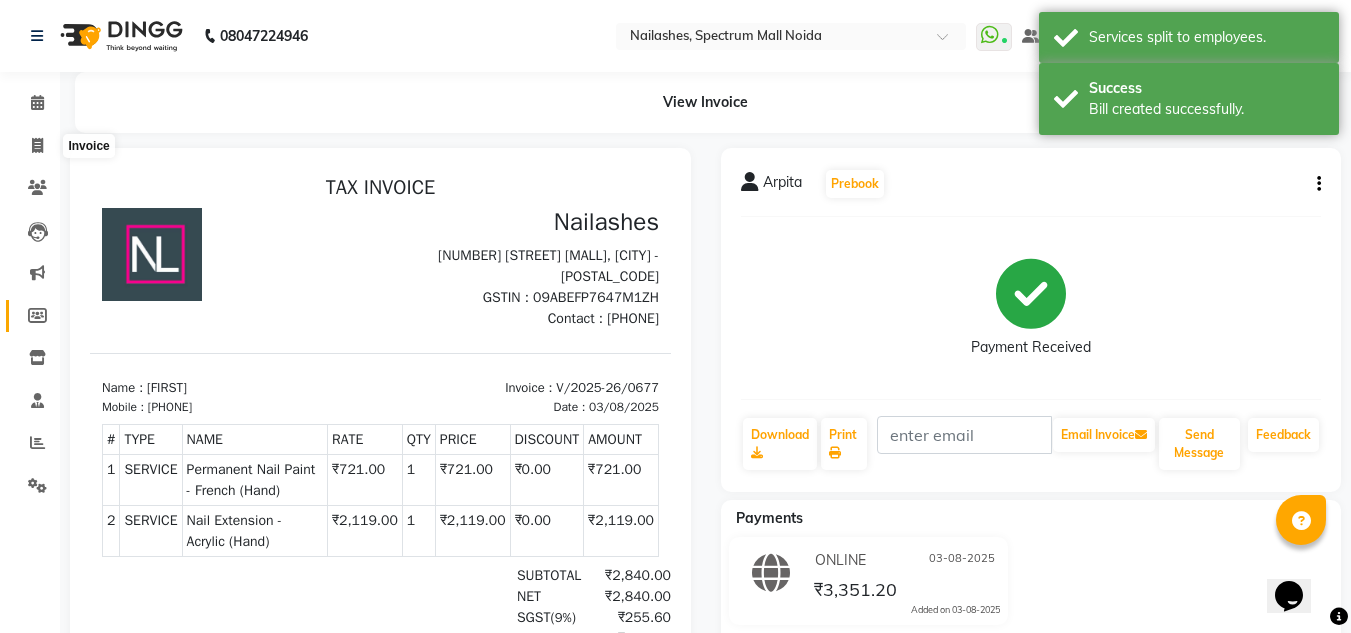select on "service" 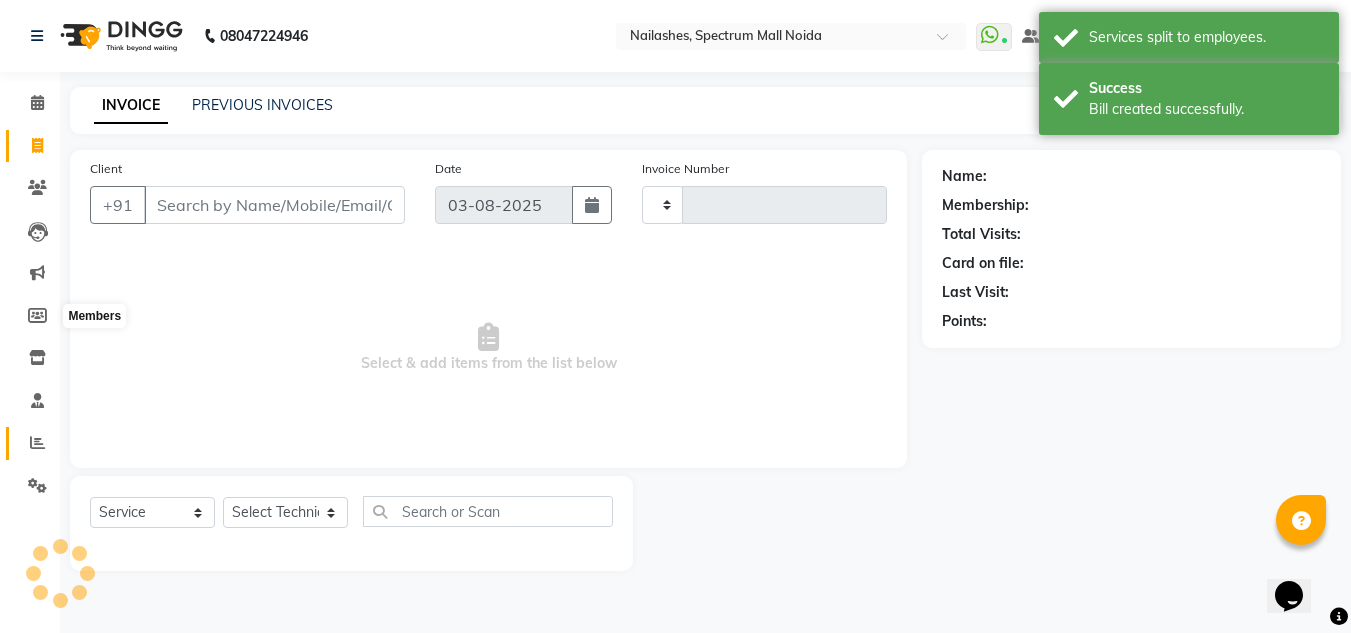 type on "0678" 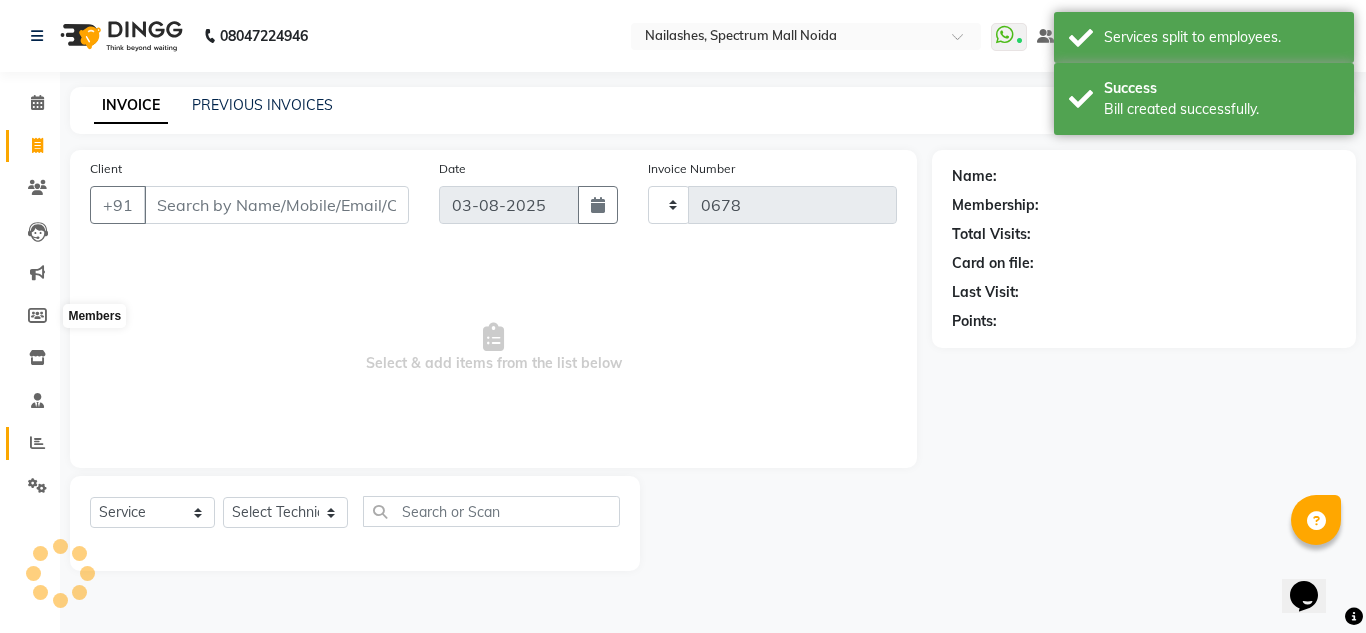 select on "6068" 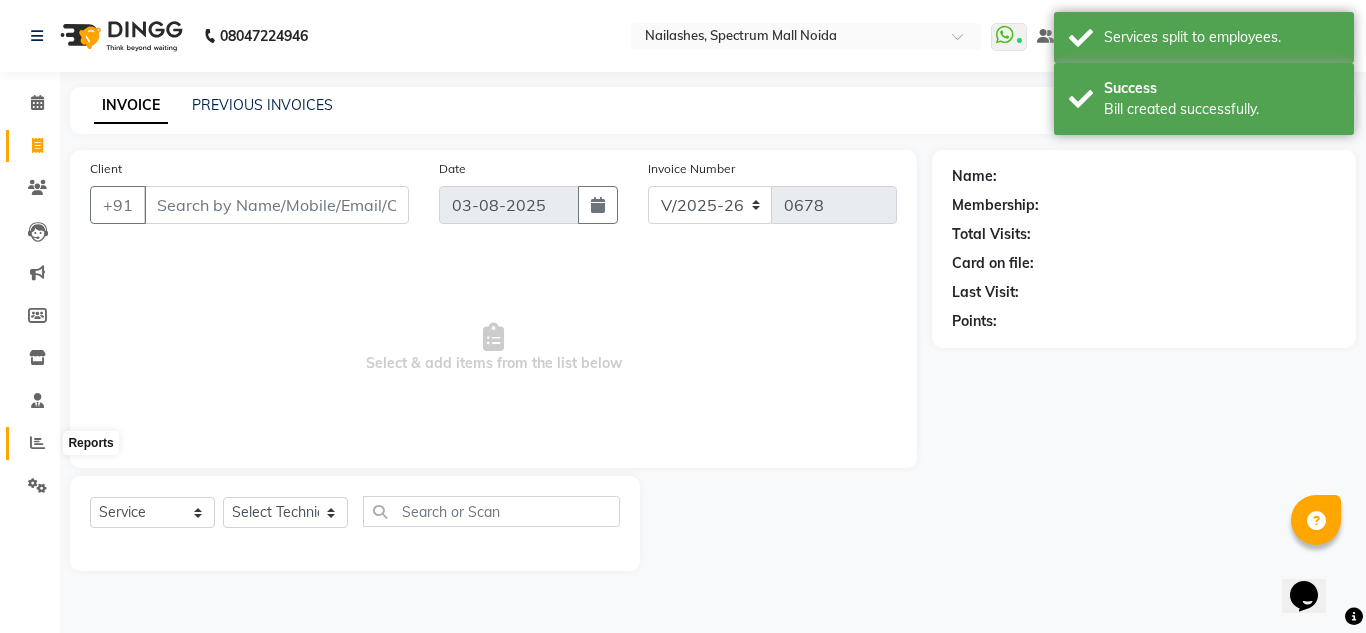 click 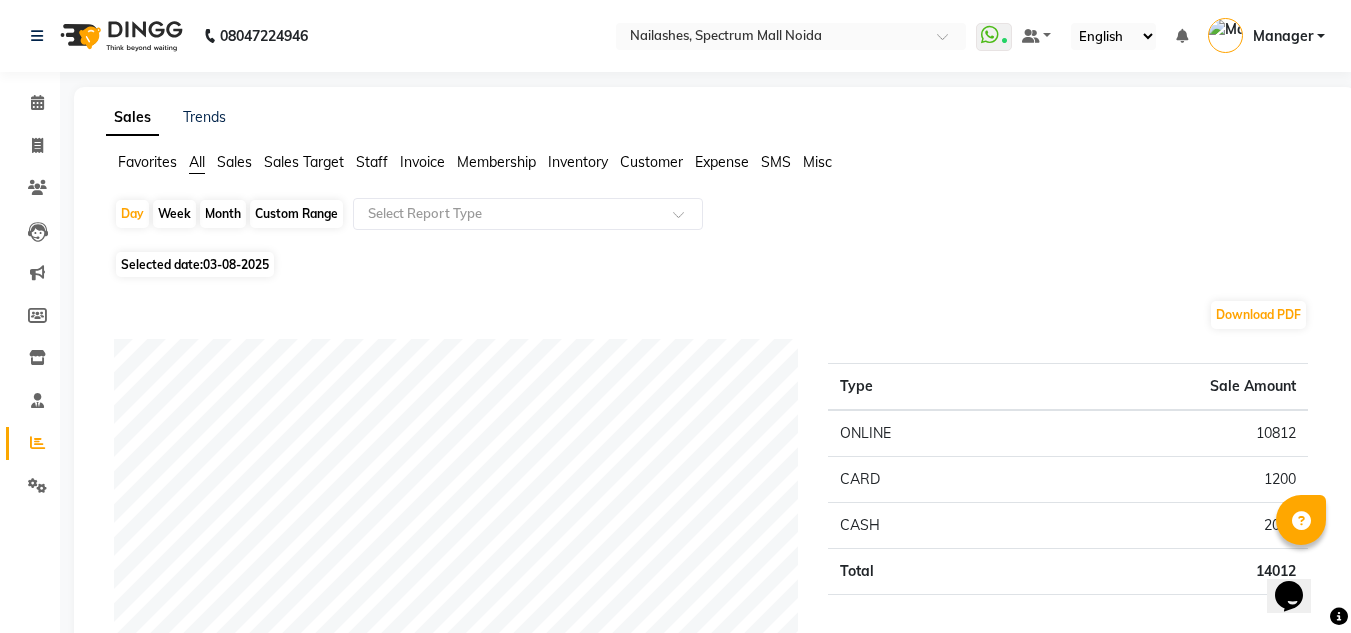 scroll, scrollTop: 463, scrollLeft: 0, axis: vertical 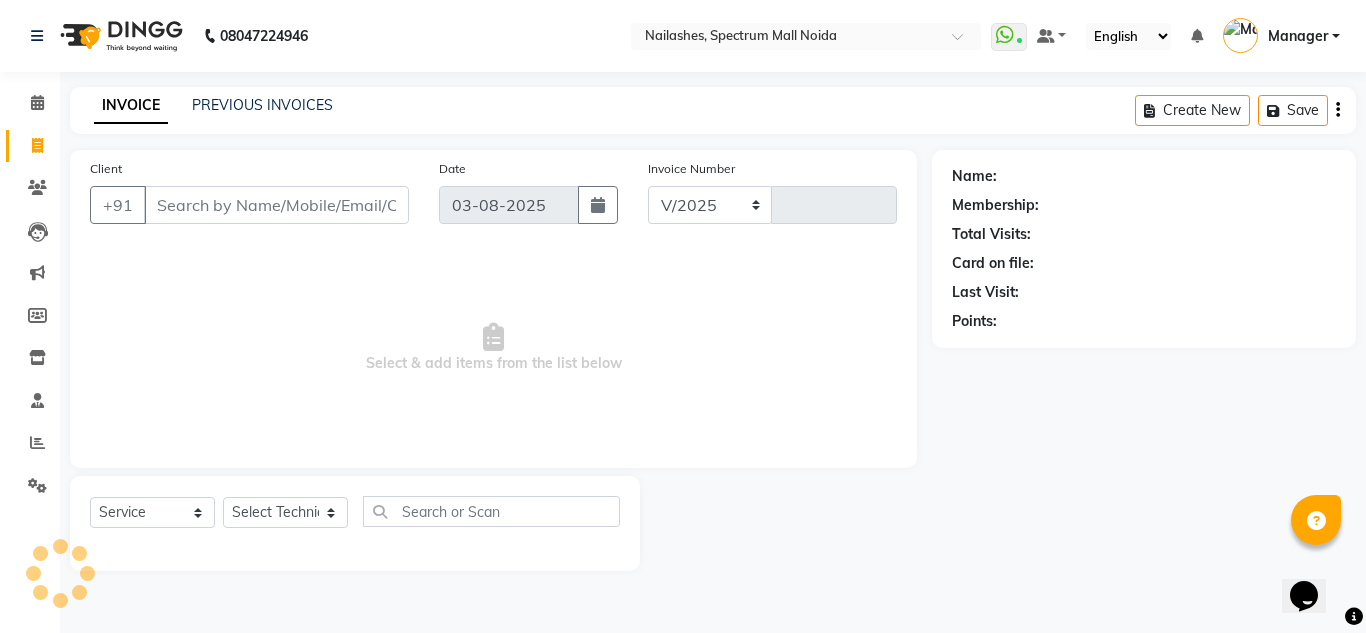 select on "6068" 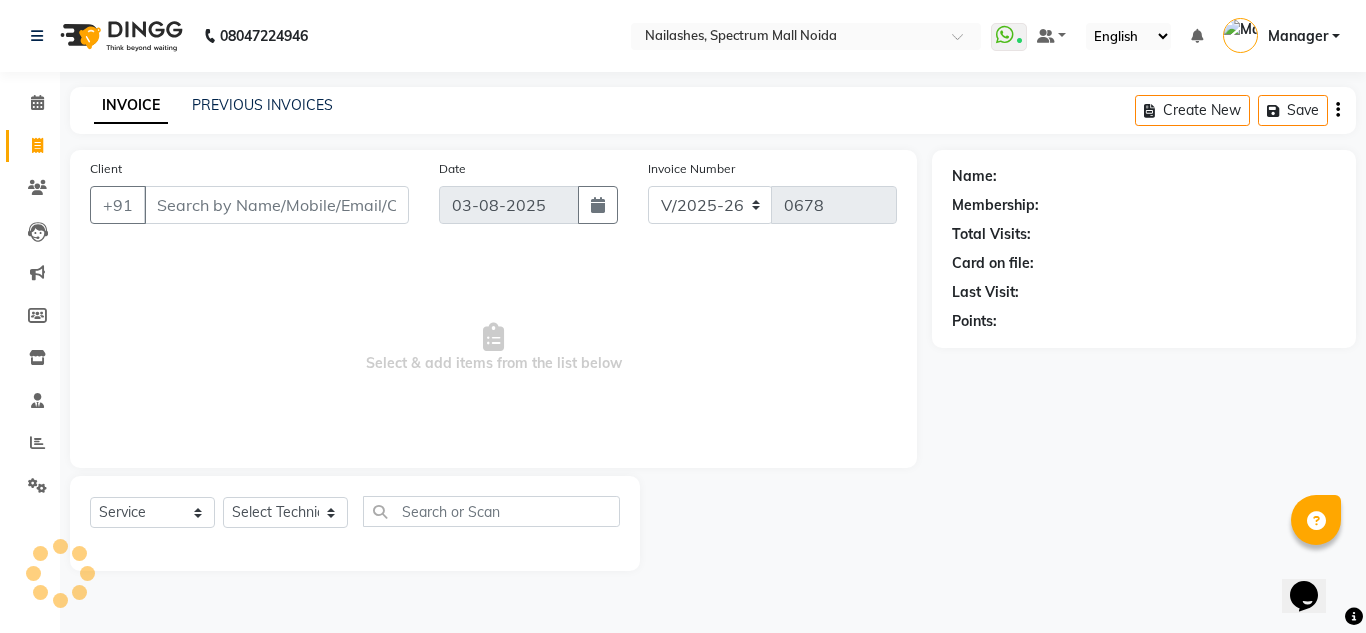 click on "Client +91" 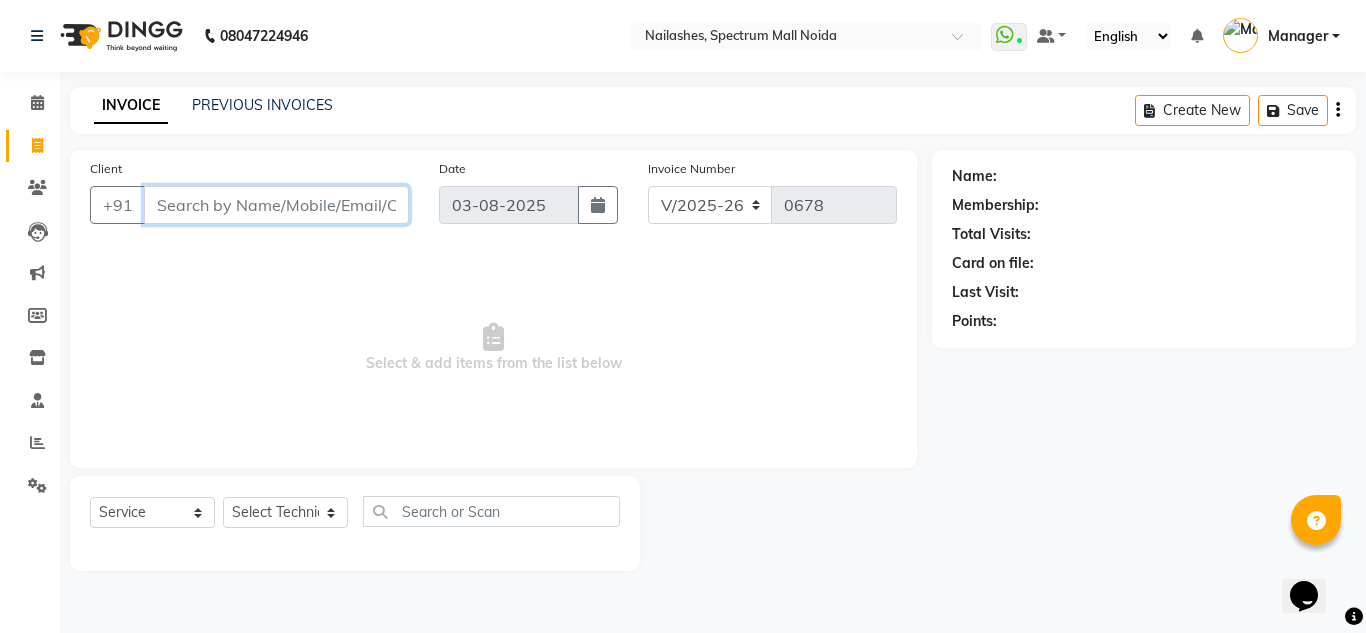 click on "Client" at bounding box center [276, 205] 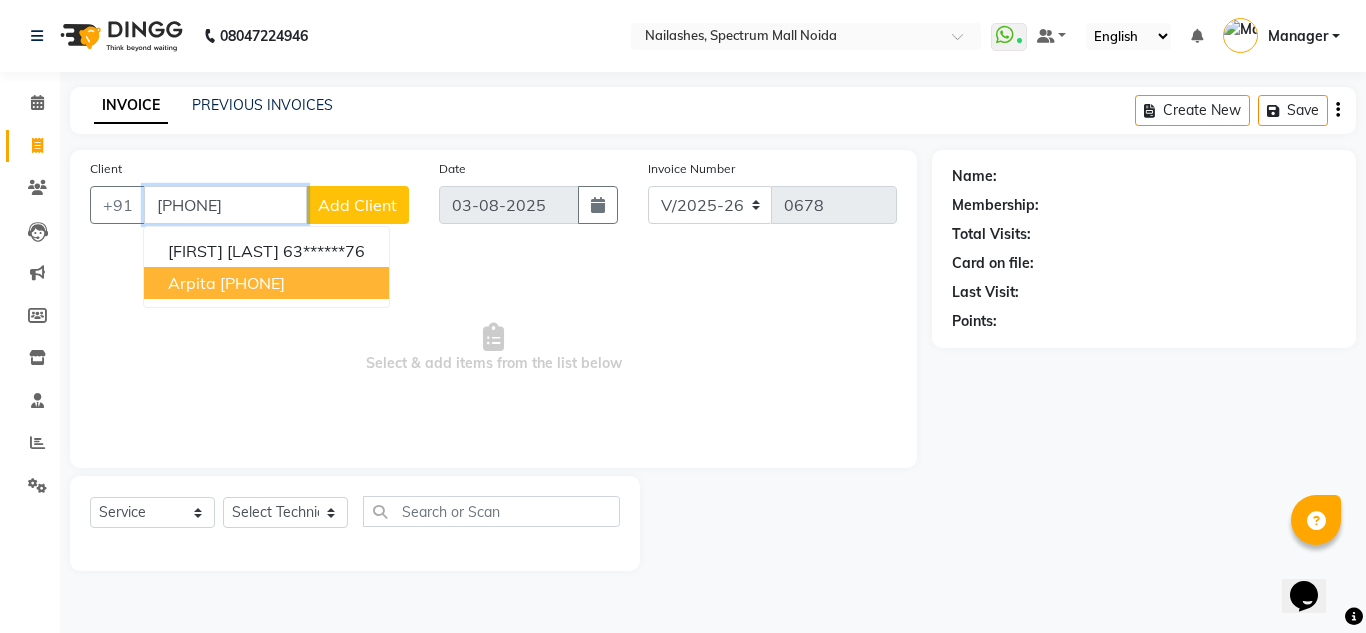 click on "[FIRST]  [PHONE]" at bounding box center [266, 283] 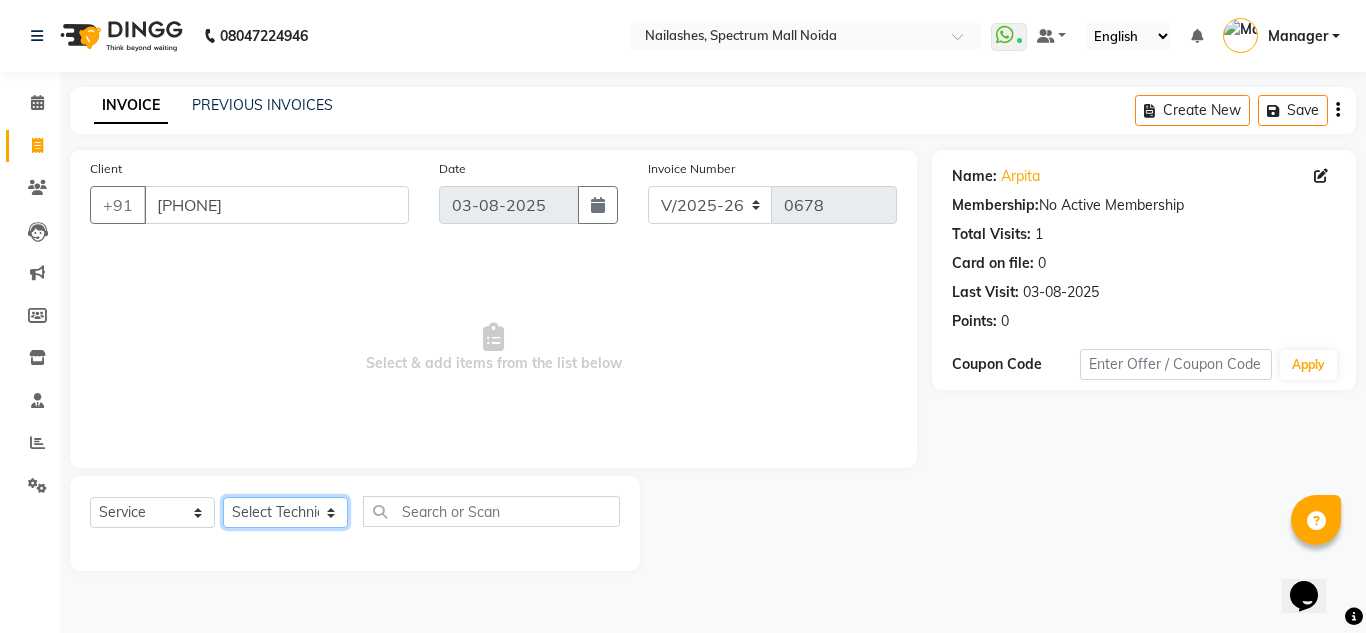 click on "Select Technician [FIRST] [LAST]   [FIRST]   [LAST]   [FIRST]   [LAST]   [TITLE]   [FIRST]   [FIRST]   [FIRST]" 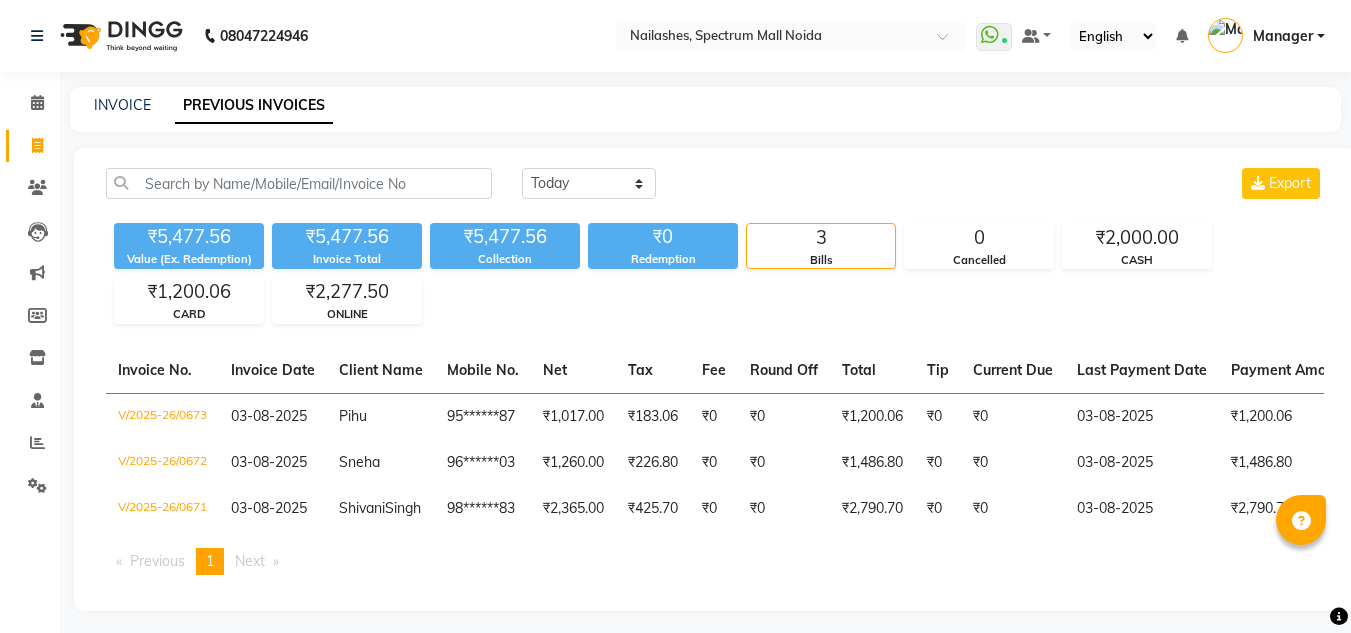 scroll, scrollTop: 0, scrollLeft: 0, axis: both 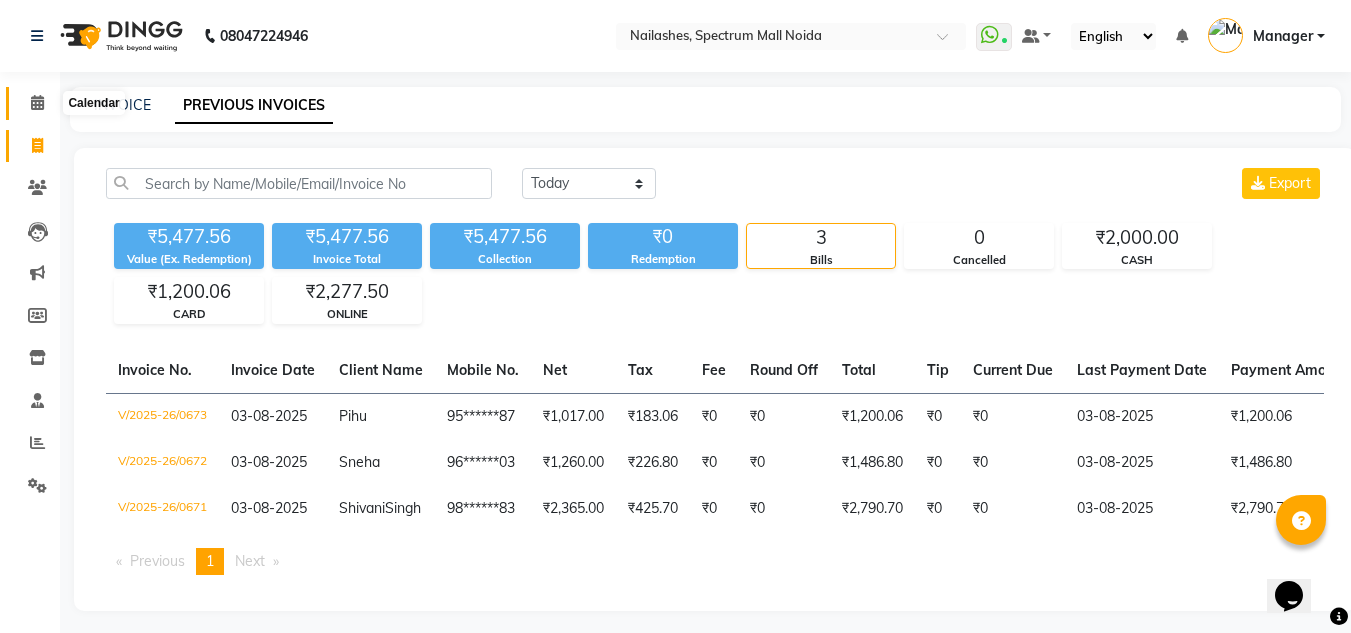 click 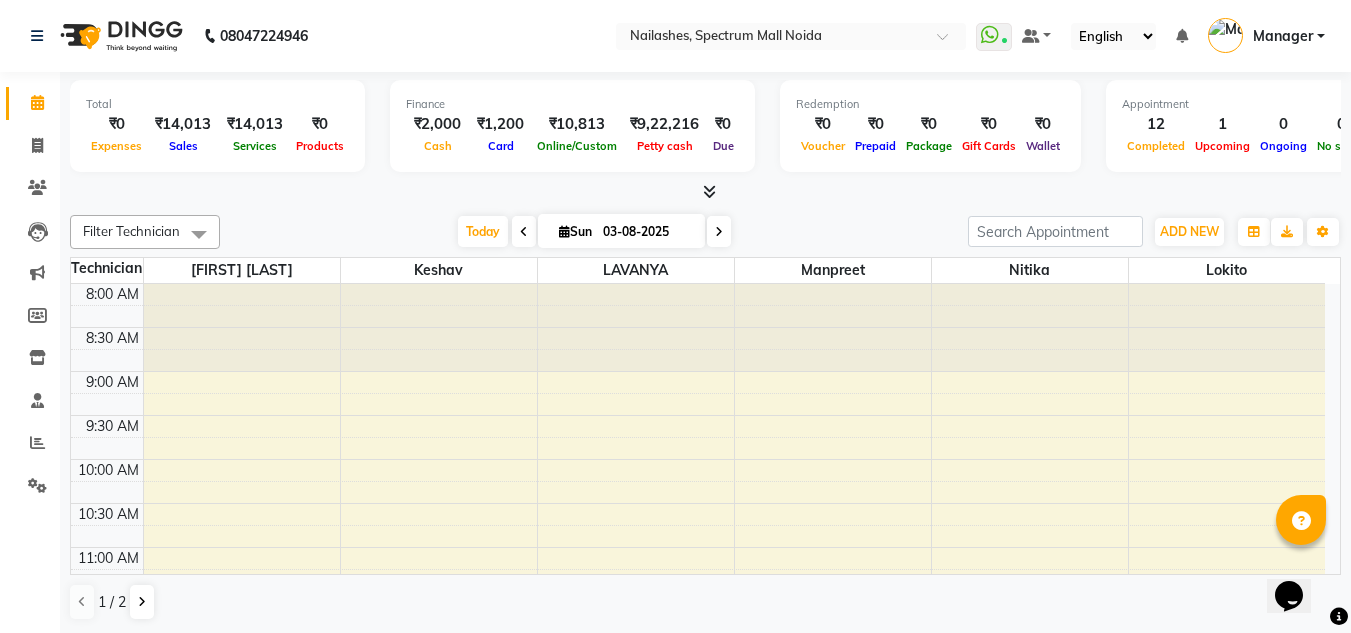 scroll, scrollTop: 0, scrollLeft: 0, axis: both 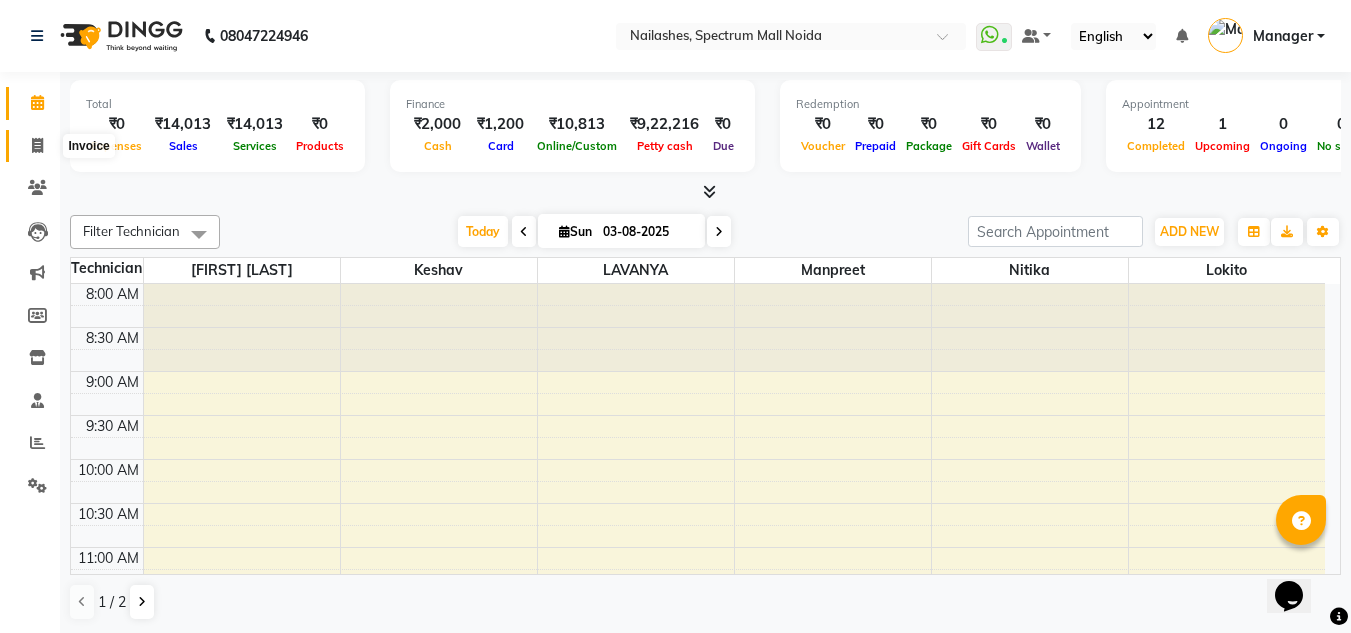 click 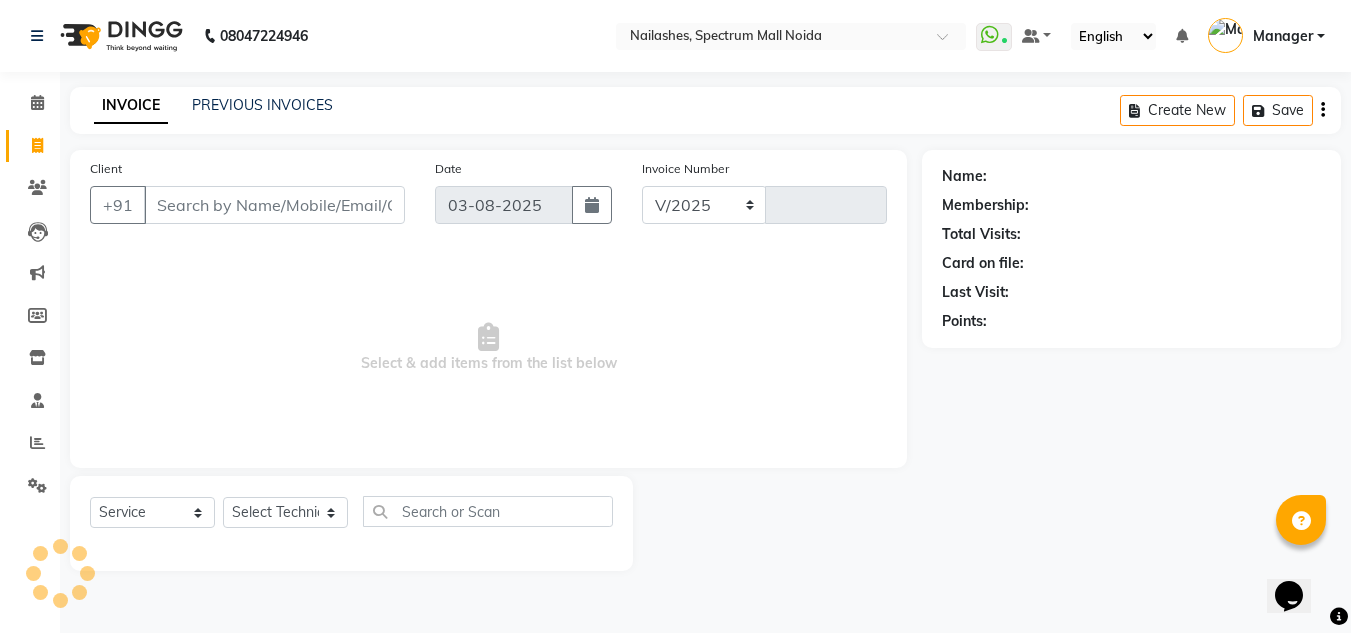 select on "6068" 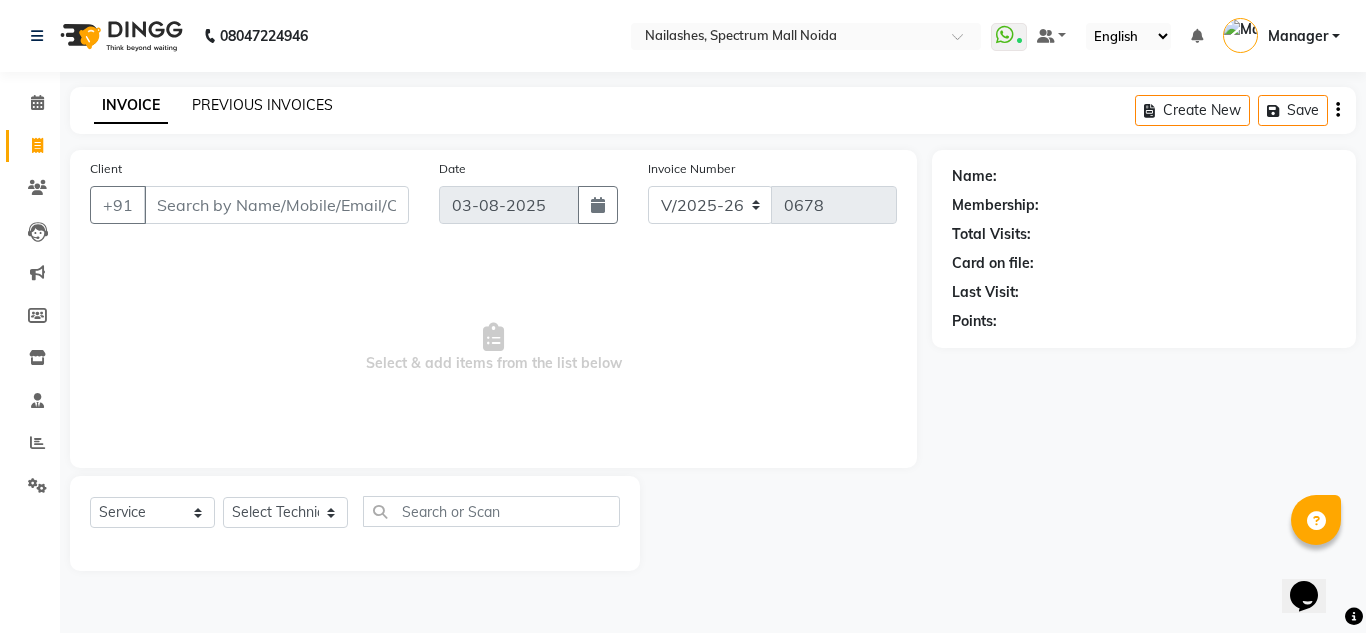 click on "PREVIOUS INVOICES" 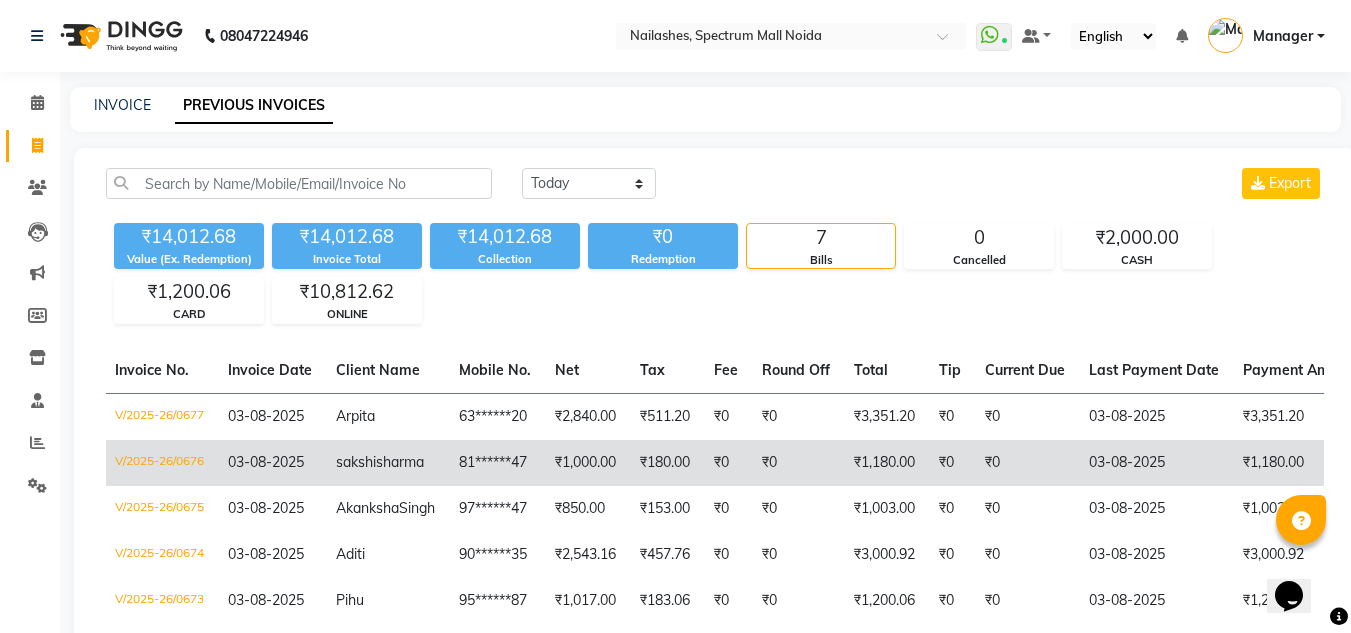 scroll, scrollTop: 0, scrollLeft: 0, axis: both 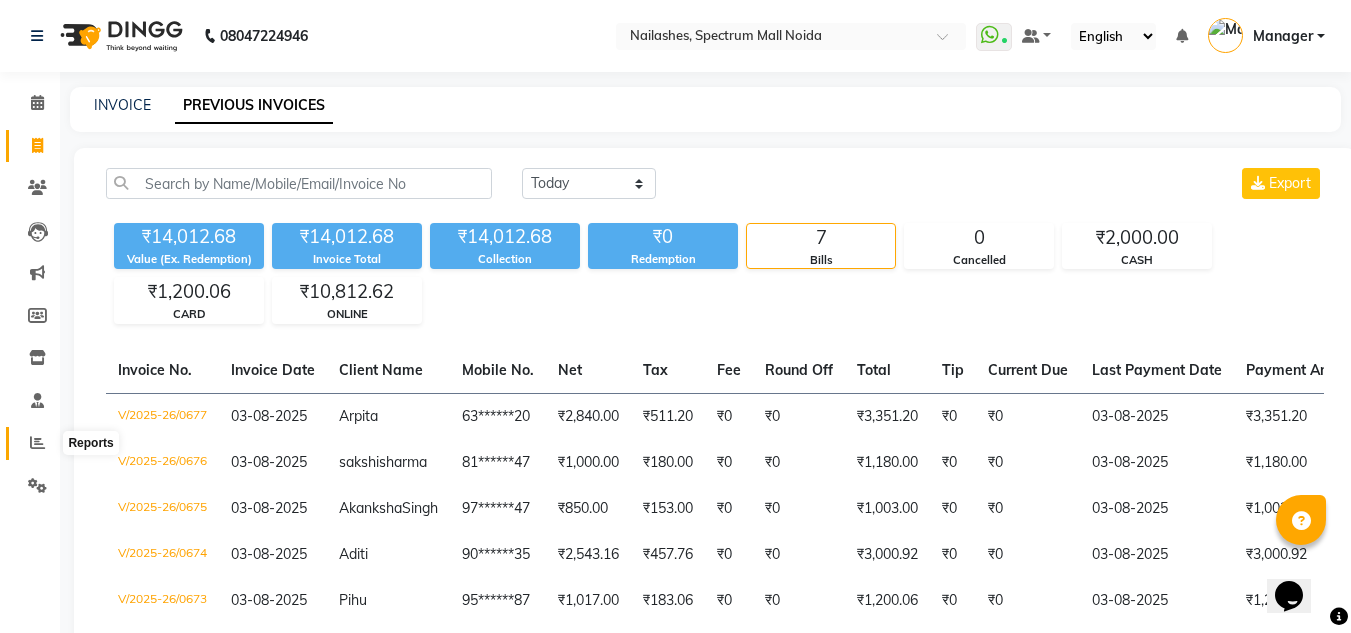click 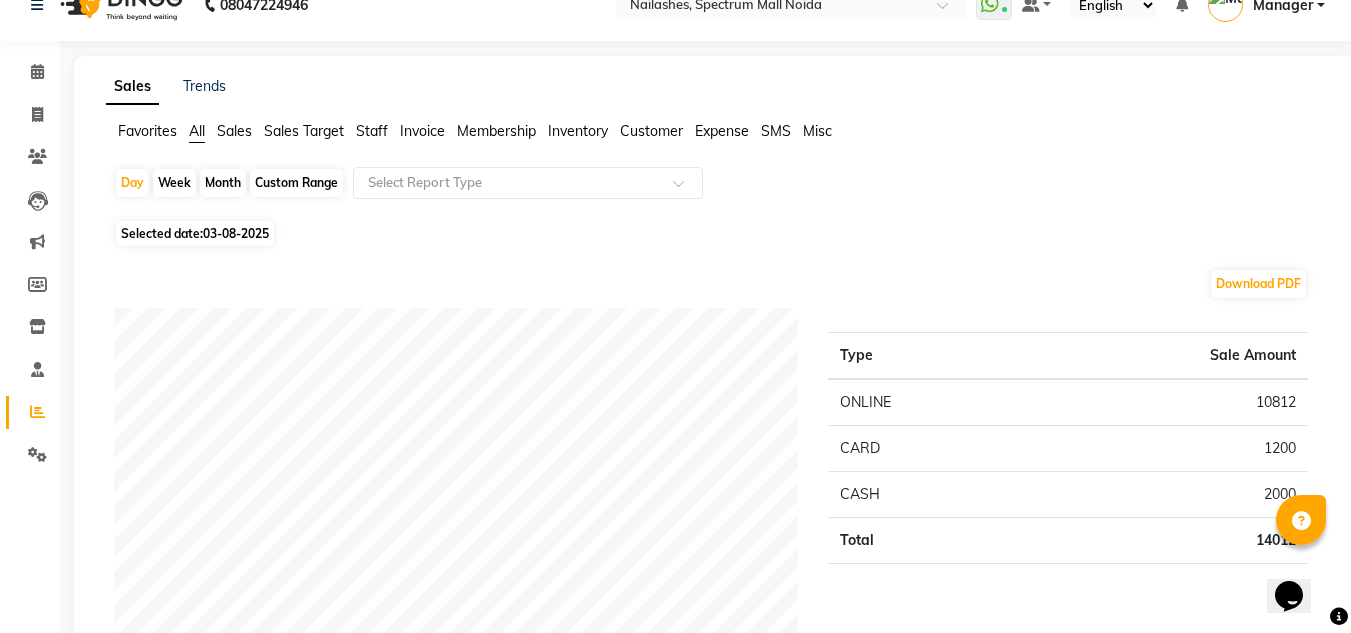 scroll, scrollTop: 30, scrollLeft: 0, axis: vertical 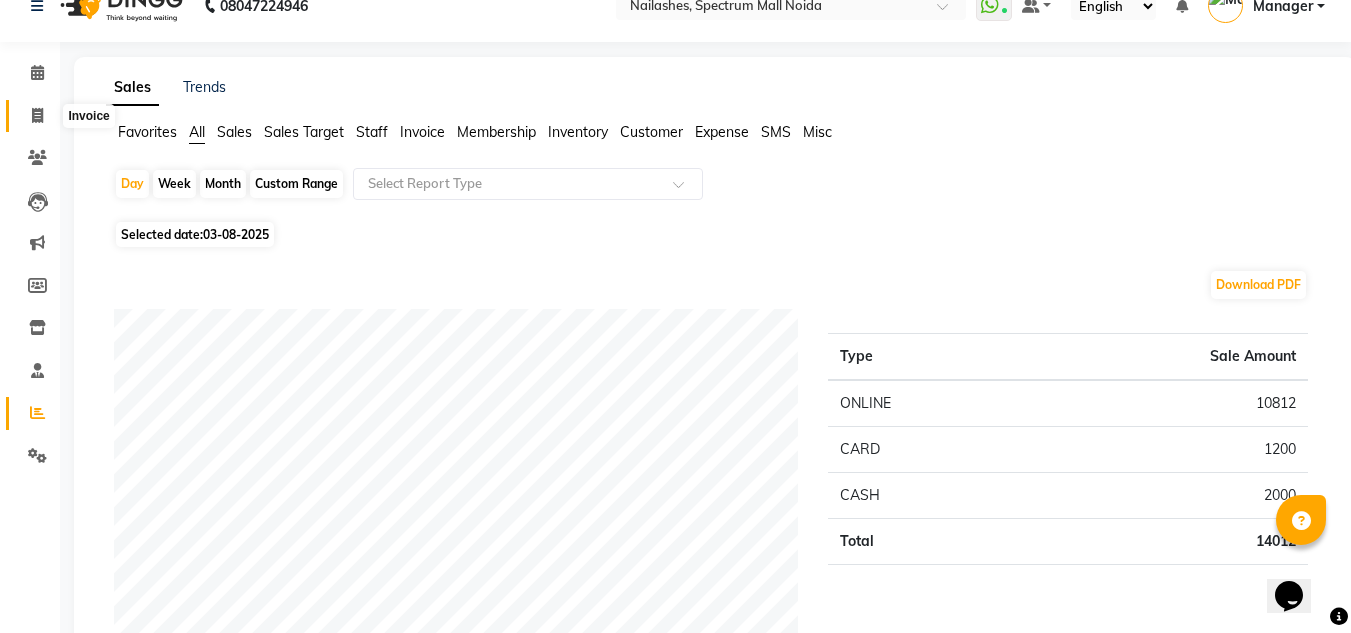 click 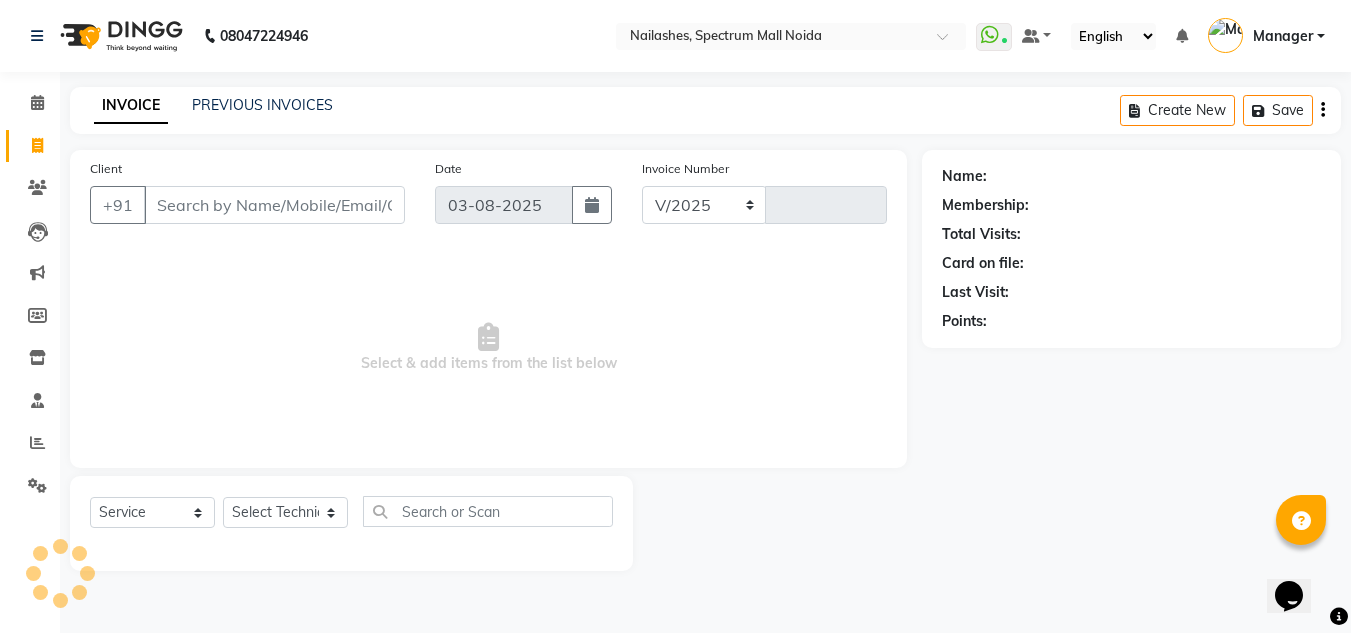 scroll, scrollTop: 0, scrollLeft: 0, axis: both 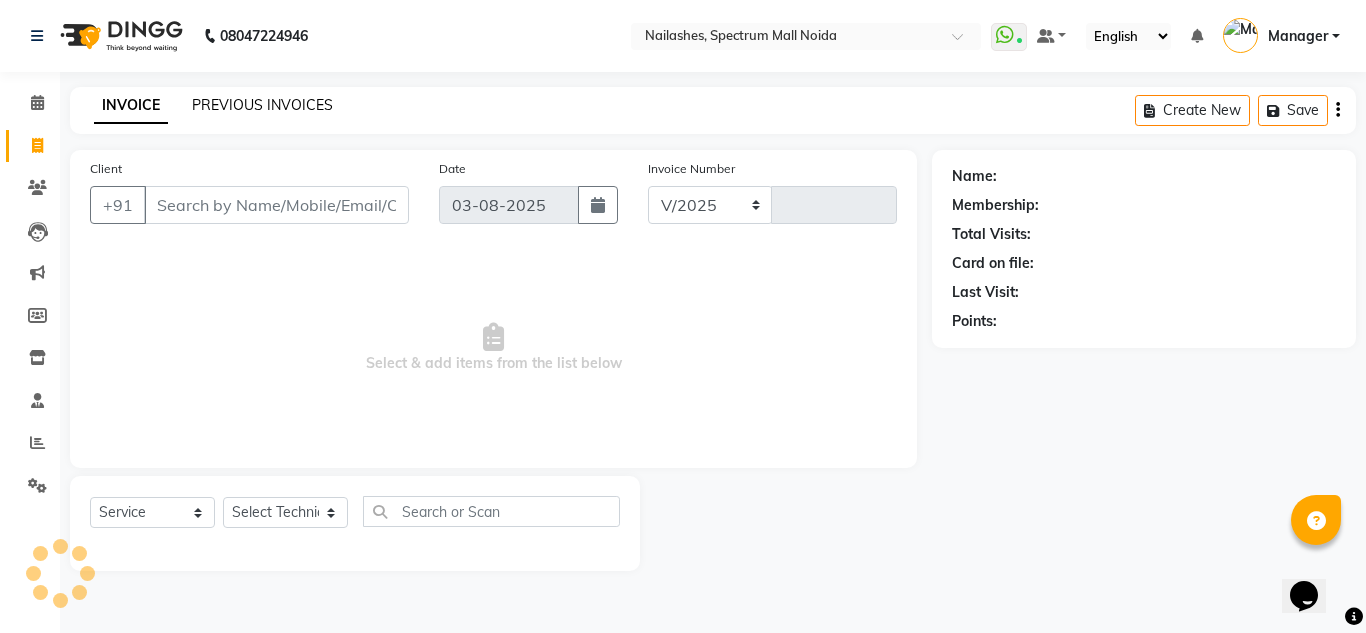 select on "6068" 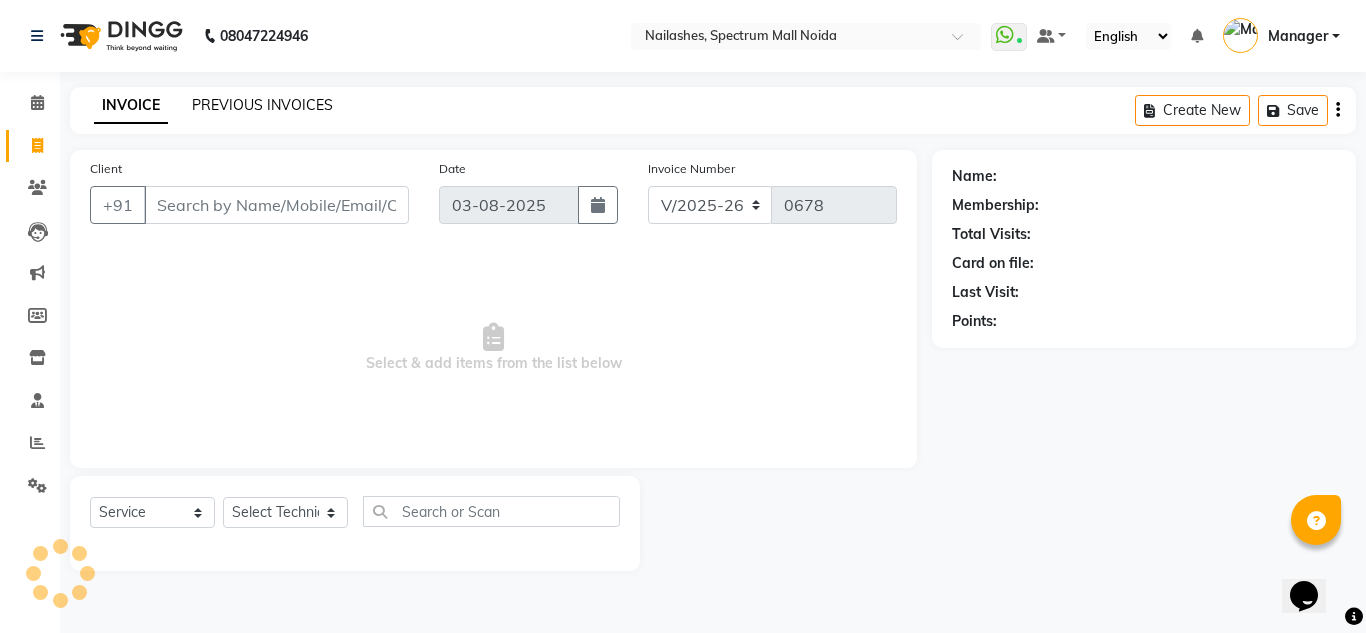 click on "PREVIOUS INVOICES" 